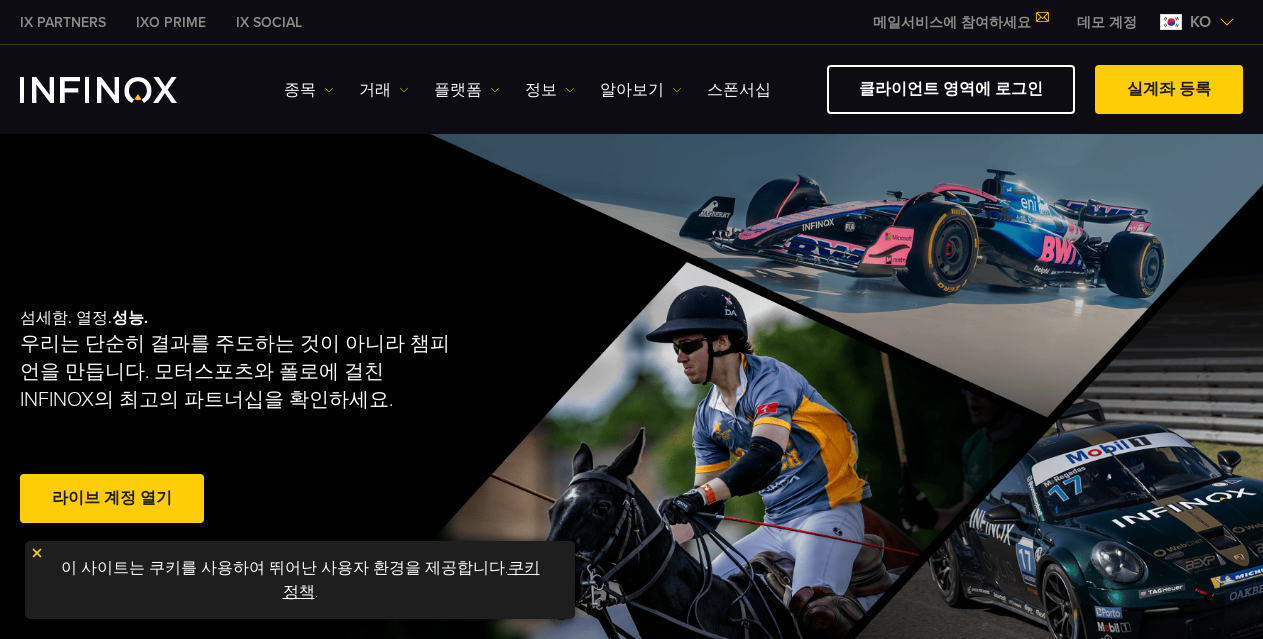 scroll, scrollTop: 0, scrollLeft: 0, axis: both 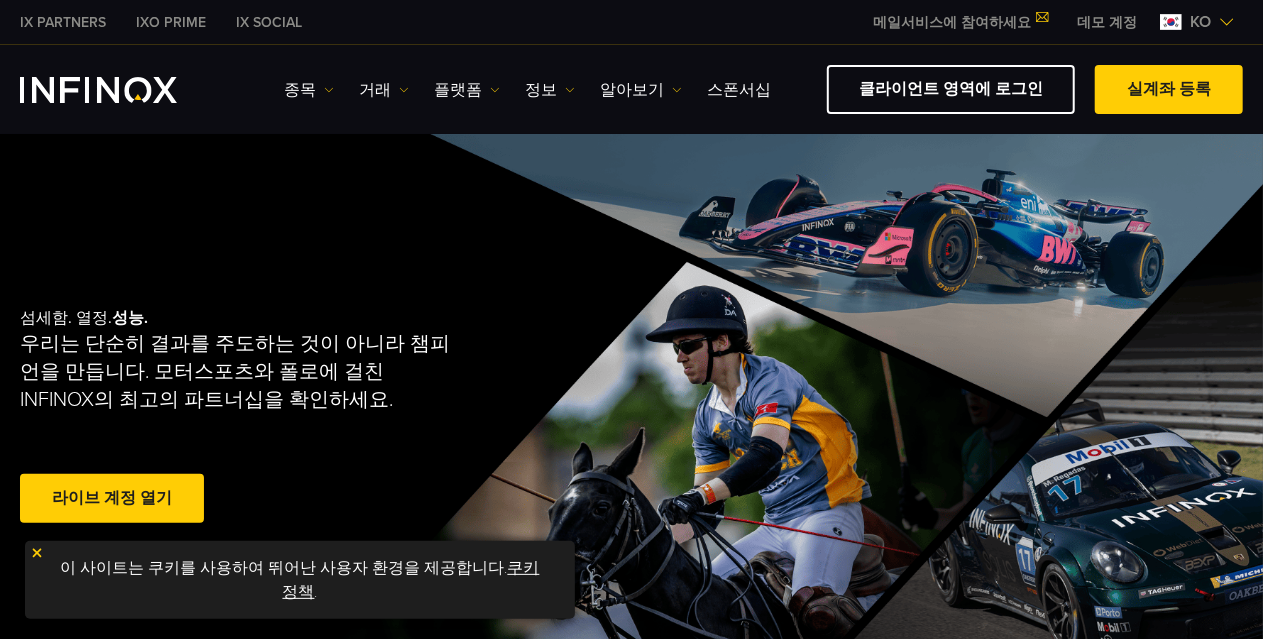 click on "ko" at bounding box center [1197, 22] 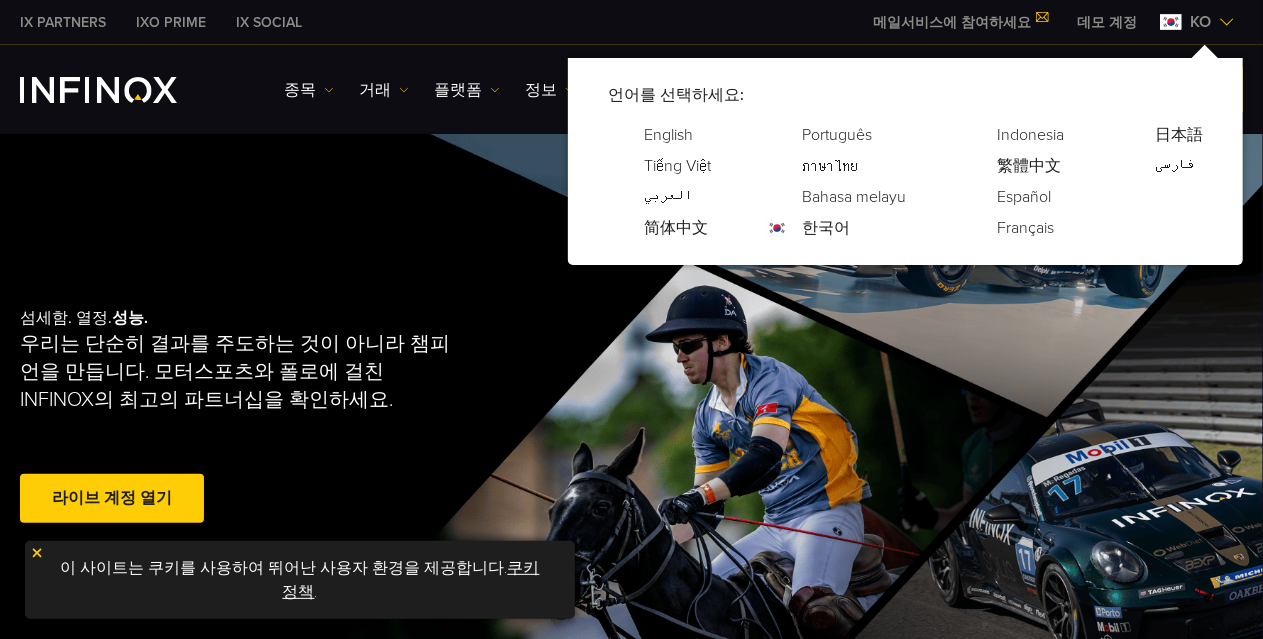 scroll, scrollTop: 0, scrollLeft: 0, axis: both 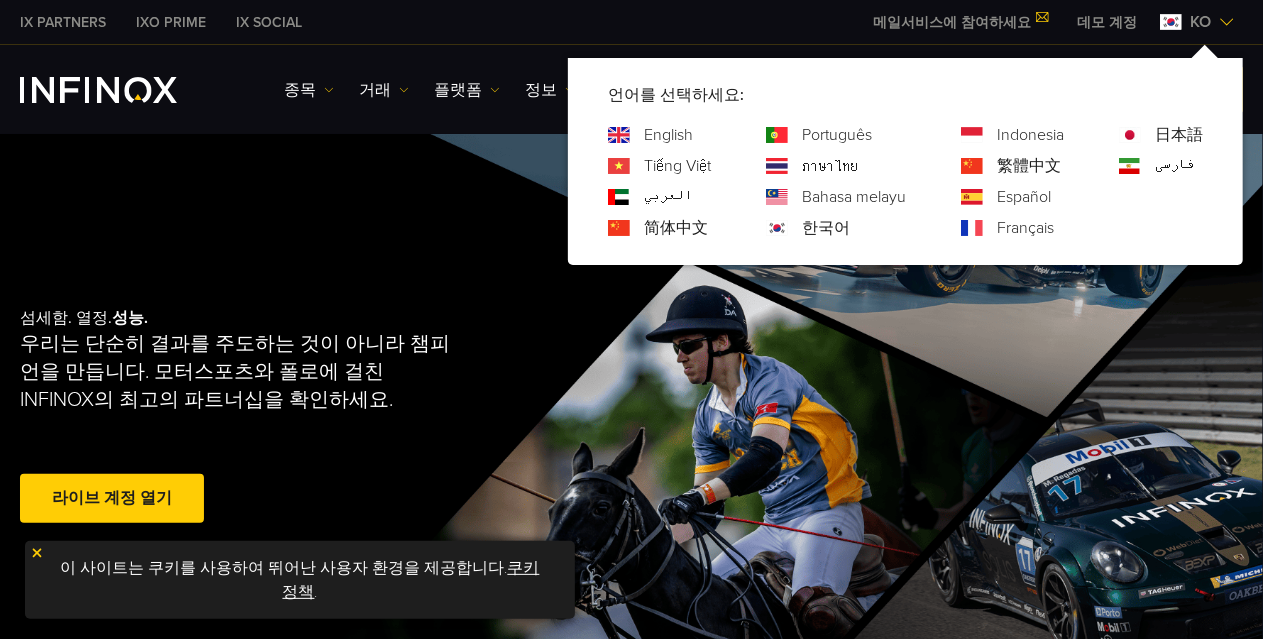 click on "简体中文" at bounding box center [676, 228] 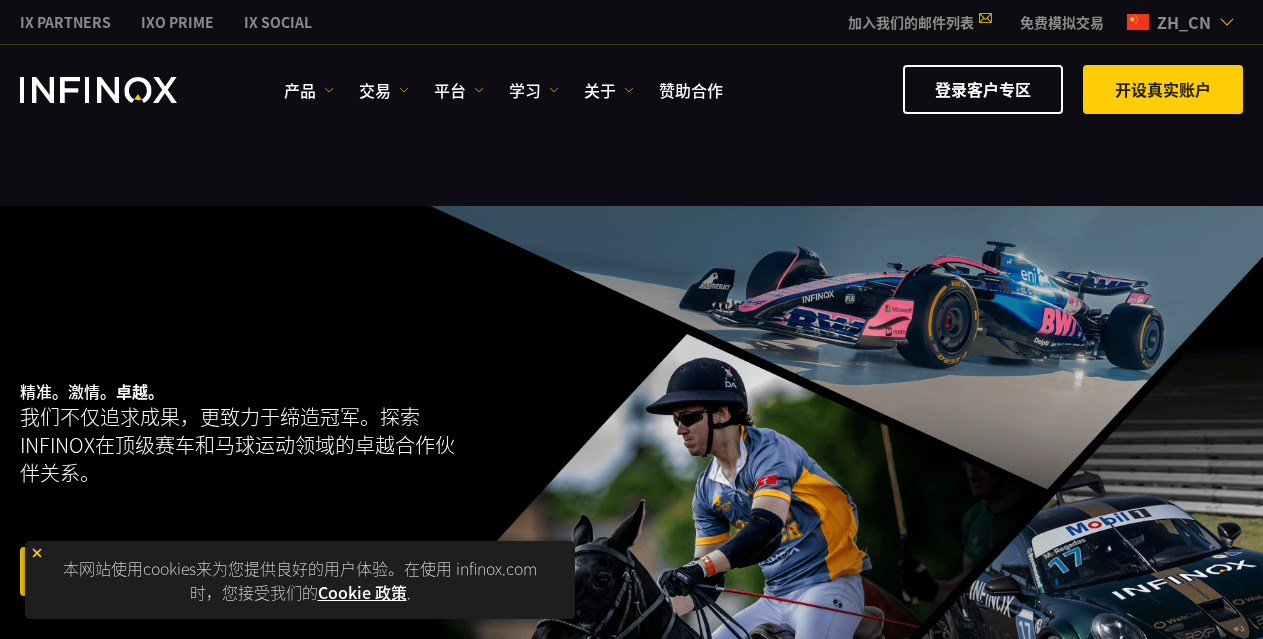 scroll, scrollTop: 0, scrollLeft: 0, axis: both 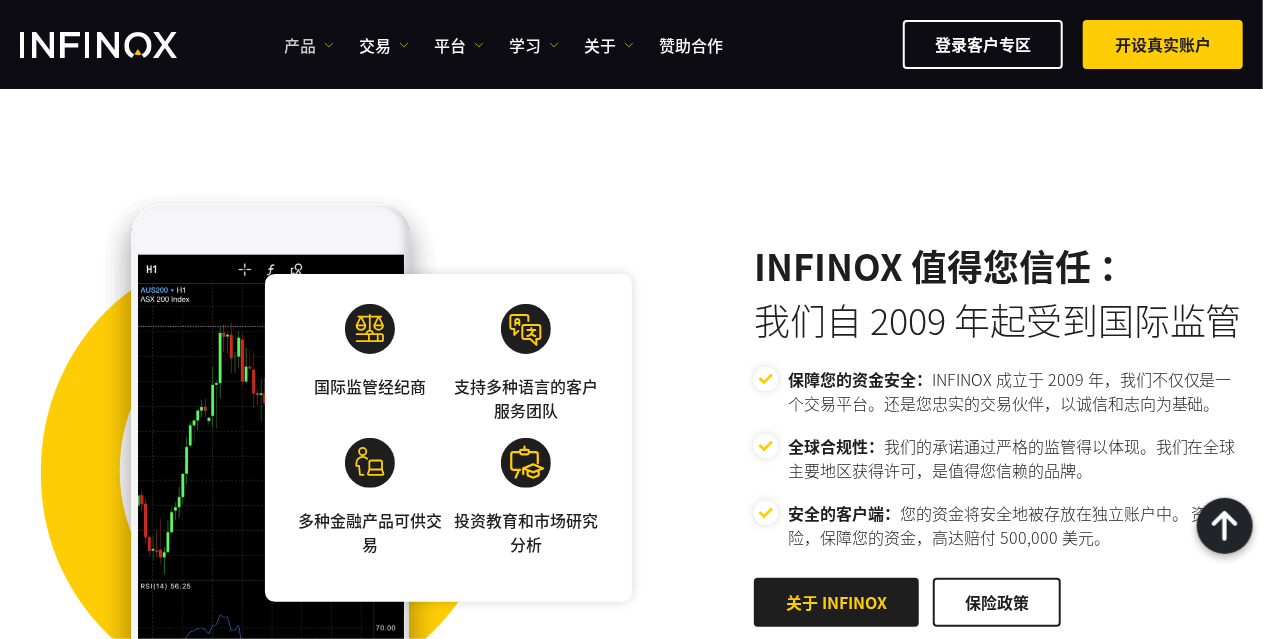 click on "产品" at bounding box center (309, 45) 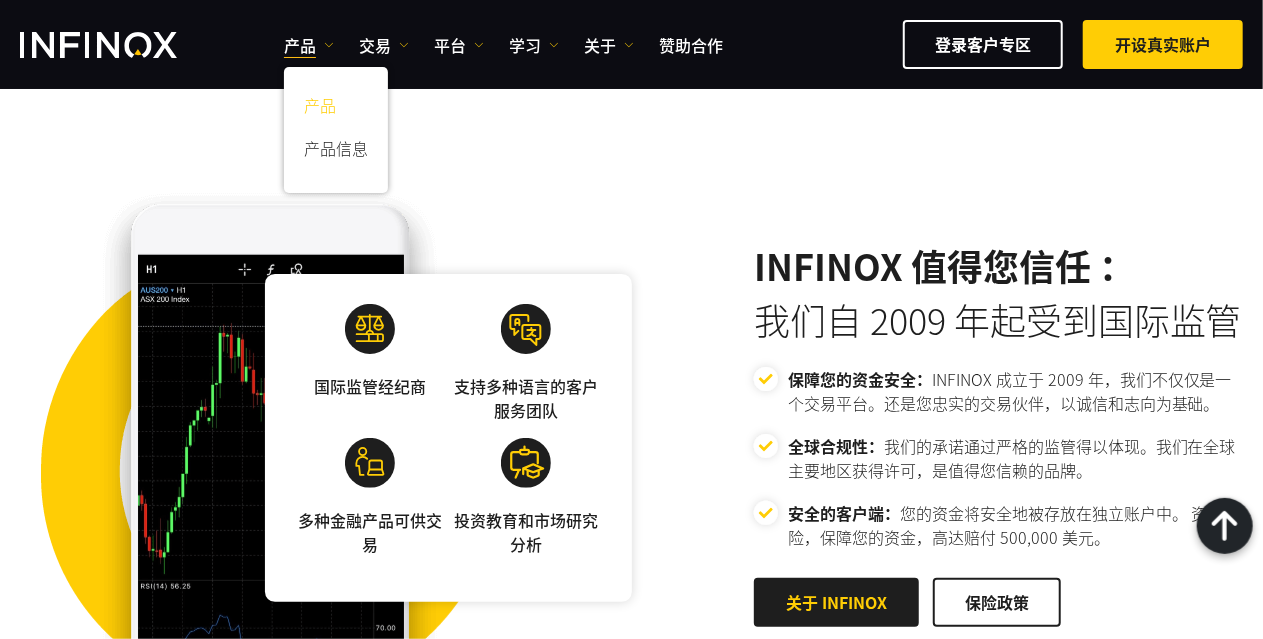 click on "产品" at bounding box center [336, 108] 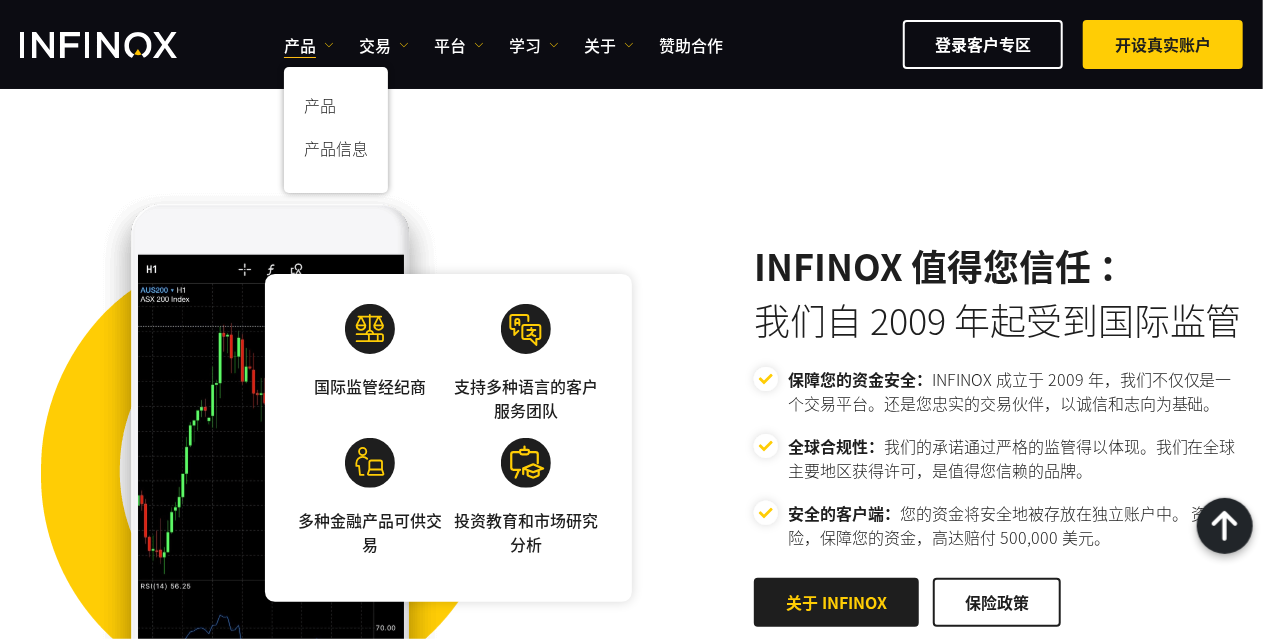scroll, scrollTop: 0, scrollLeft: 0, axis: both 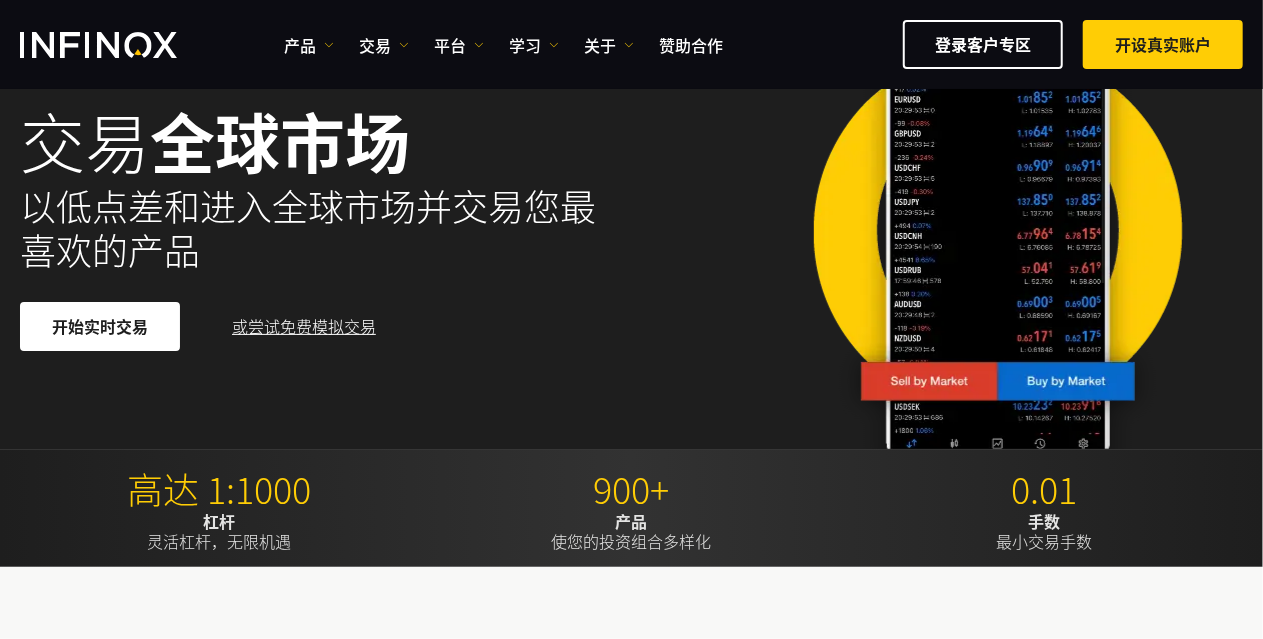 click at bounding box center [98, 45] 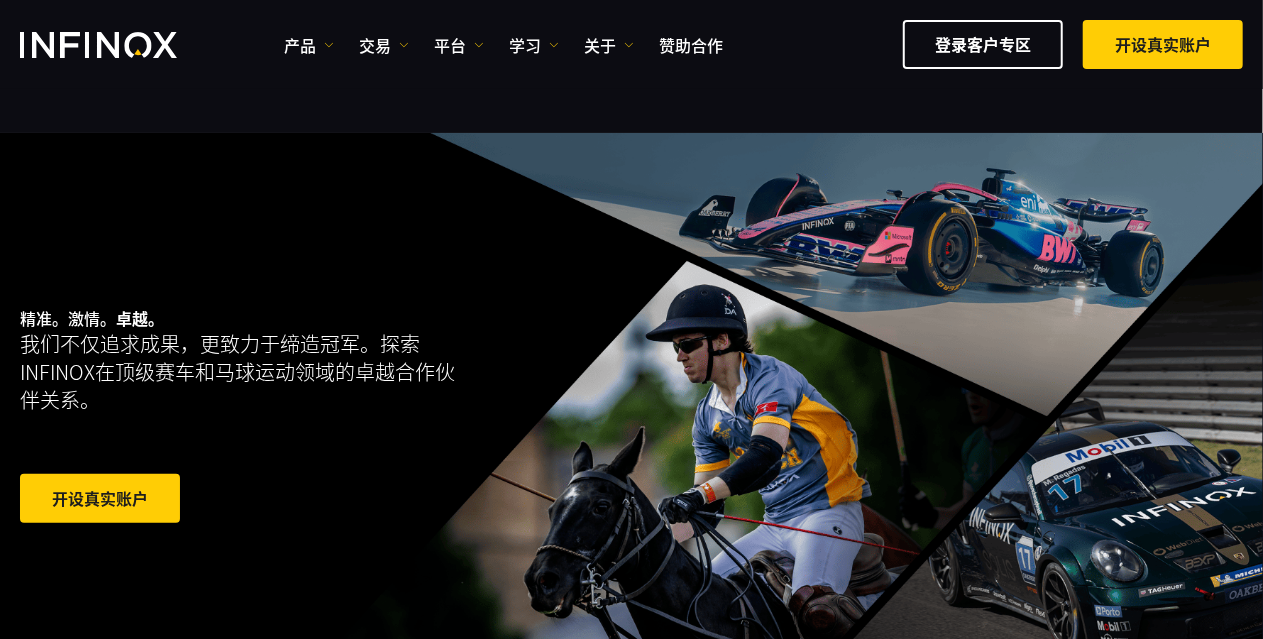 scroll, scrollTop: 400, scrollLeft: 0, axis: vertical 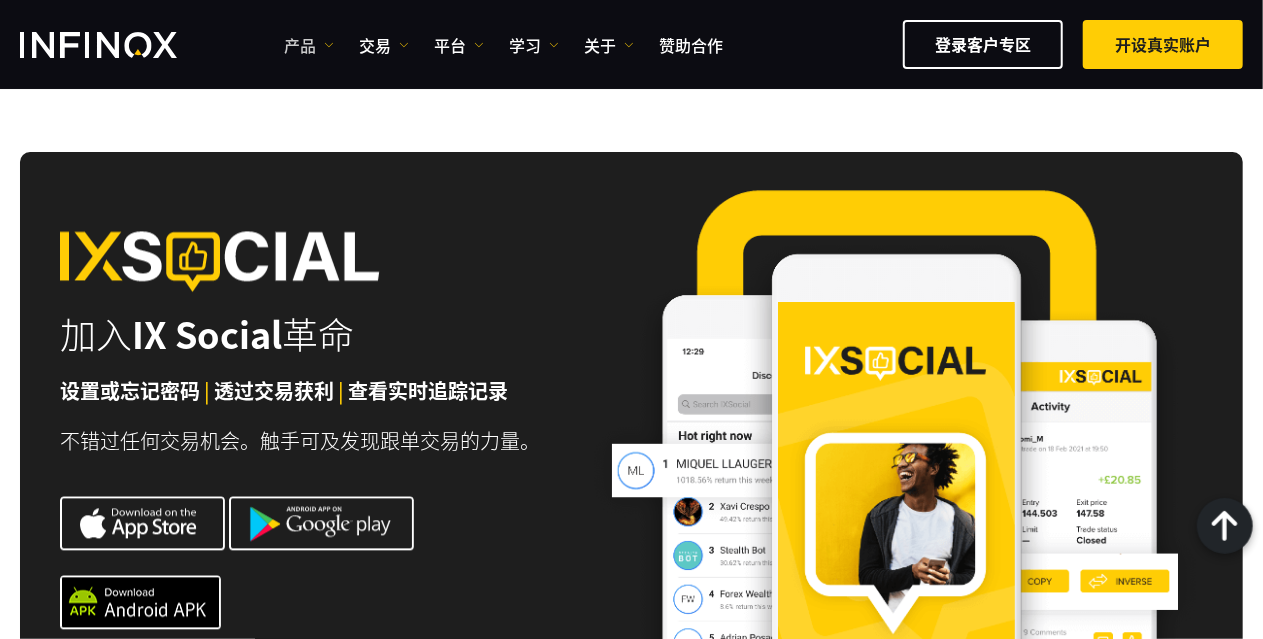 click on "产品" at bounding box center (309, 45) 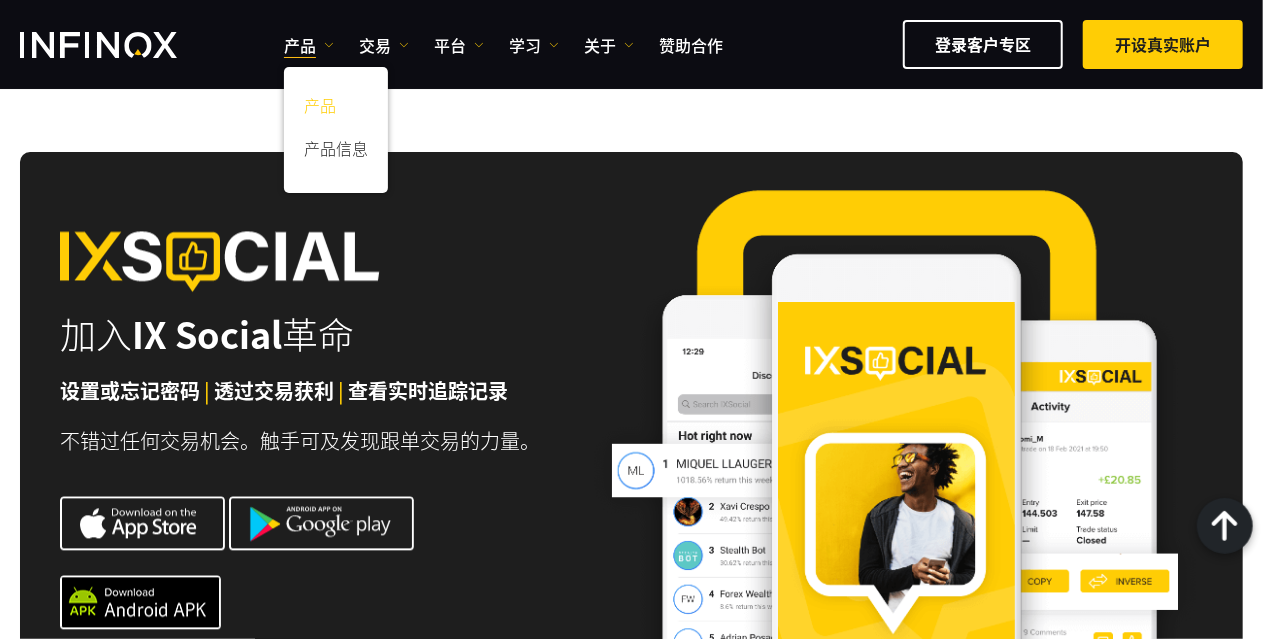 click on "产品" at bounding box center (336, 108) 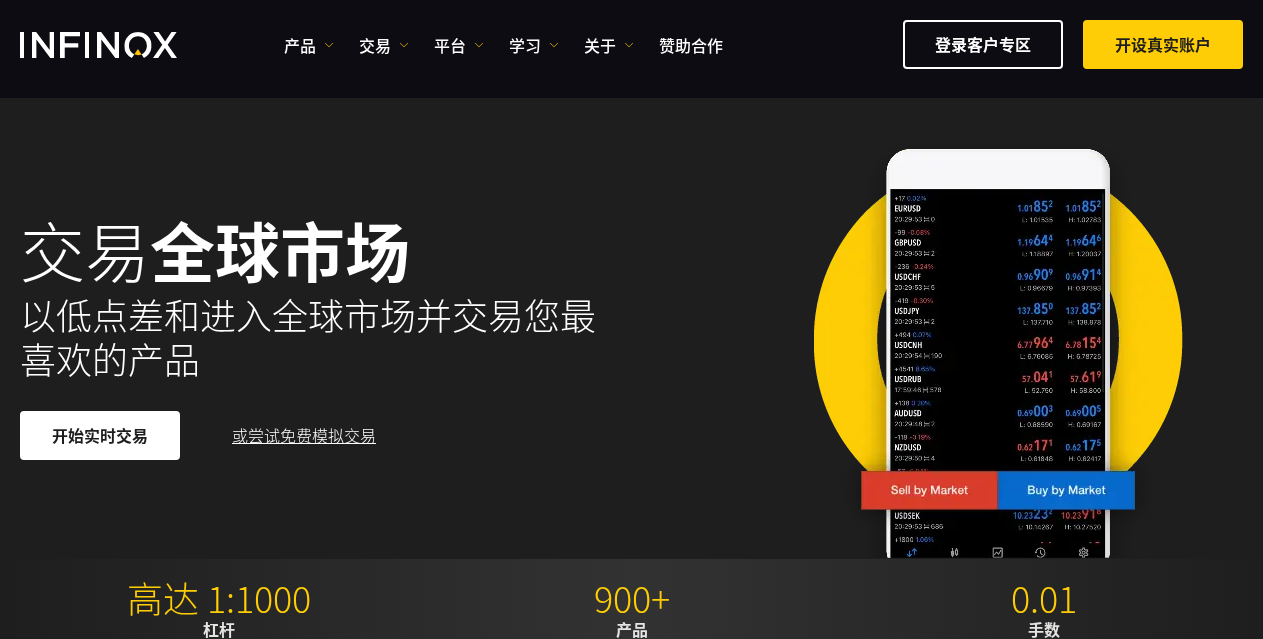 scroll, scrollTop: 200, scrollLeft: 0, axis: vertical 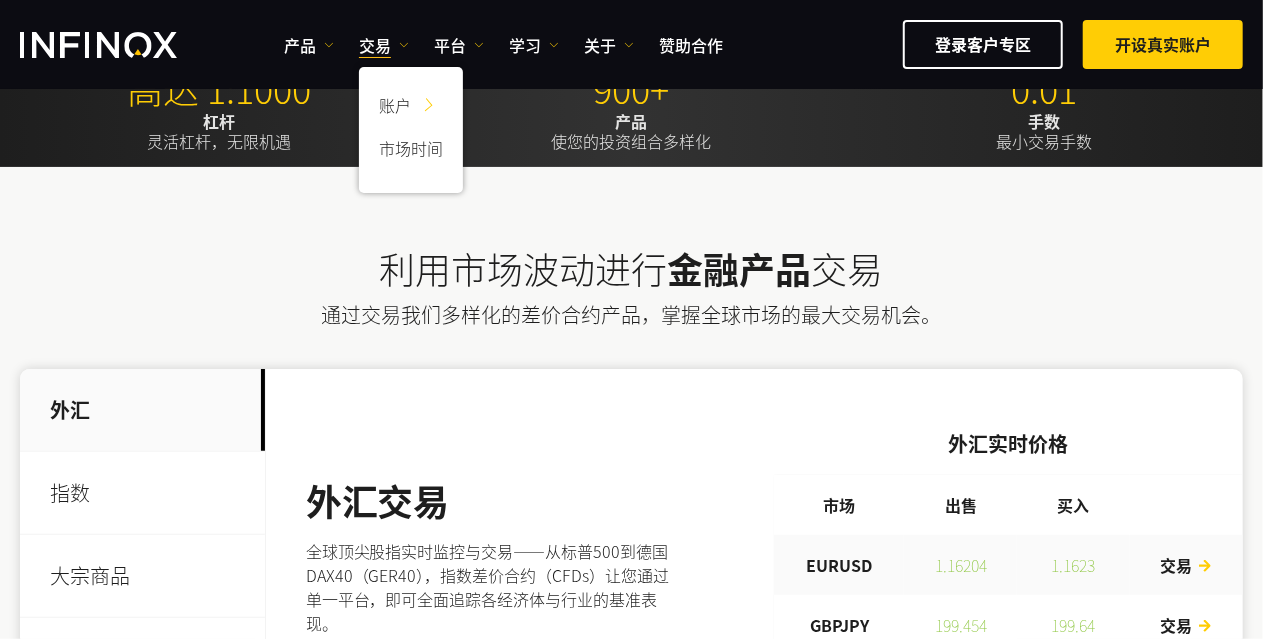 click on "利用市场波动进行 金融产品 交易
通过交易我们多样化的差价合约产品，掌握全球市场的最大交易机会。
外汇
指数
大宗商品
期货
债券
股票（差价合约）
外汇交易
EURUSD" at bounding box center [631, 588] 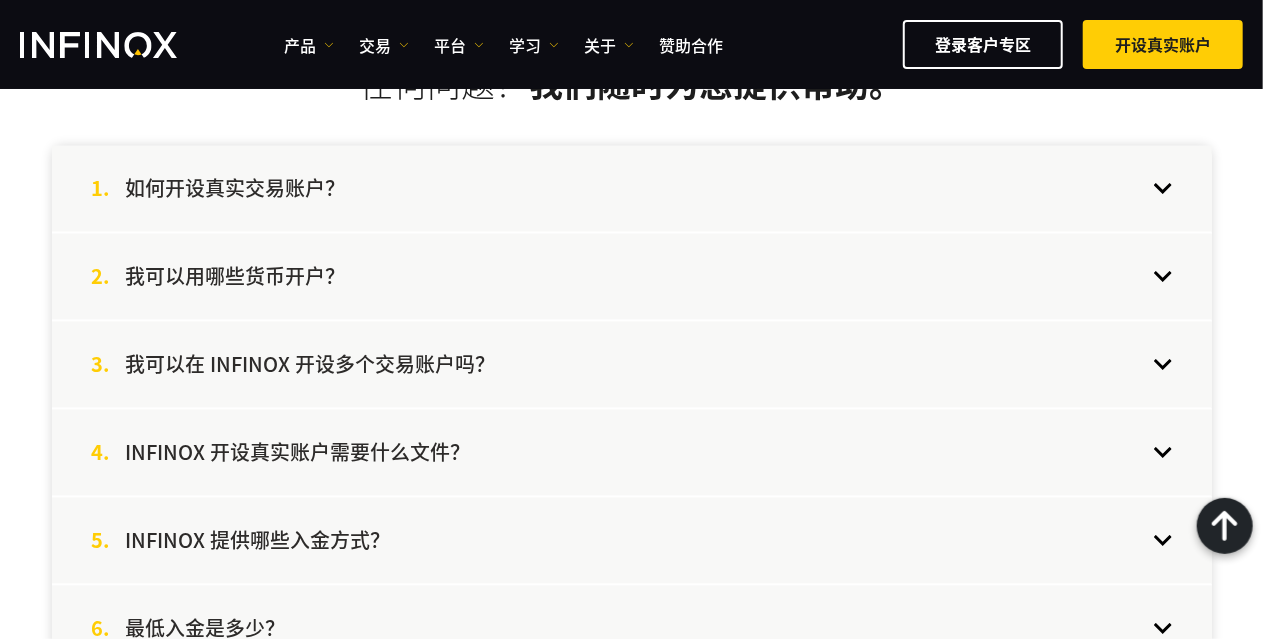 scroll, scrollTop: 1800, scrollLeft: 0, axis: vertical 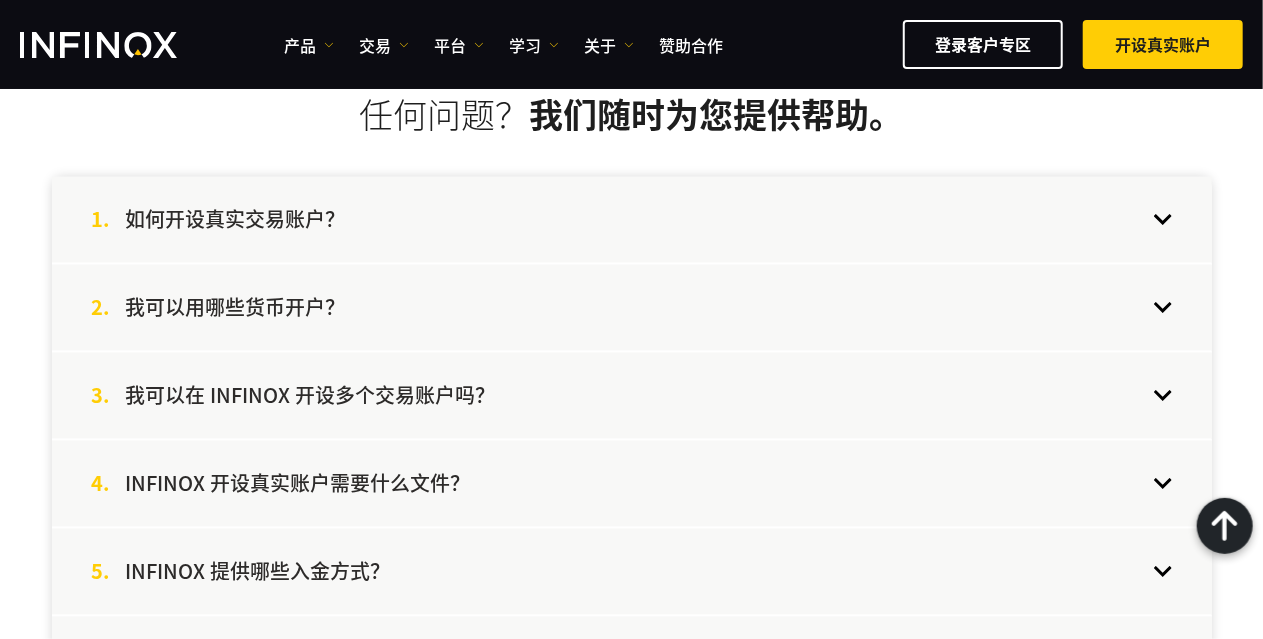 click on "如何开设真实交易账户？" at bounding box center (236, 220) 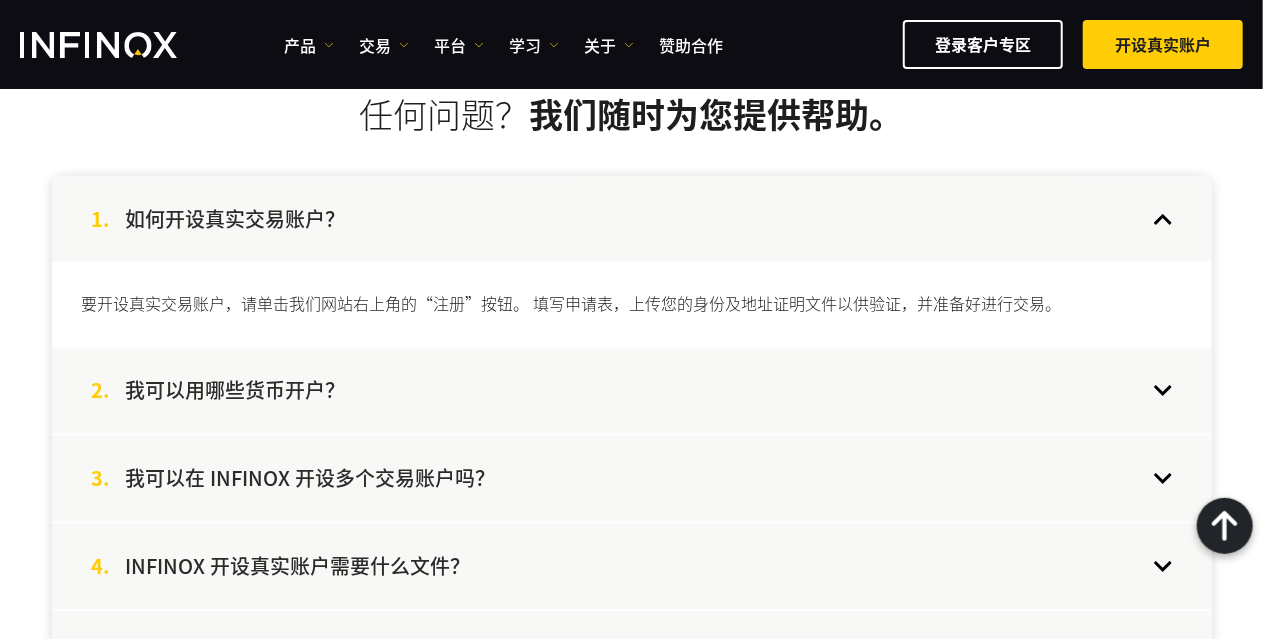 click on "2. 我可以用哪些货币开户？" at bounding box center [632, 391] 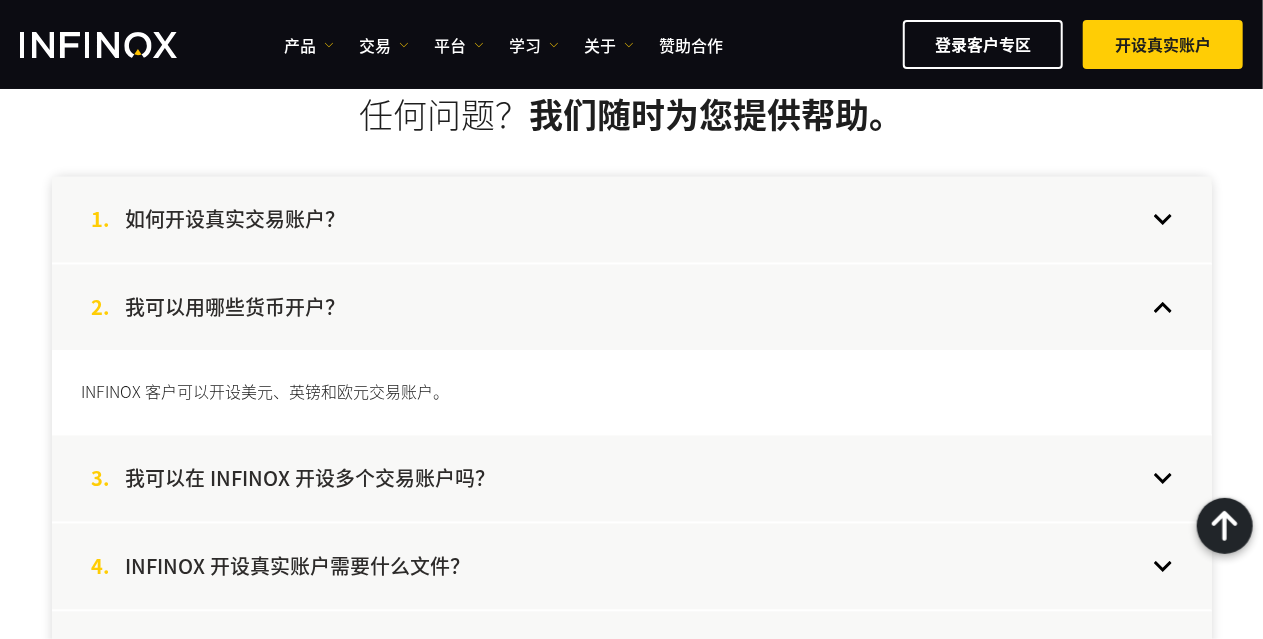click on "我可以在 INFINOX 开设多个交易账户吗？" at bounding box center (311, 479) 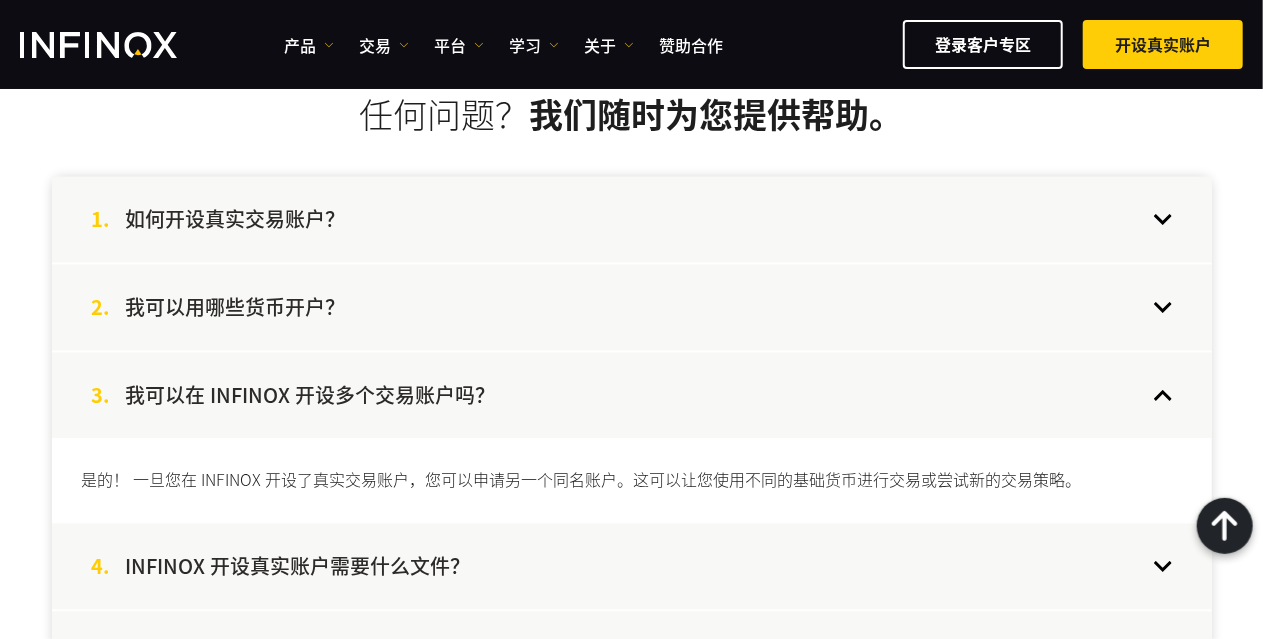 scroll, scrollTop: 1900, scrollLeft: 0, axis: vertical 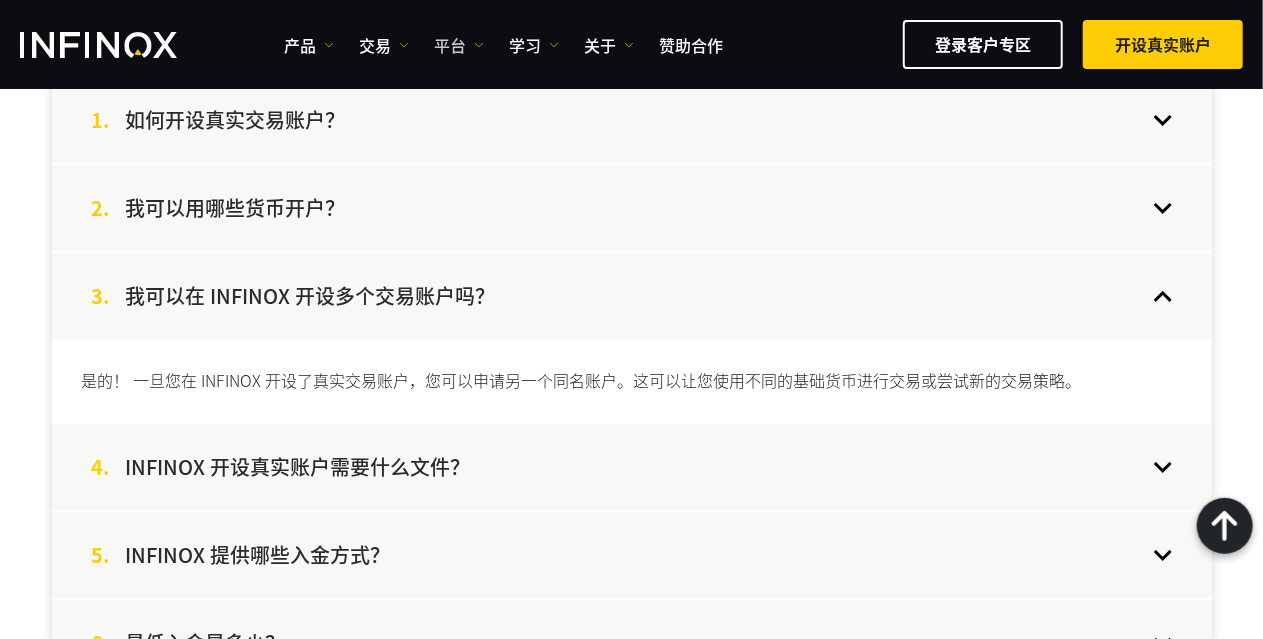 click on "平台" at bounding box center (459, 45) 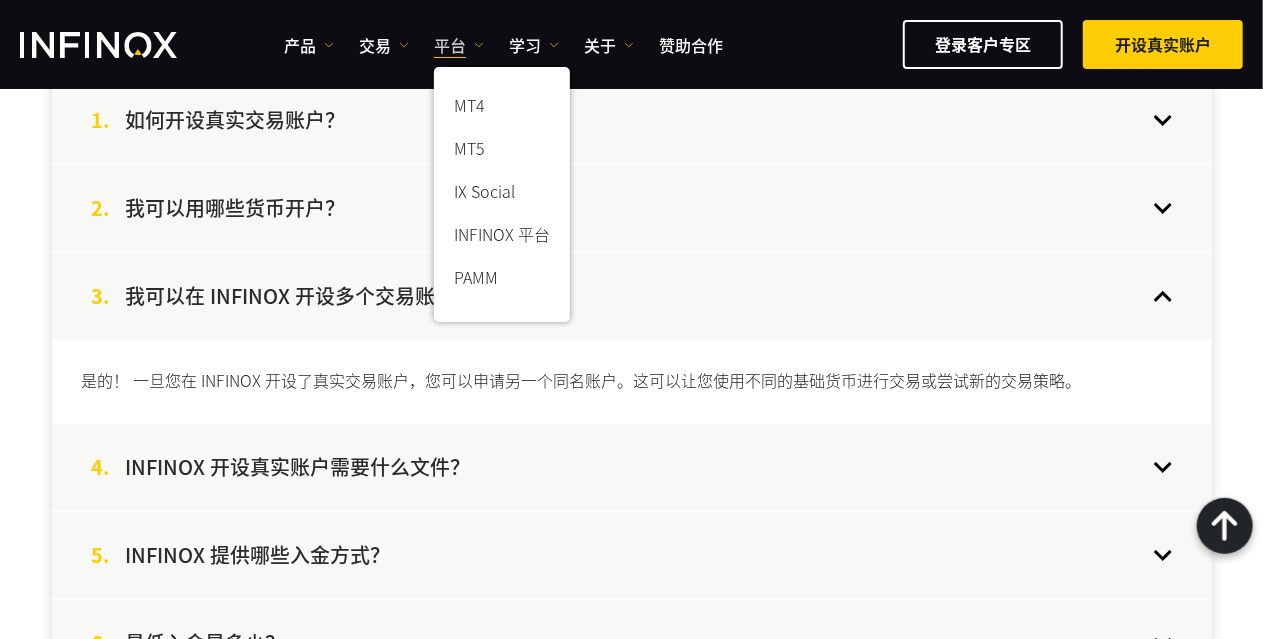 scroll, scrollTop: 0, scrollLeft: 0, axis: both 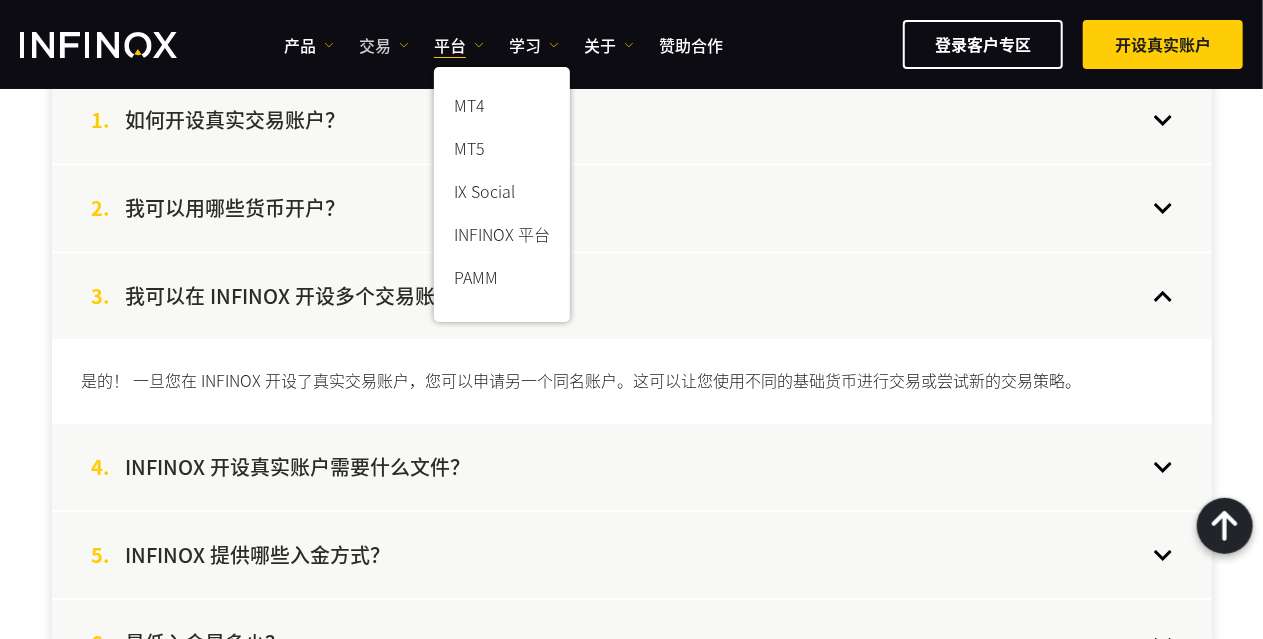 click on "交易" at bounding box center (384, 45) 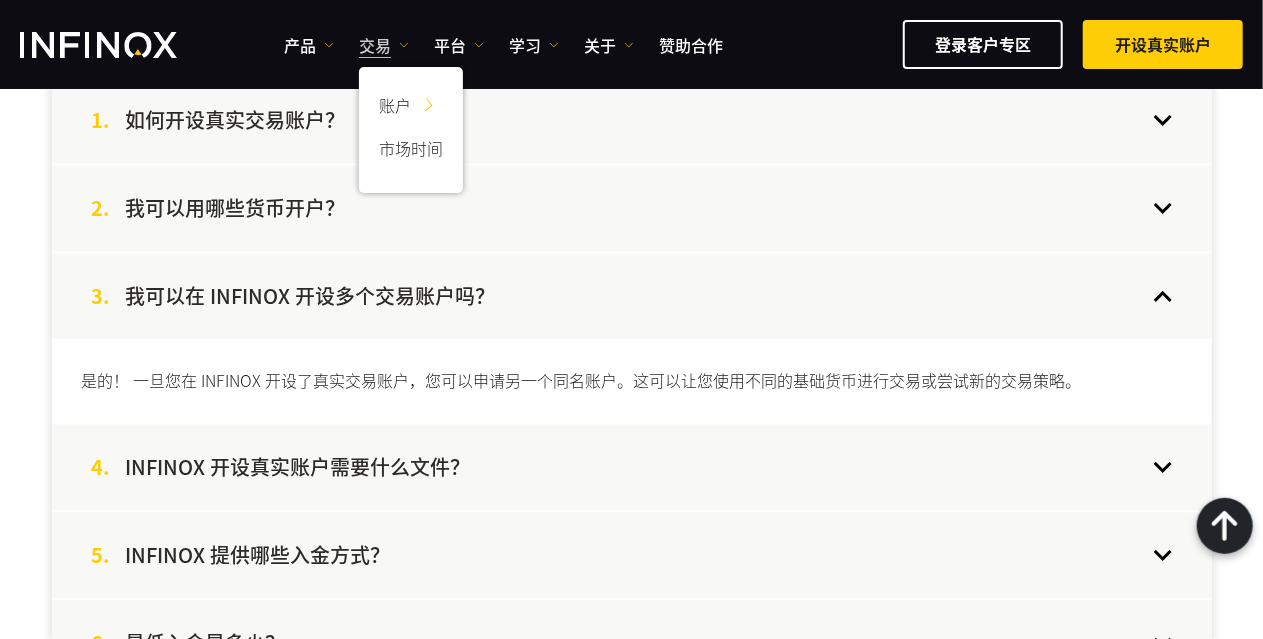 scroll, scrollTop: 0, scrollLeft: 0, axis: both 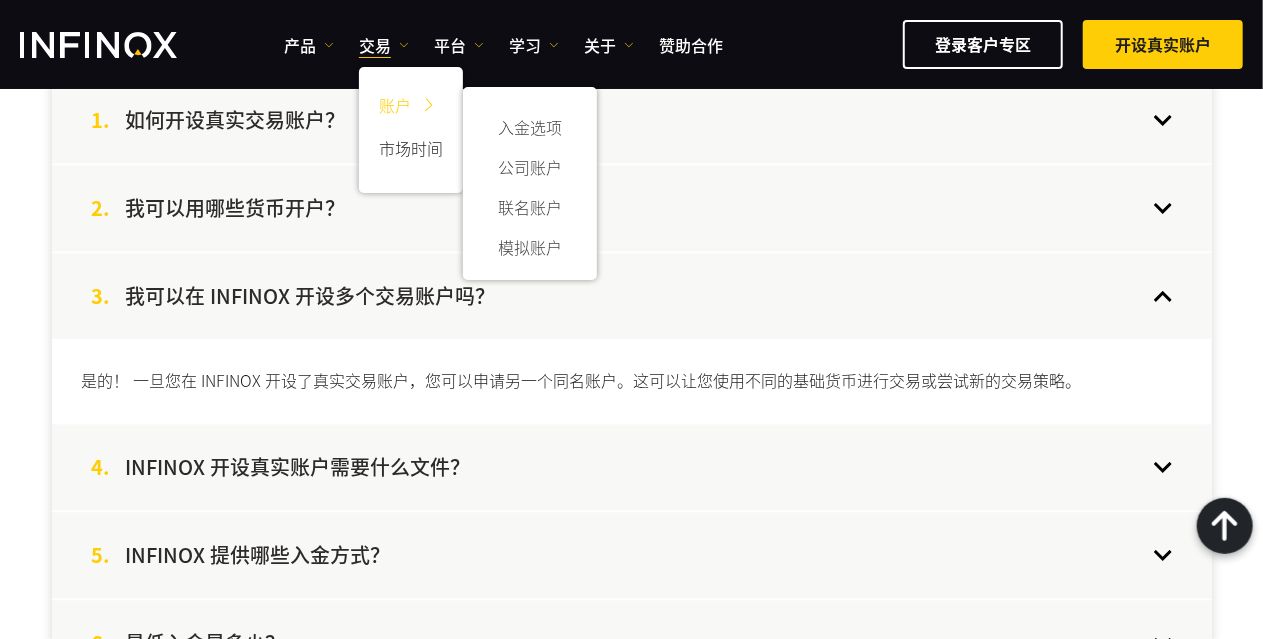click at bounding box center [428, 105] 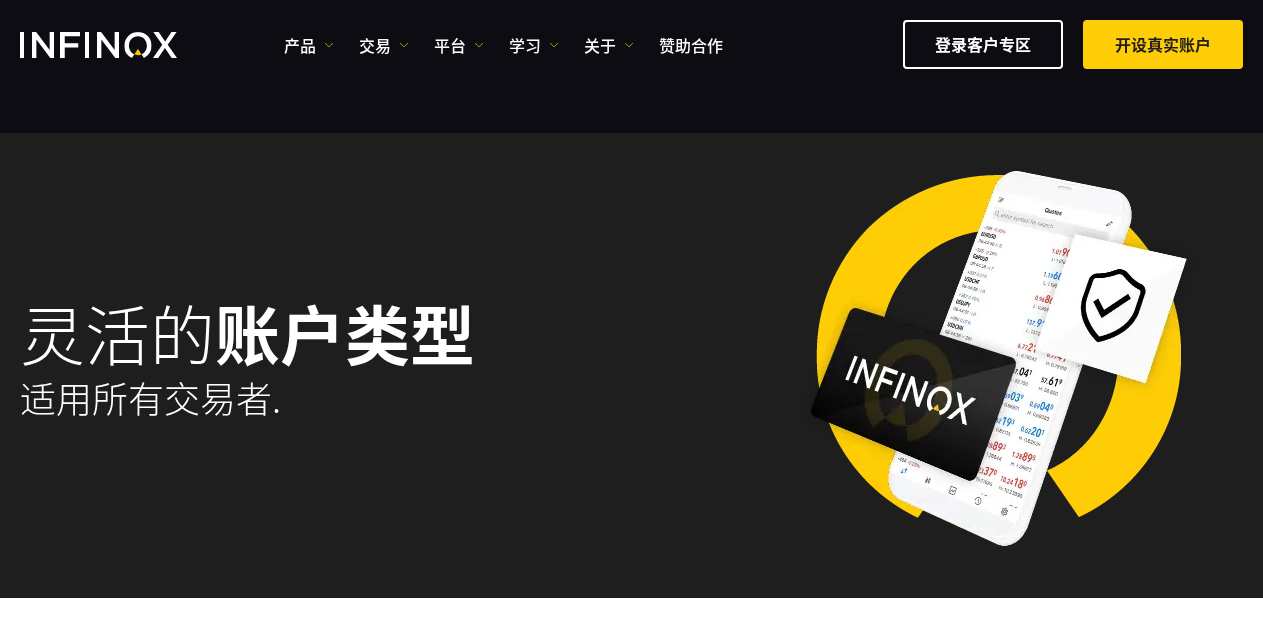 scroll, scrollTop: 500, scrollLeft: 0, axis: vertical 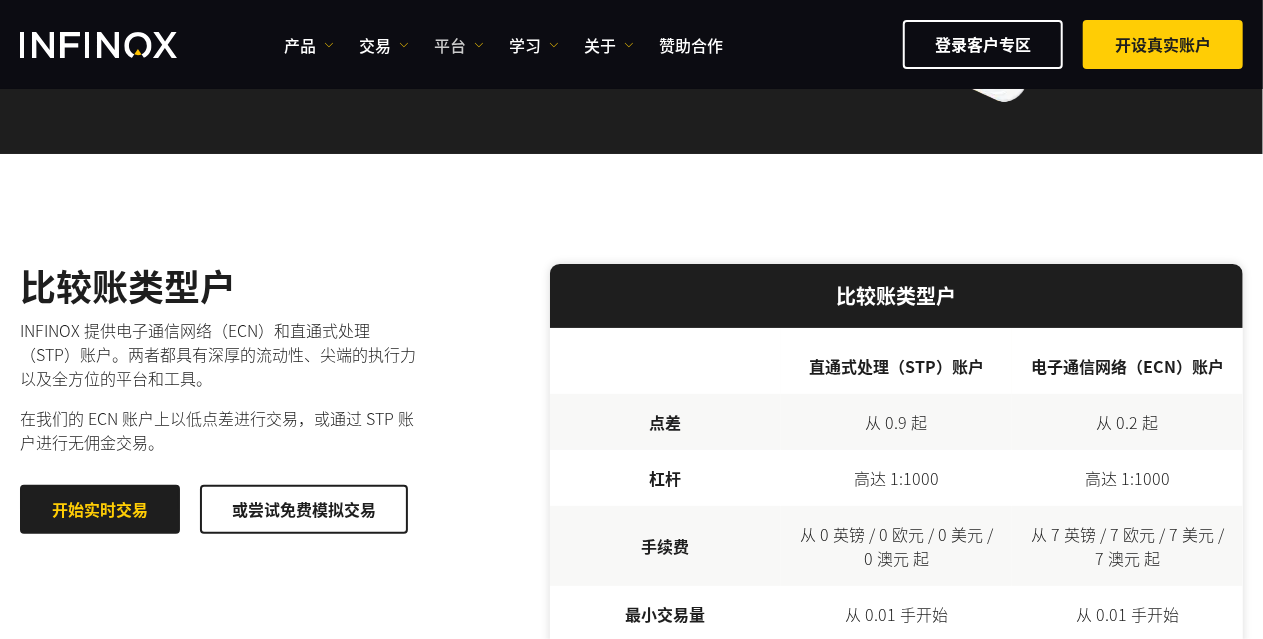 click on "平台" at bounding box center [459, 45] 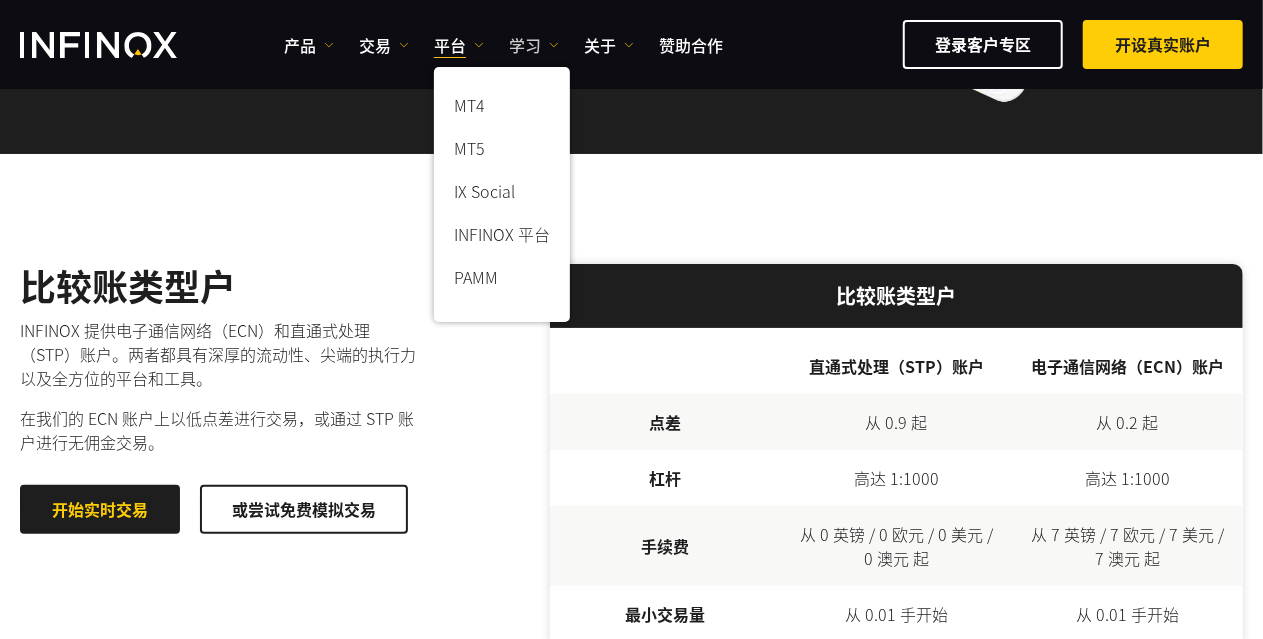 scroll, scrollTop: 0, scrollLeft: 0, axis: both 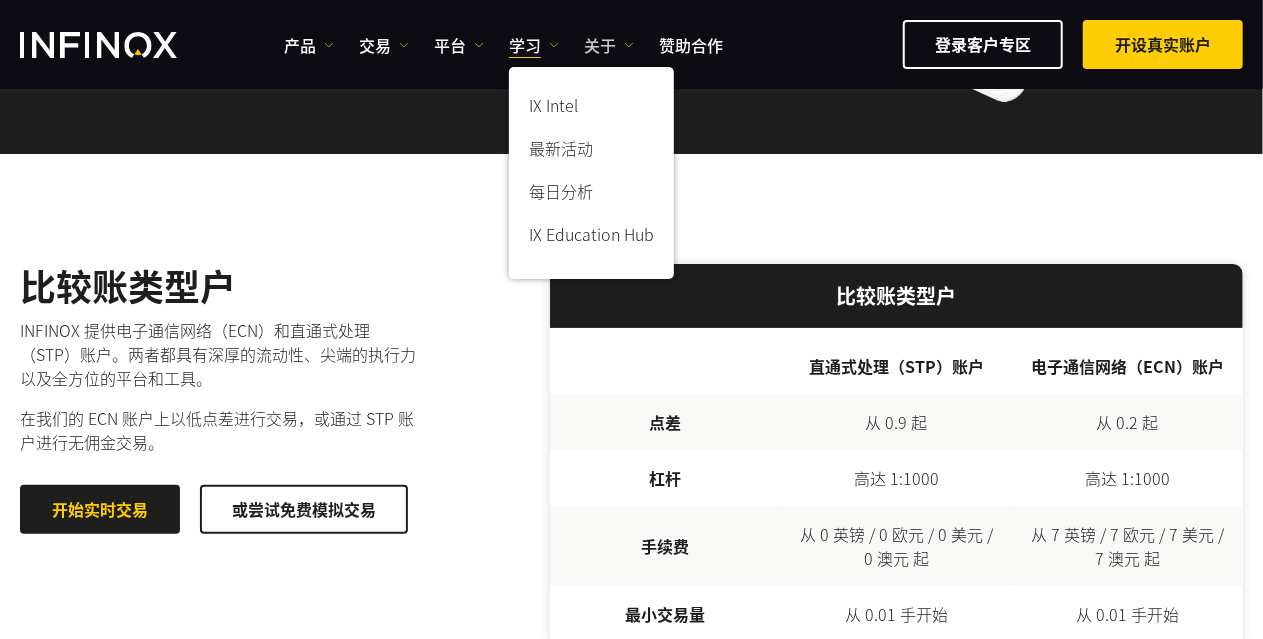 click on "关于" at bounding box center (609, 45) 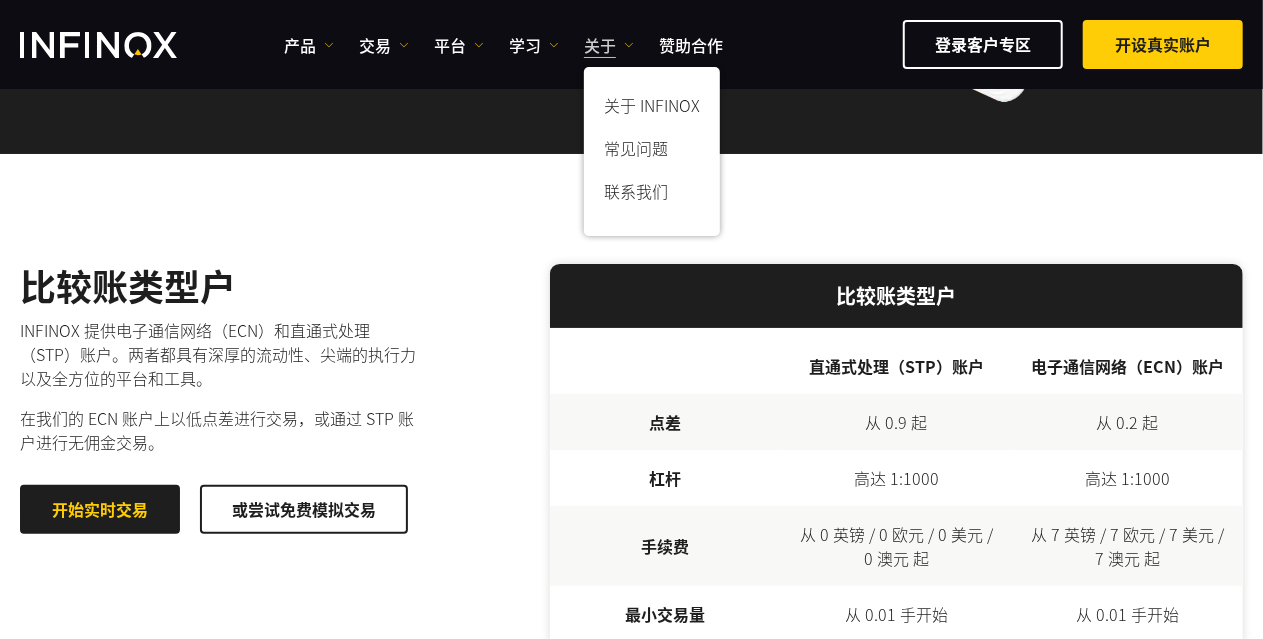 scroll, scrollTop: 0, scrollLeft: 0, axis: both 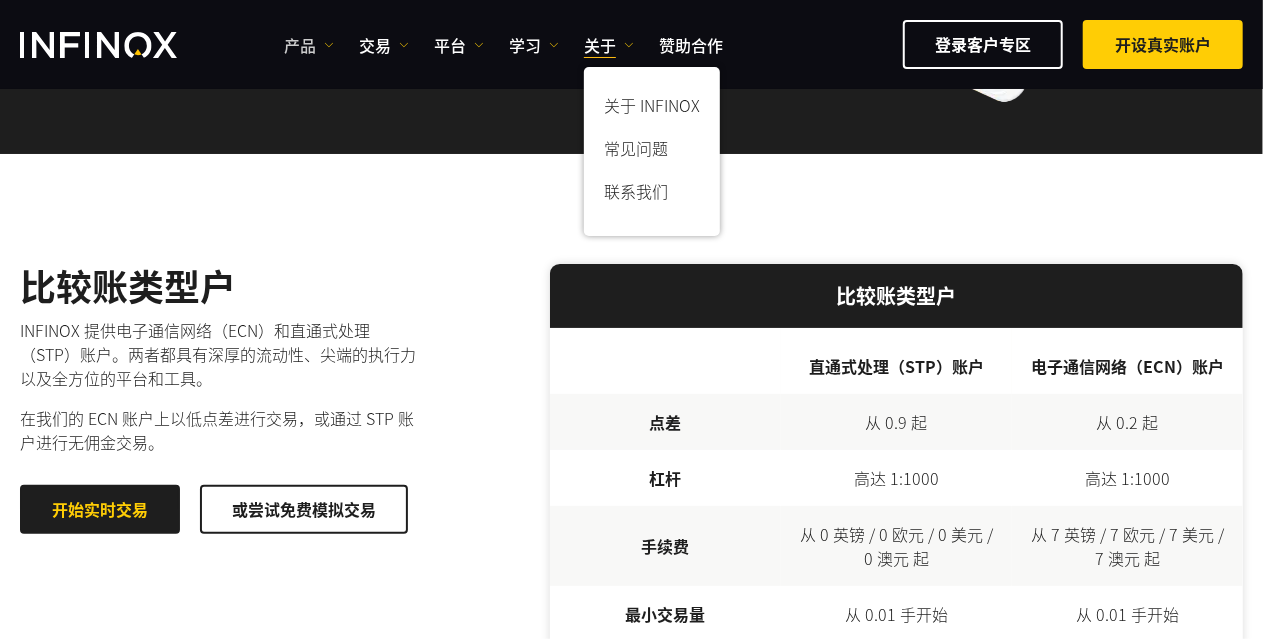 click on "产品" at bounding box center [309, 45] 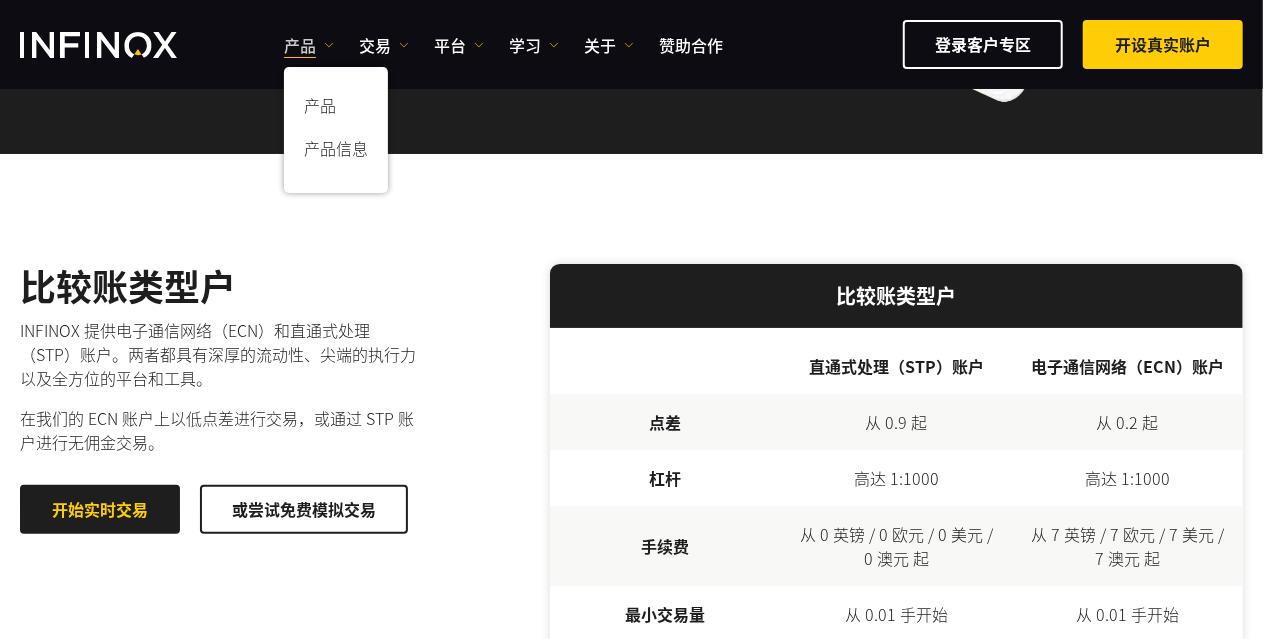 scroll, scrollTop: 0, scrollLeft: 0, axis: both 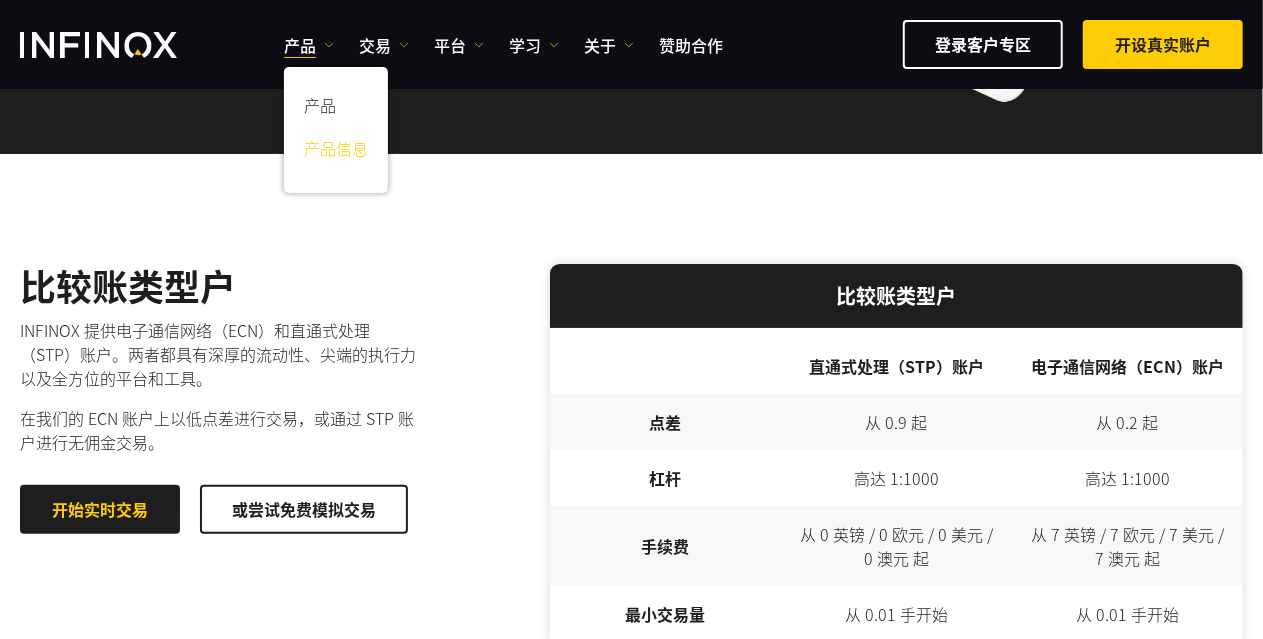 click on "产品信息" at bounding box center (336, 151) 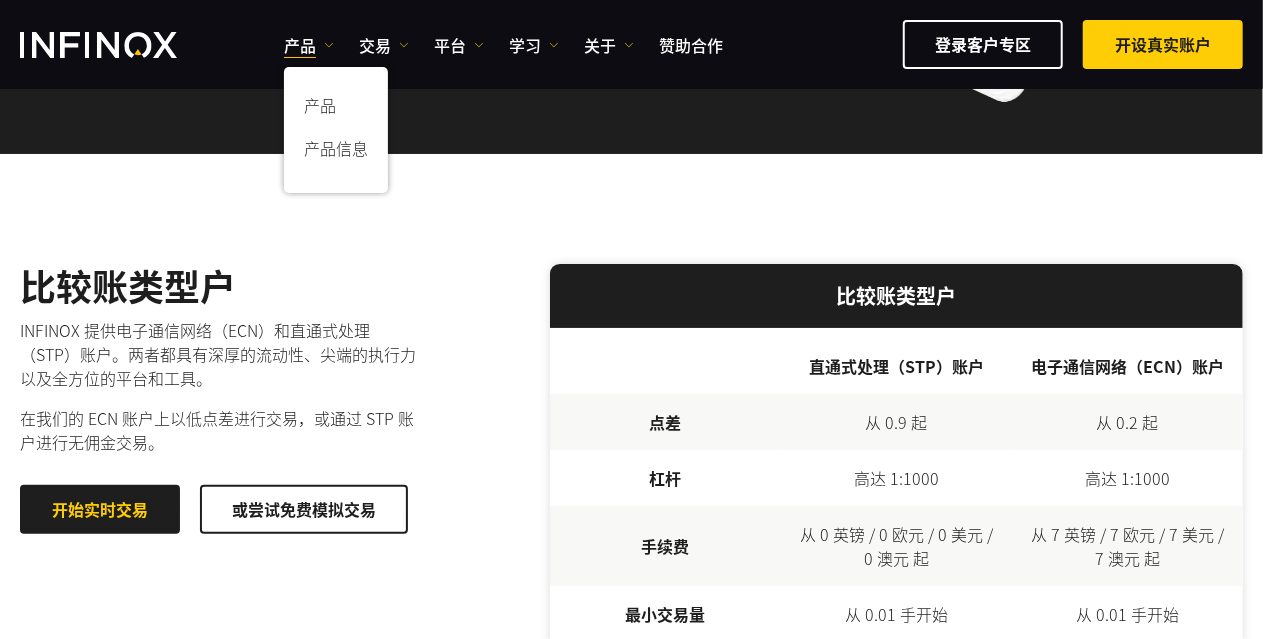 scroll, scrollTop: 0, scrollLeft: 0, axis: both 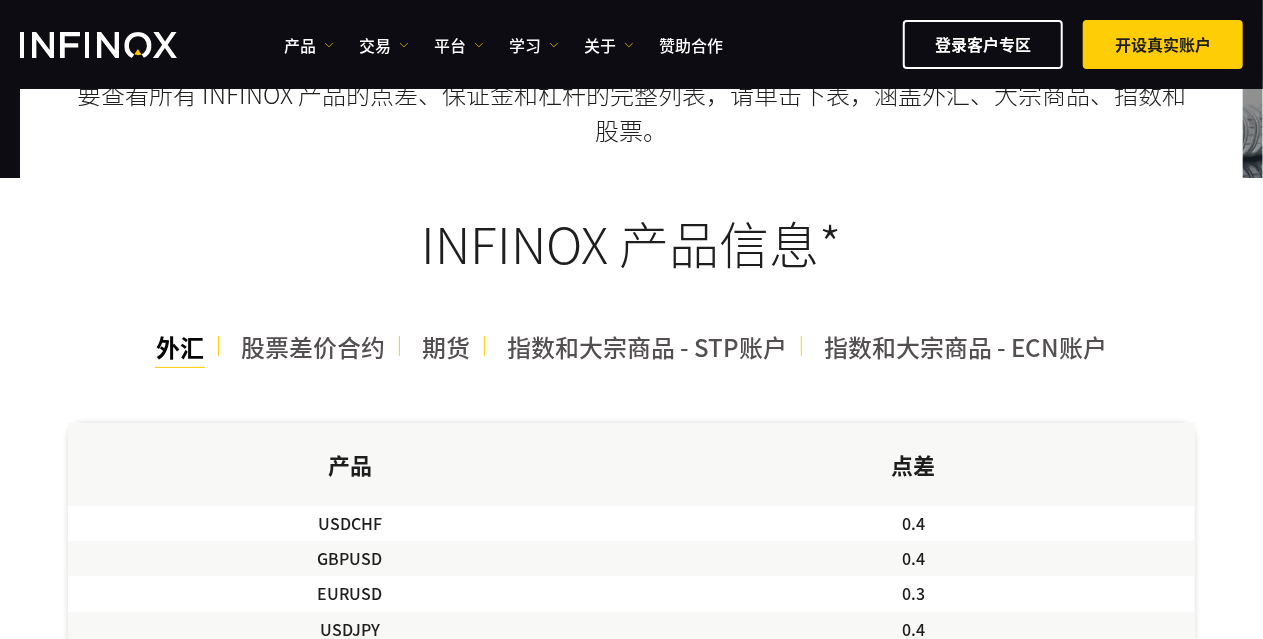 click on "外汇" at bounding box center (180, 346) 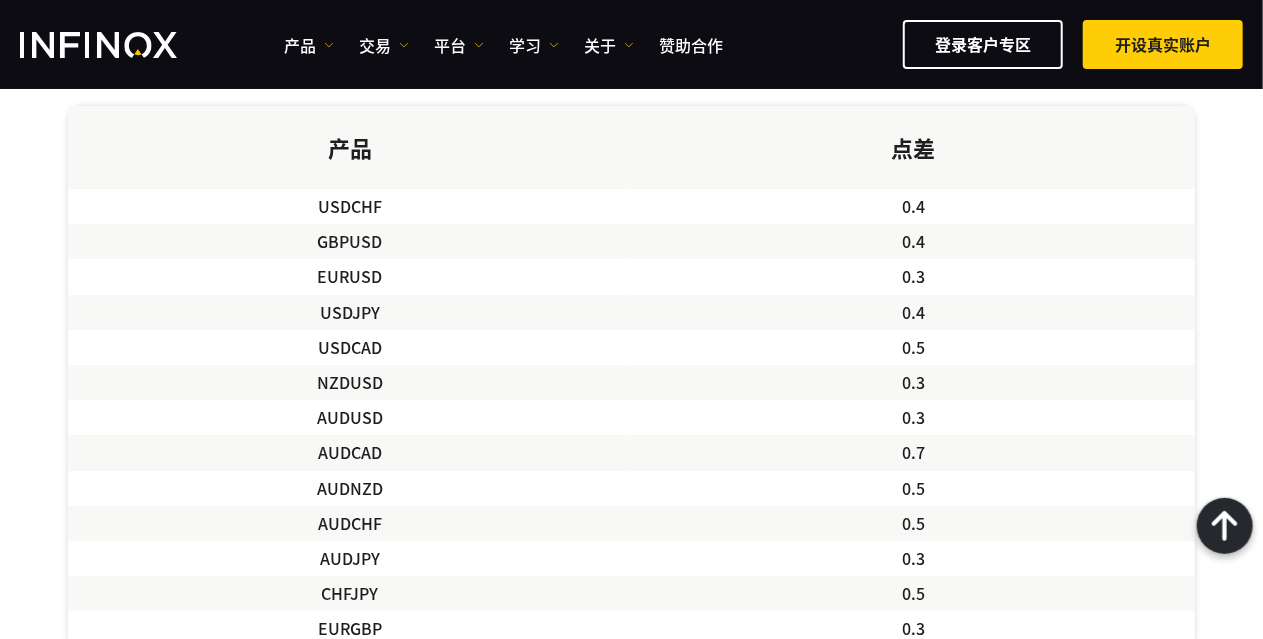 scroll, scrollTop: 500, scrollLeft: 0, axis: vertical 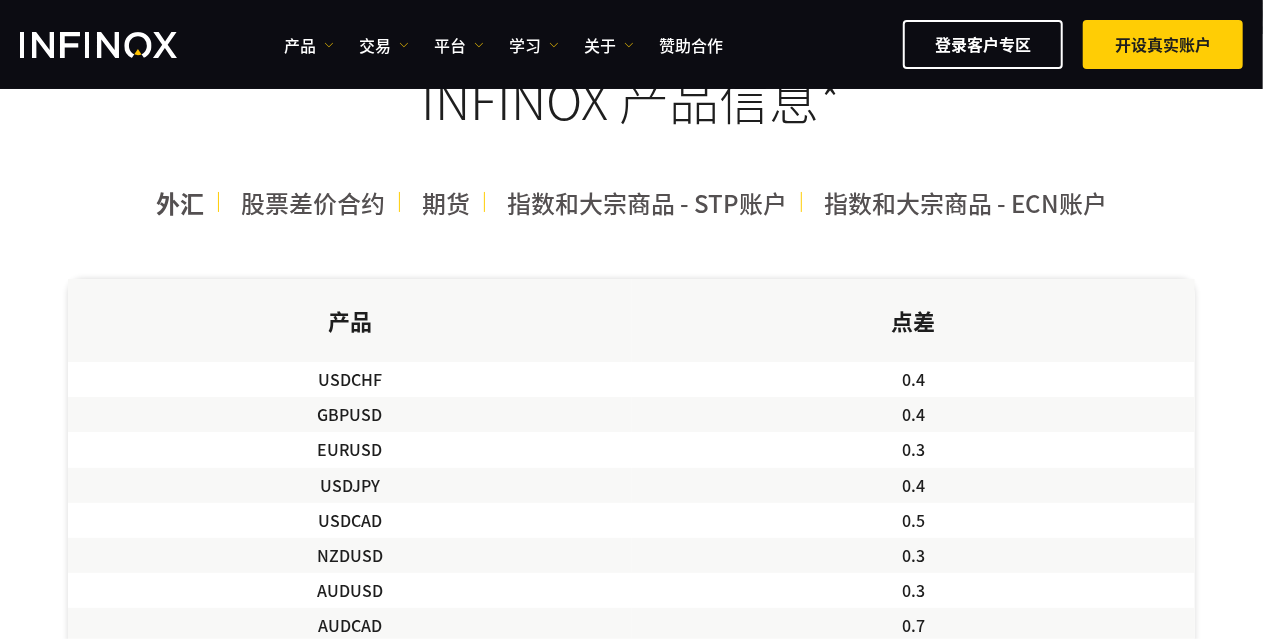 click on "要查看所有 INFINOX 产品的点差、保证金和杠杆的完整列表，请单击下表，涵盖外汇、大宗商品、指数和股票。
INFINOX 产品信息*
外汇
股票差价合约
期货
指数和大宗商品 - STP账户
指数和大宗商品 - ECN账户
产品
点差
USDCHF
0.4
GBPUSD
0.4
EURUSD
0.3
USDJPY
0.4
USDCAD
0.5" at bounding box center [631, 959] 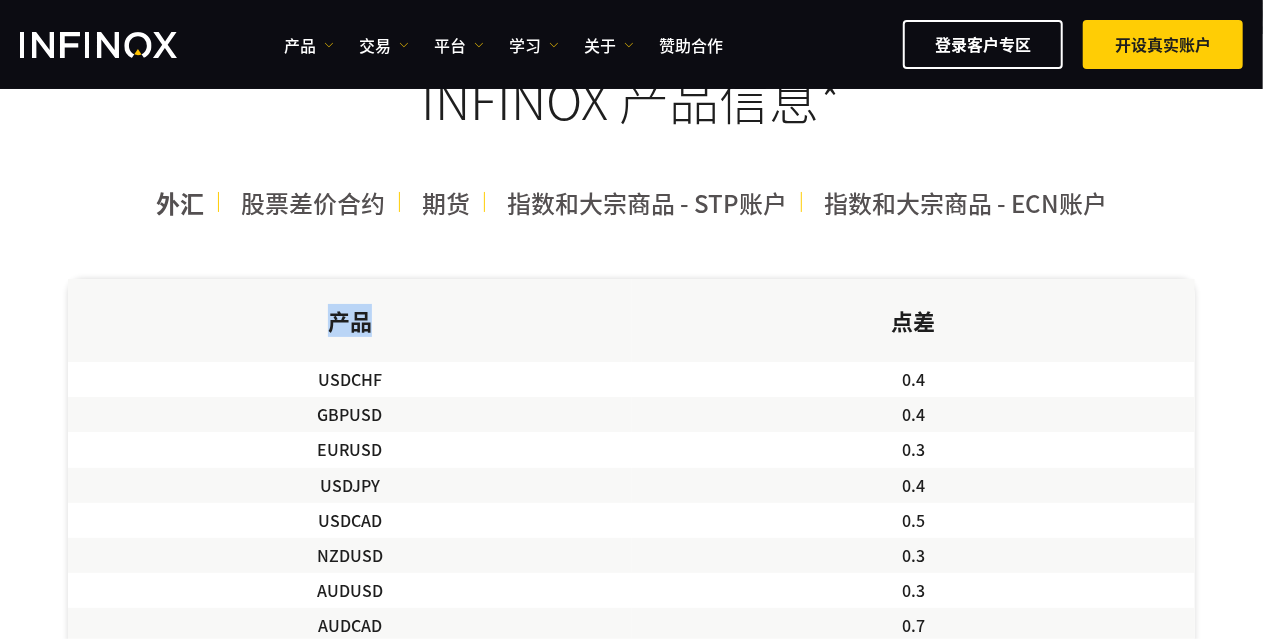 click on "要查看所有 INFINOX 产品的点差、保证金和杠杆的完整列表，请单击下表，涵盖外汇、大宗商品、指数和股票。
INFINOX 产品信息*
外汇
股票差价合约
期货
指数和大宗商品 - STP账户
指数和大宗商品 - ECN账户
产品
点差
USDCHF
0.4
GBPUSD
0.4
EURUSD
0.3
USDJPY
0.4
USDCAD
0.5" at bounding box center [631, 959] 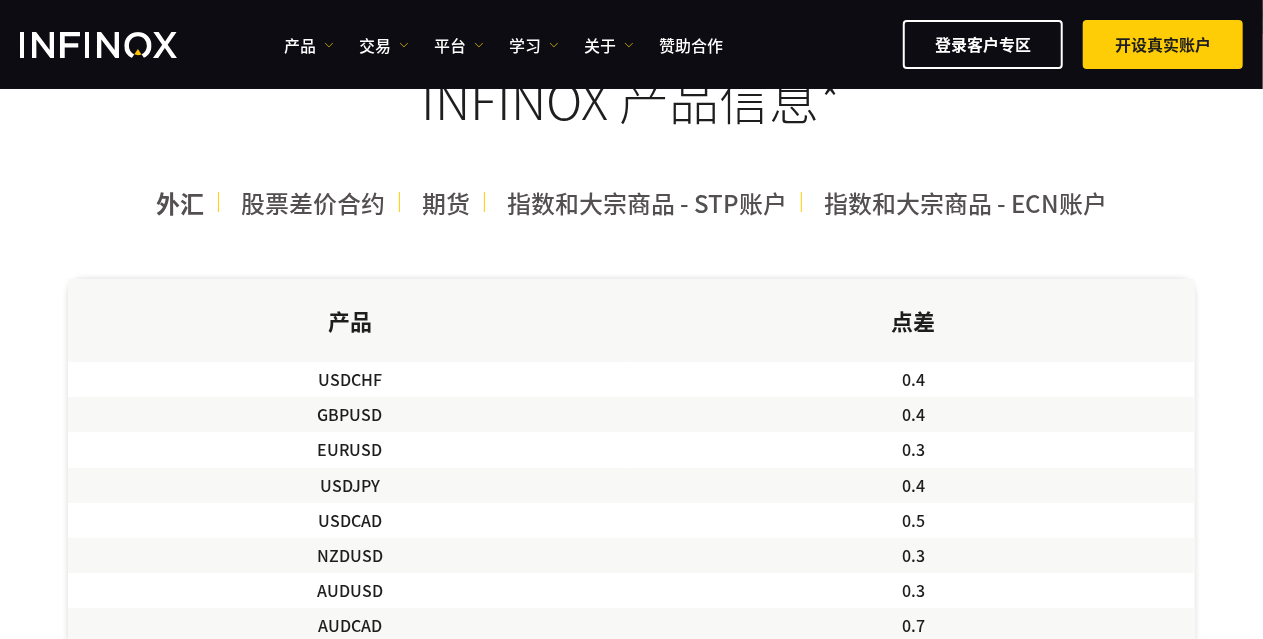 scroll, scrollTop: 0, scrollLeft: 0, axis: both 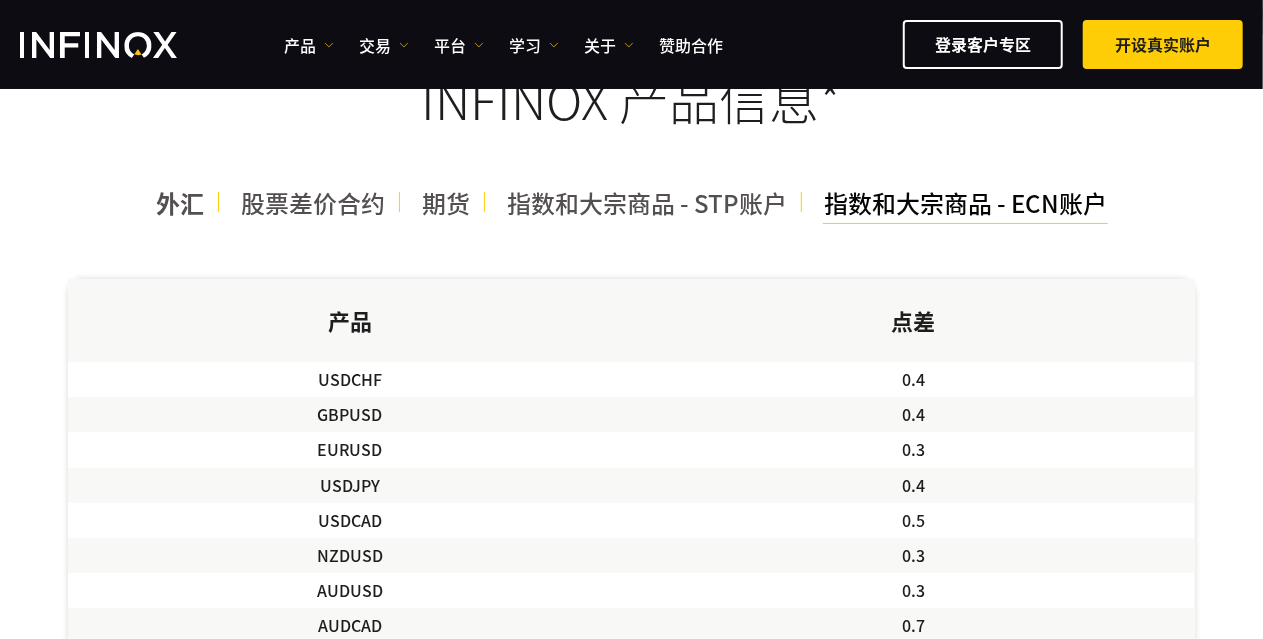 click on "指数和大宗商品 - ECN账户" at bounding box center [965, 202] 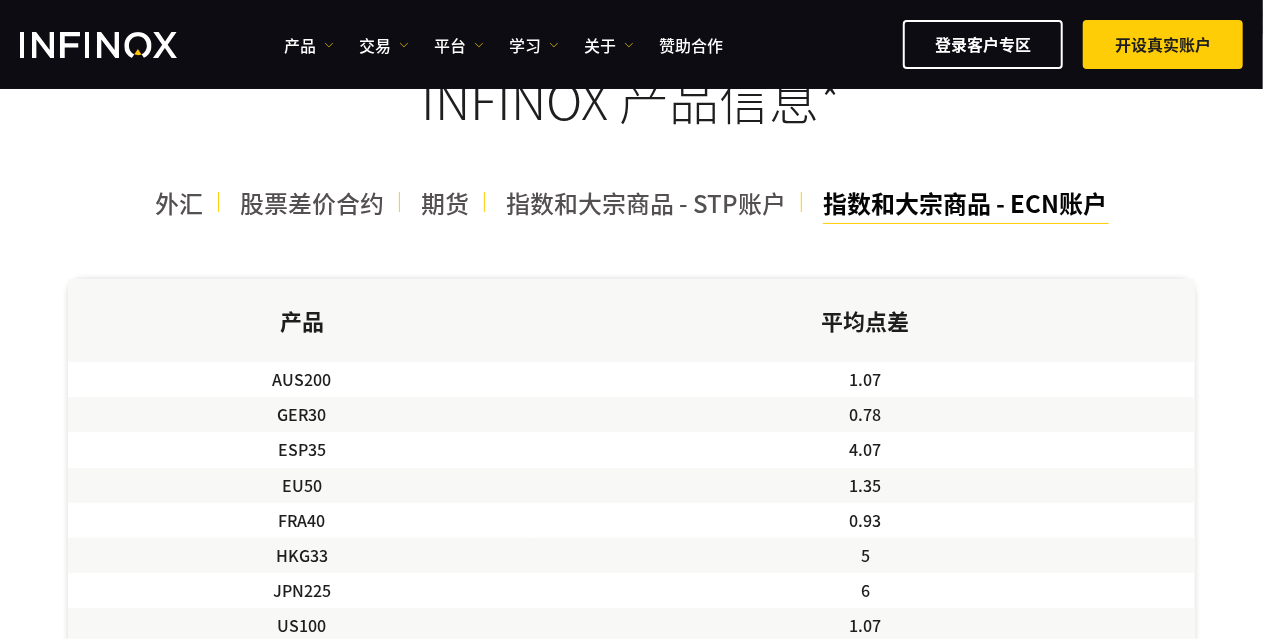 scroll, scrollTop: 0, scrollLeft: 0, axis: both 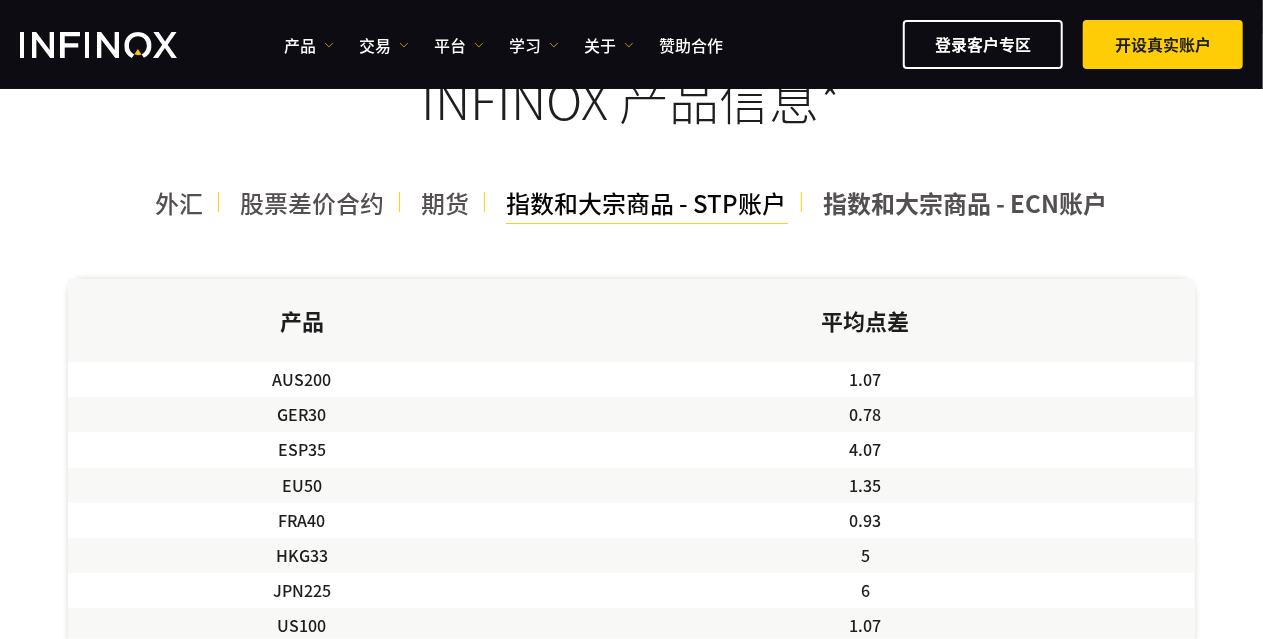 click on "指数和大宗商品 - STP账户" at bounding box center [647, 202] 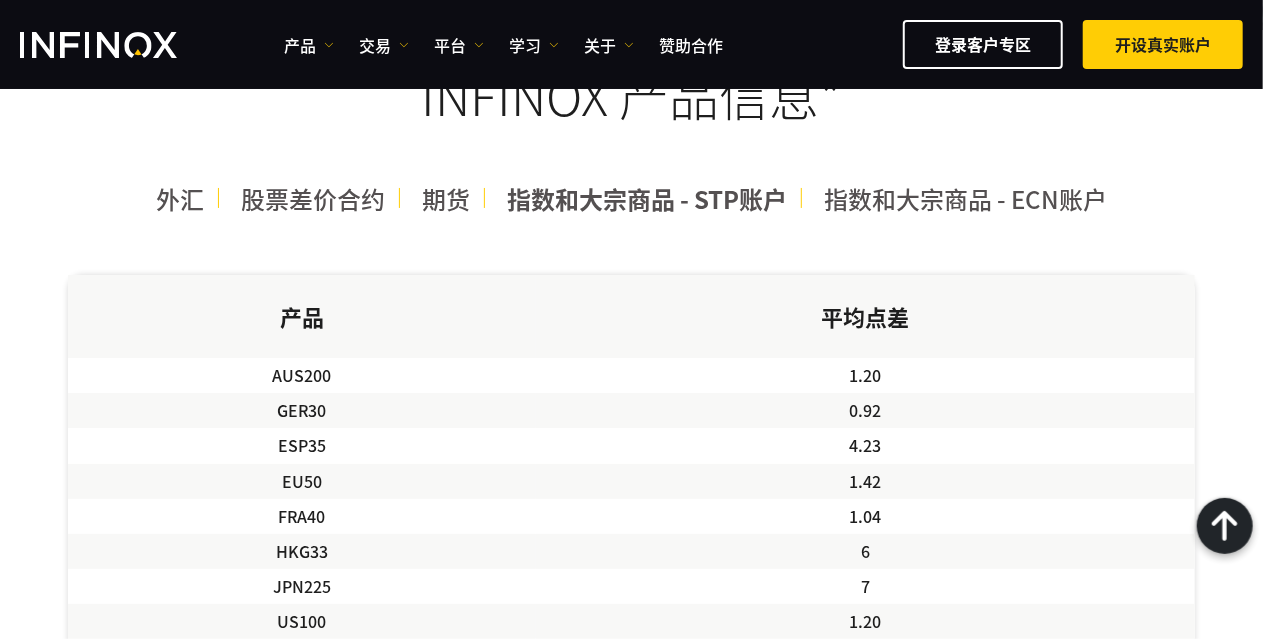 scroll, scrollTop: 500, scrollLeft: 0, axis: vertical 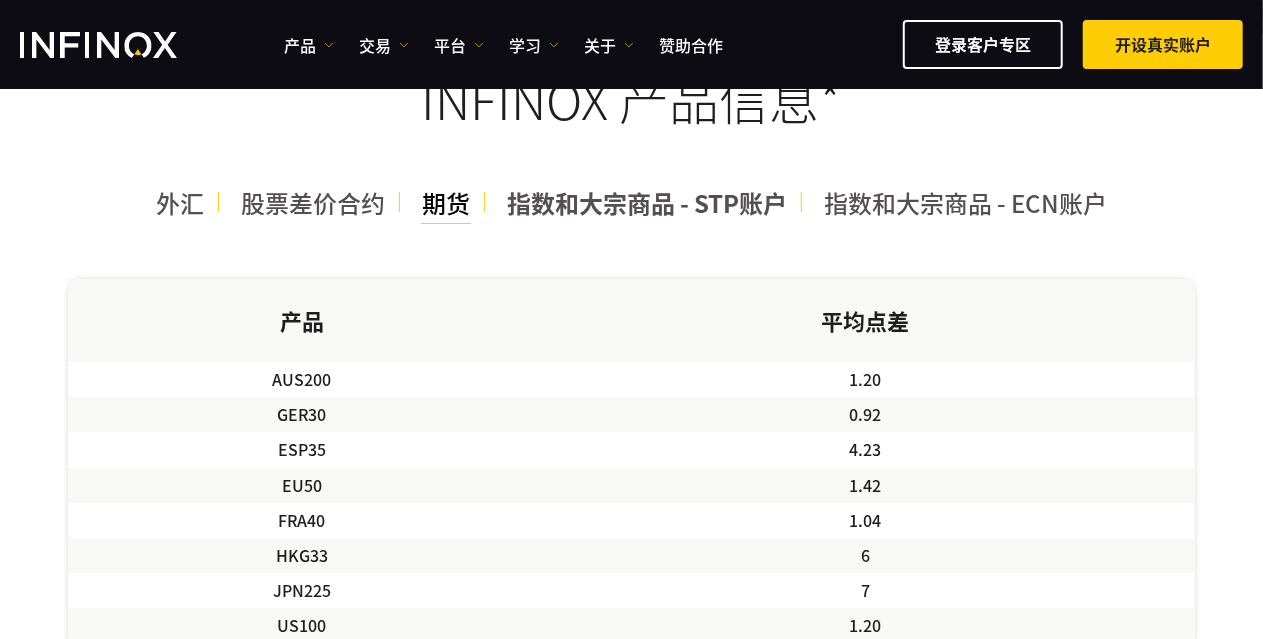 click on "期货" at bounding box center (446, 202) 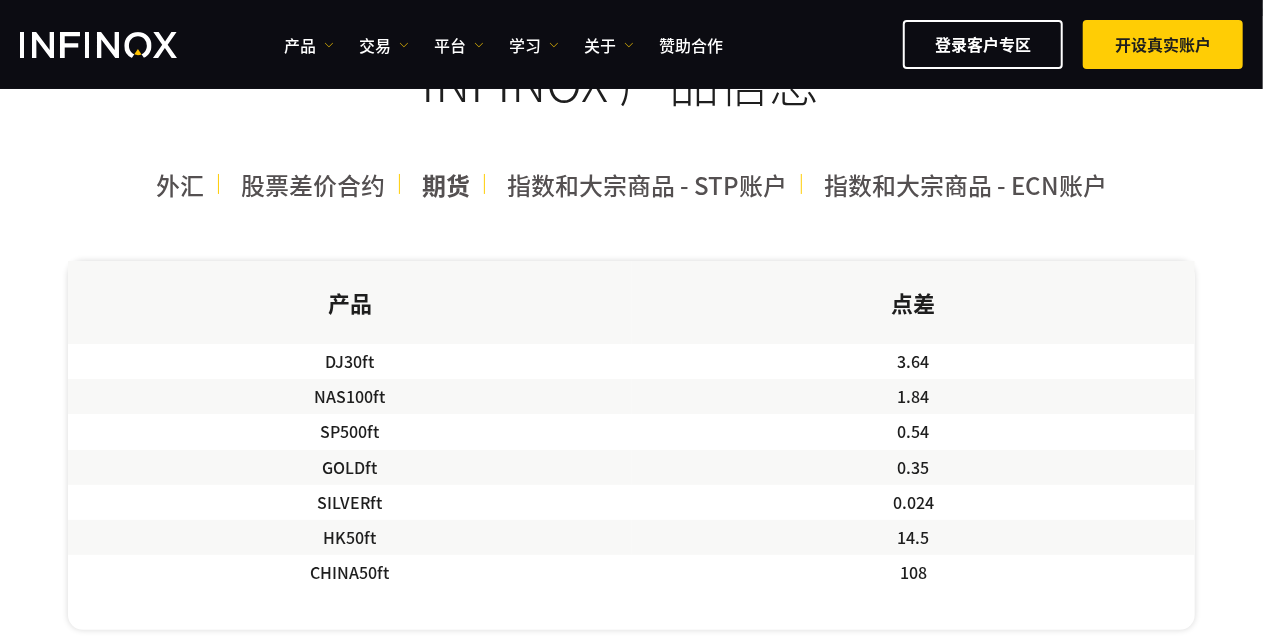 scroll, scrollTop: 500, scrollLeft: 0, axis: vertical 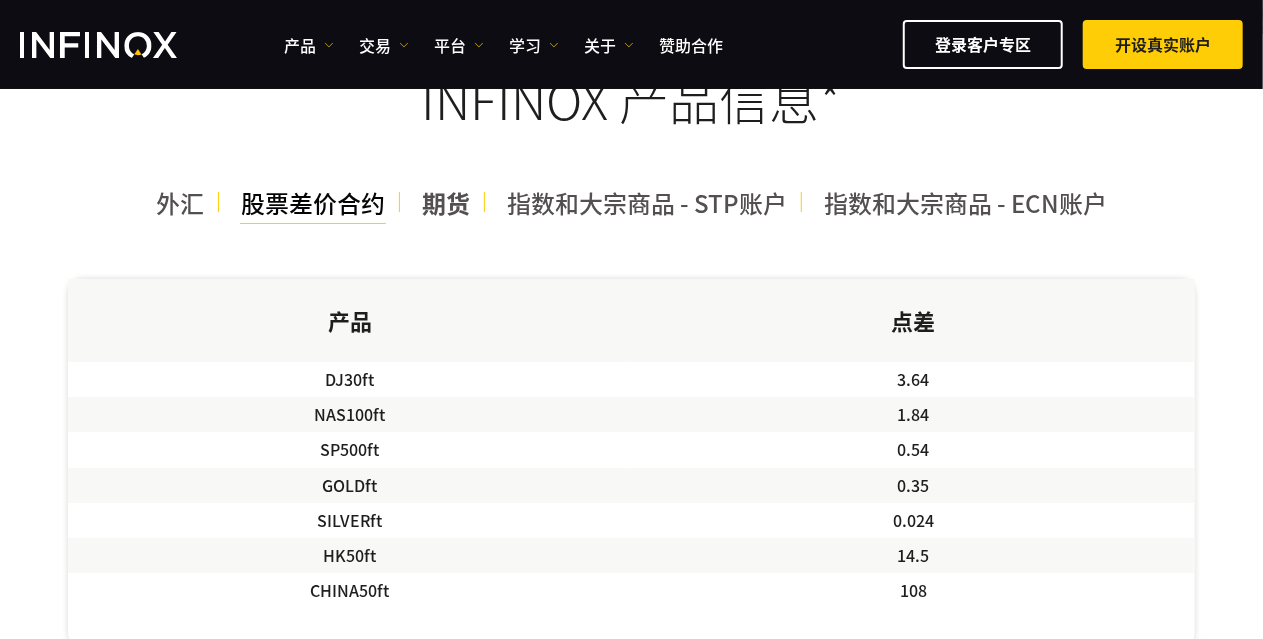 click on "股票差价合约" at bounding box center [313, 203] 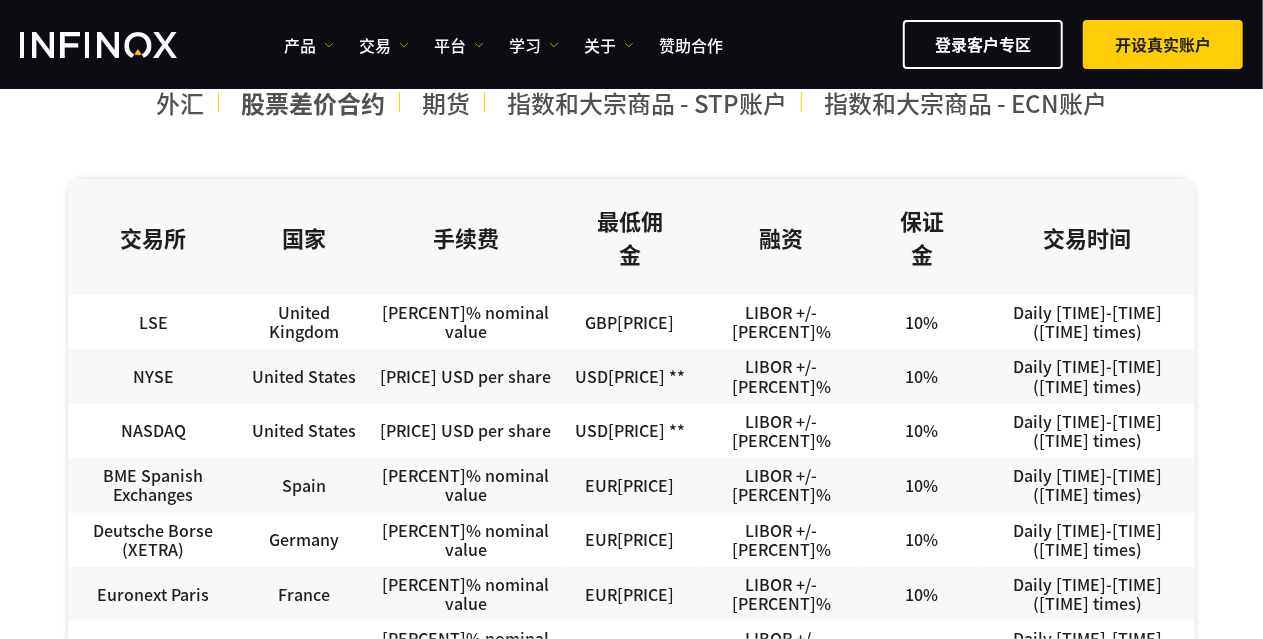 scroll, scrollTop: 500, scrollLeft: 0, axis: vertical 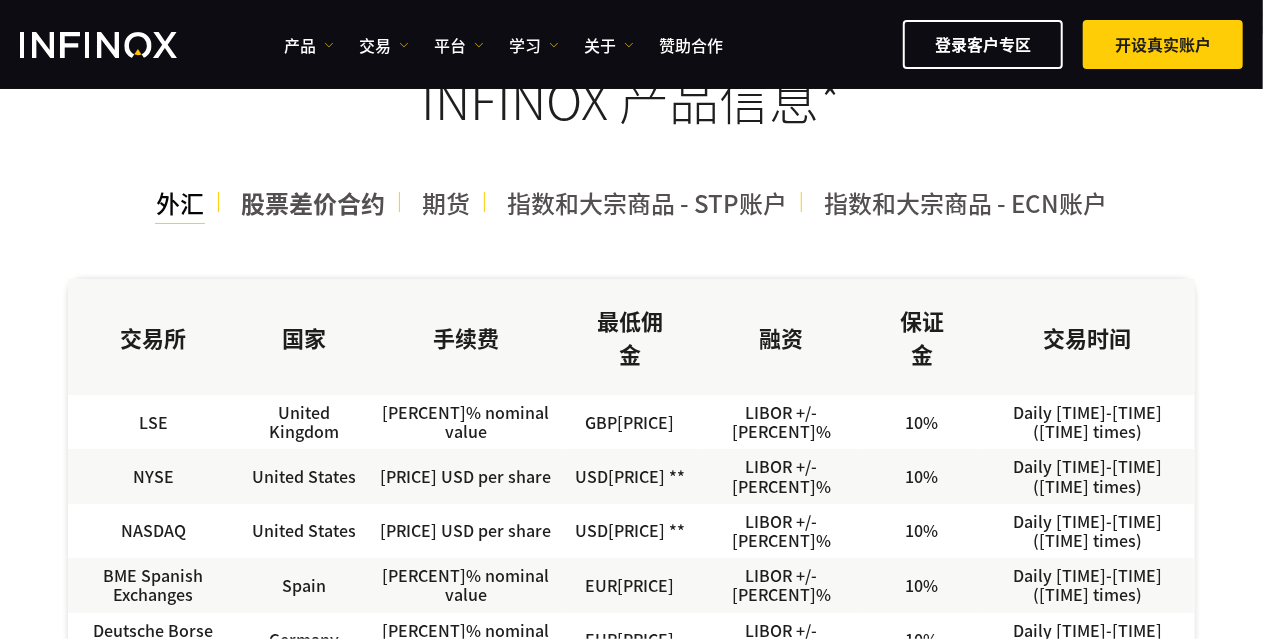click on "外汇" at bounding box center (180, 202) 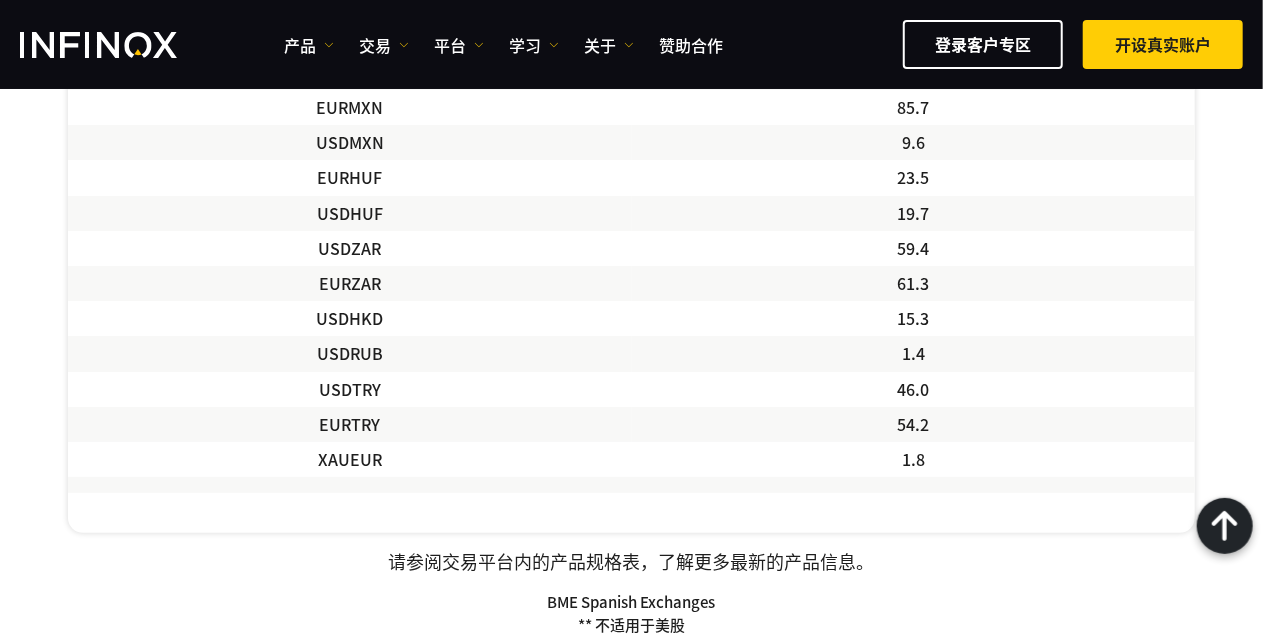 scroll, scrollTop: 1900, scrollLeft: 0, axis: vertical 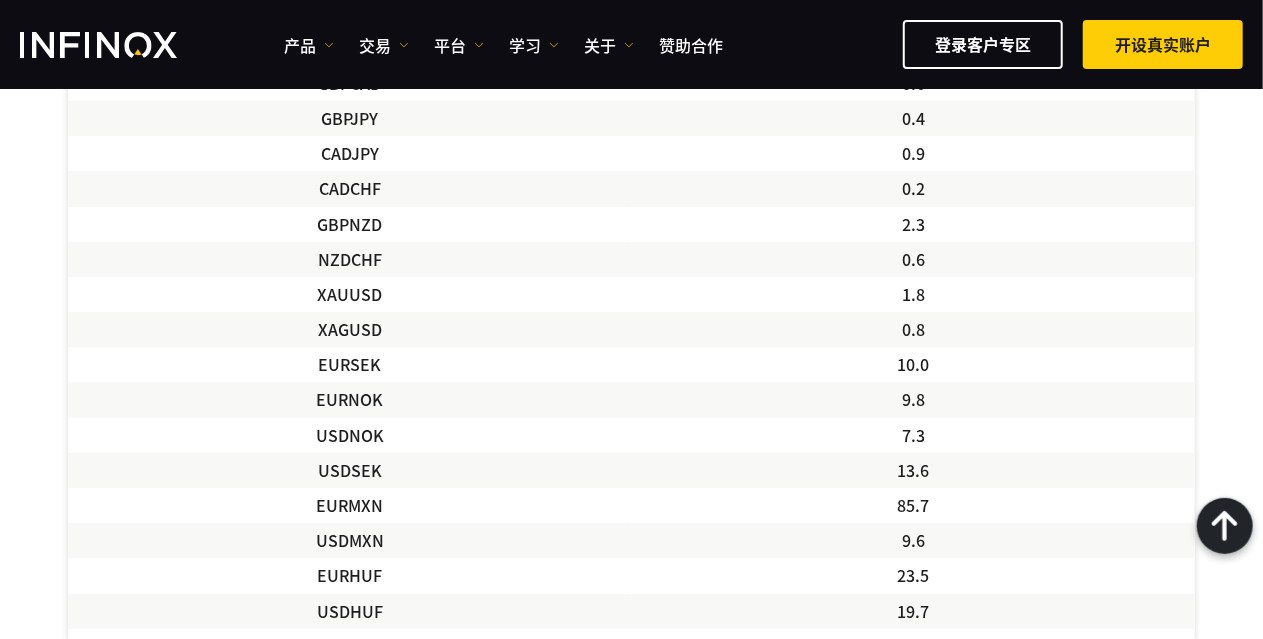 click on "XAUUSD" at bounding box center [350, 294] 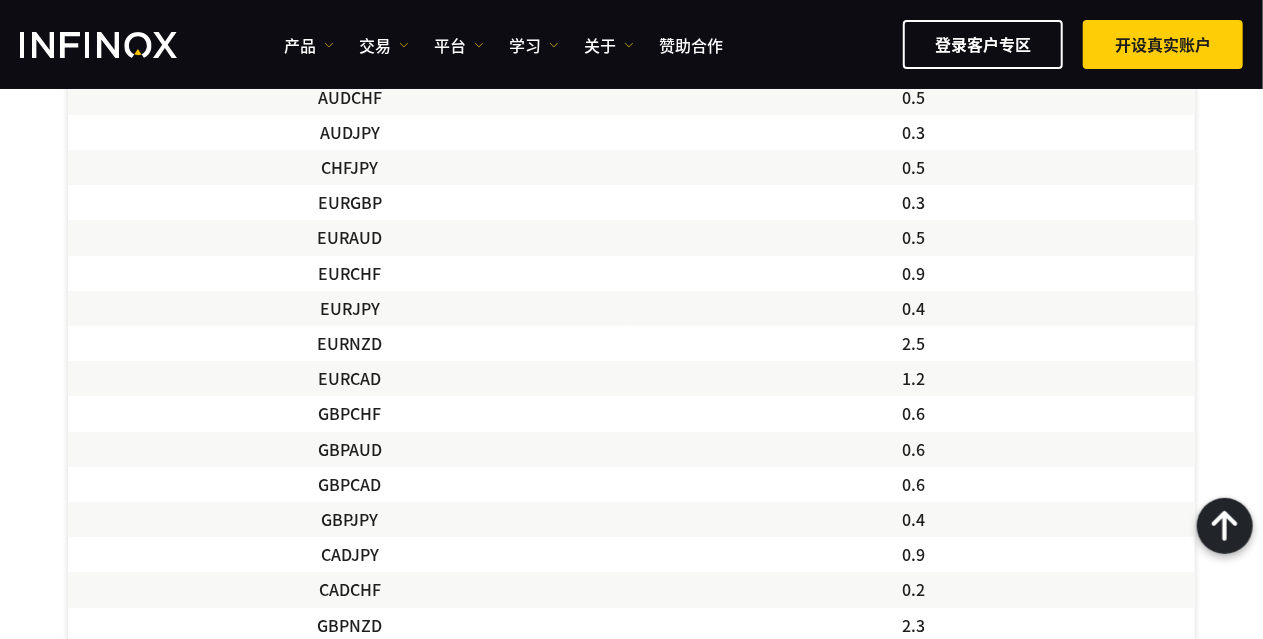 scroll, scrollTop: 700, scrollLeft: 0, axis: vertical 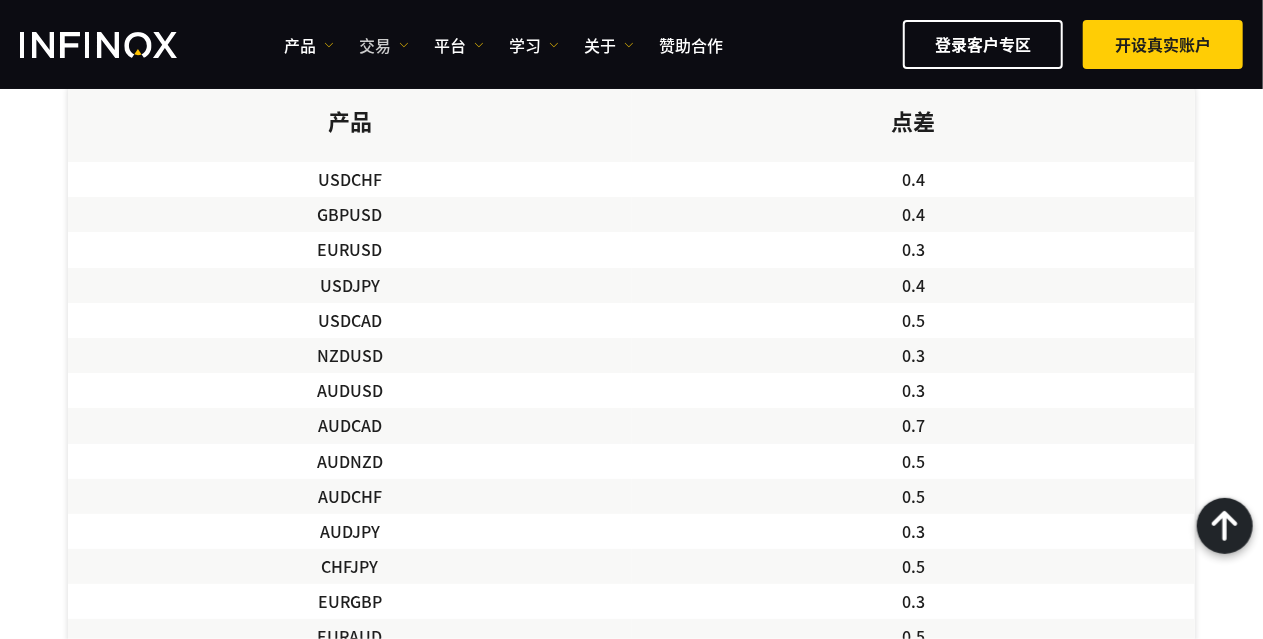 click on "交易" at bounding box center (384, 45) 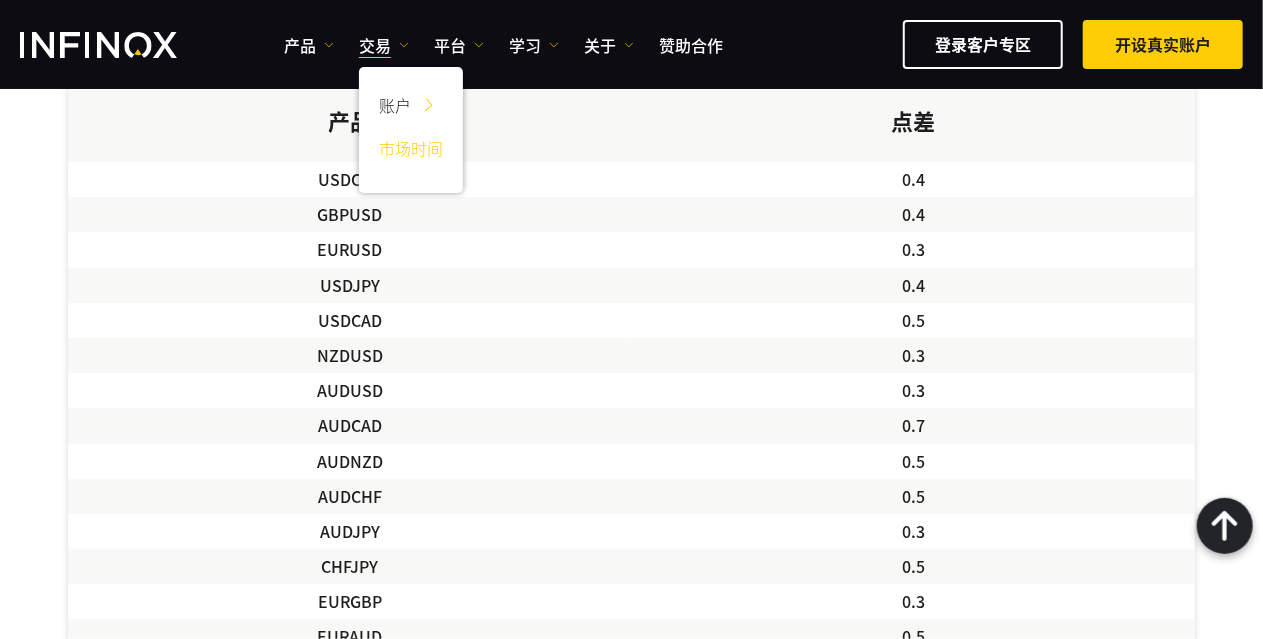 scroll, scrollTop: 0, scrollLeft: 0, axis: both 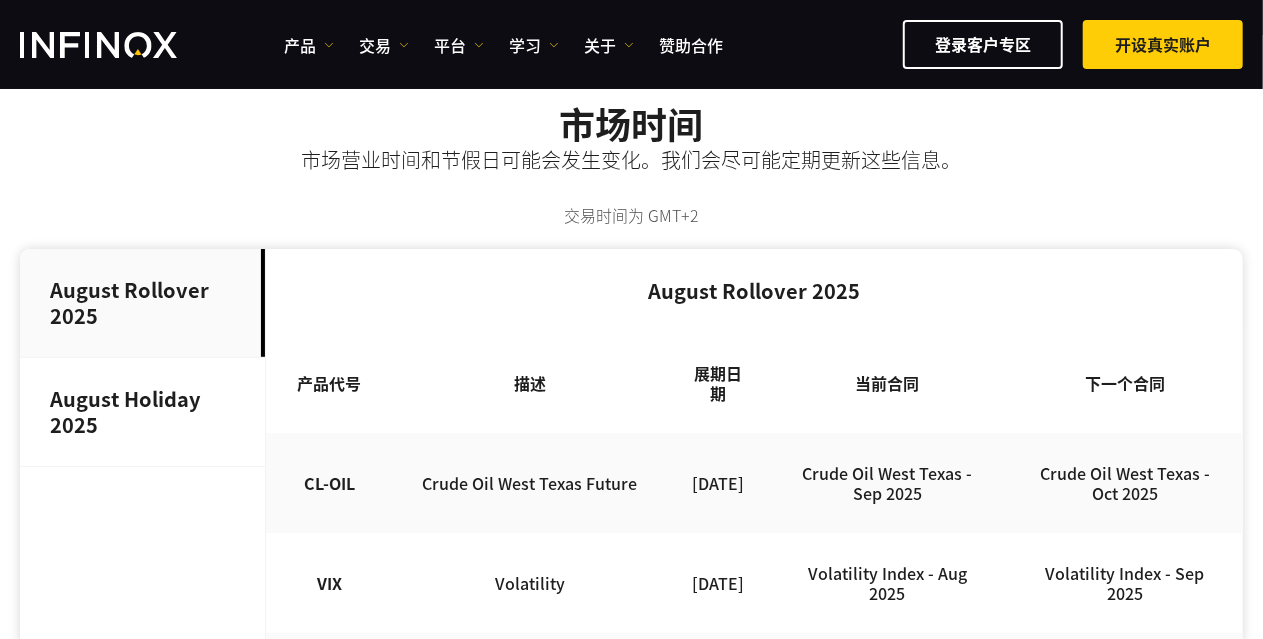 click on "产品
产品
产品信息
交易
账户" at bounding box center (503, 45) 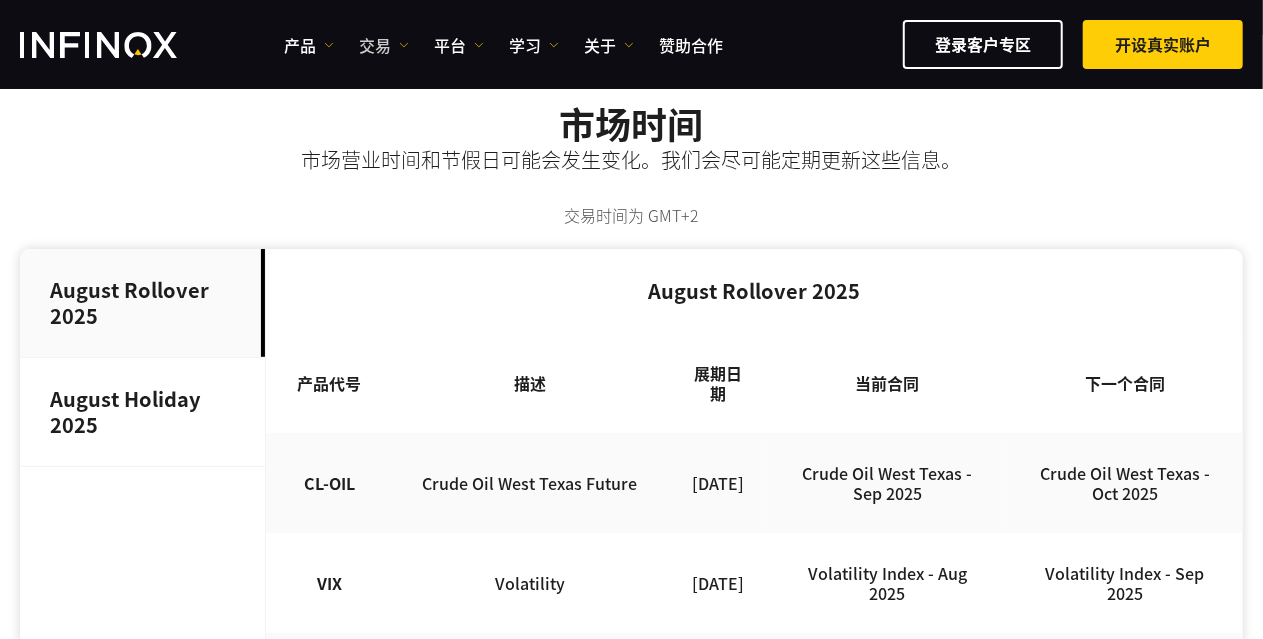 click on "交易" at bounding box center [384, 45] 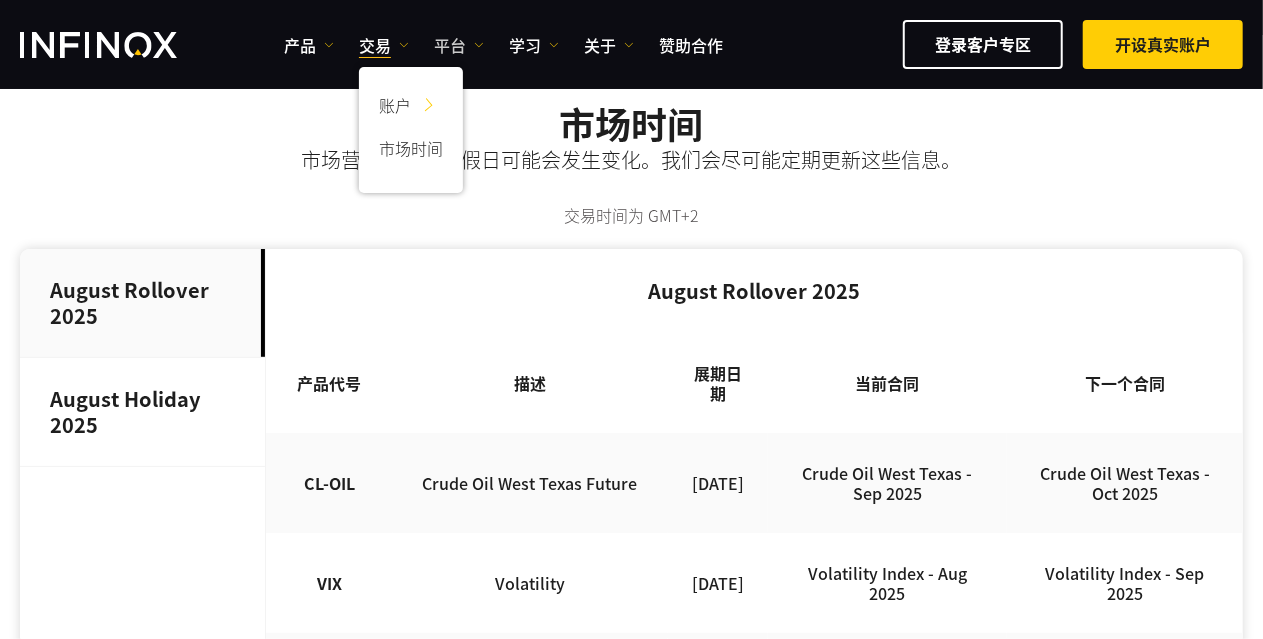 click on "平台" at bounding box center [459, 45] 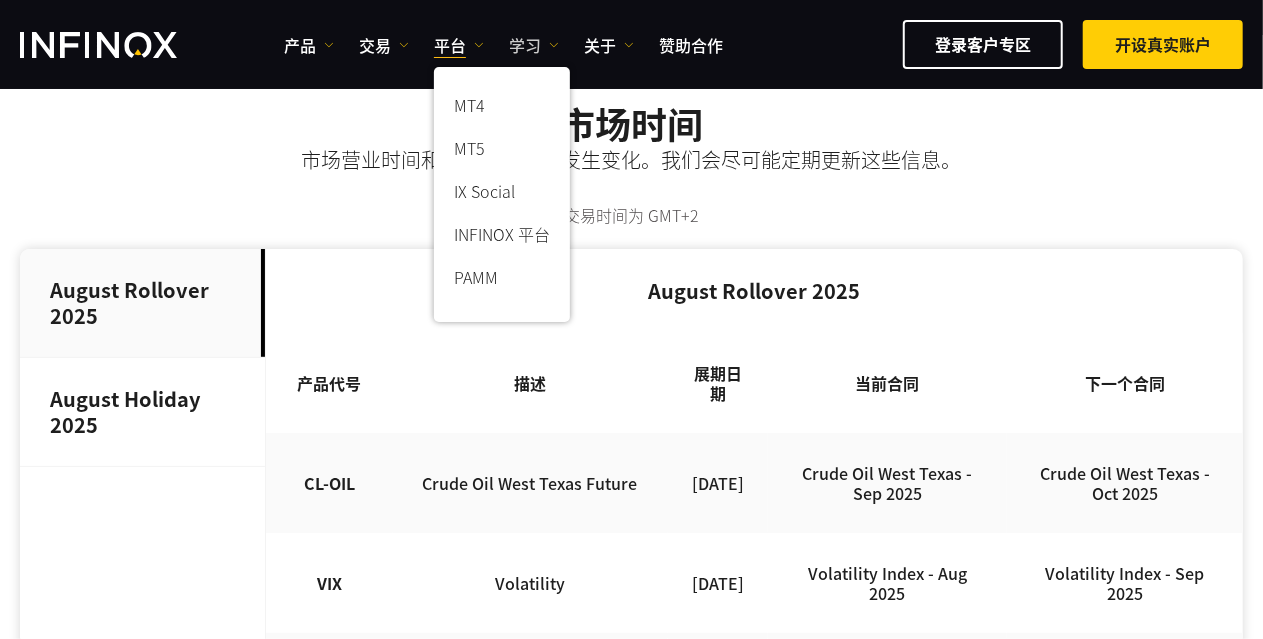 click on "学习" at bounding box center [534, 45] 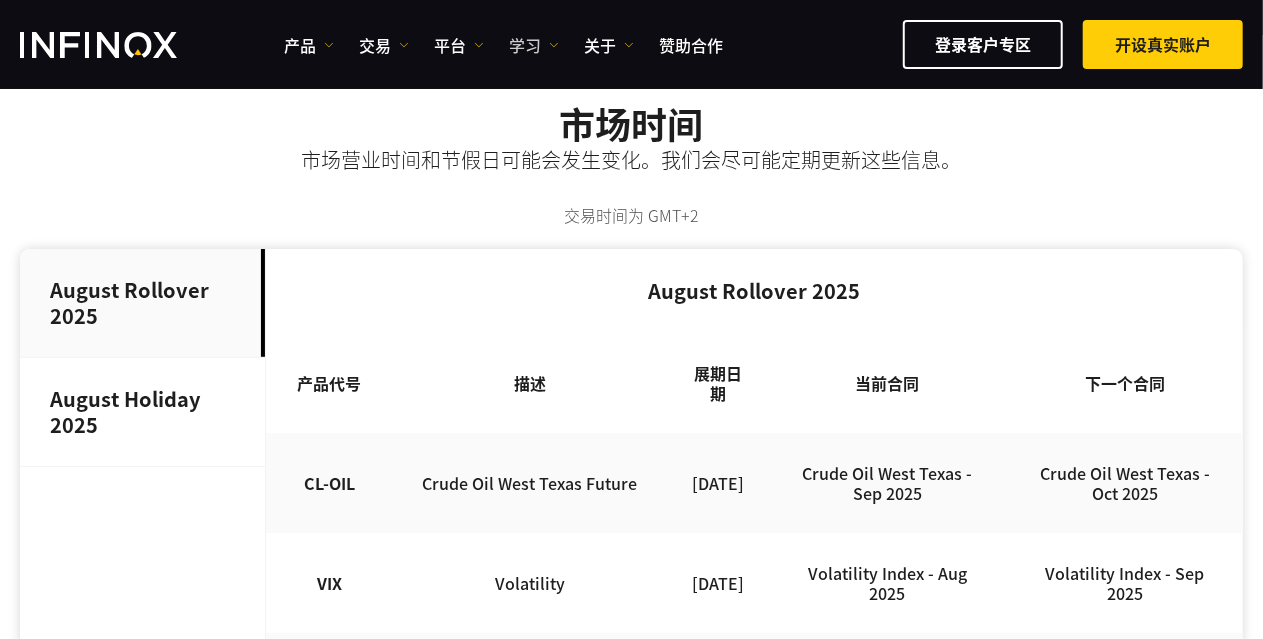 click on "学习" at bounding box center (534, 45) 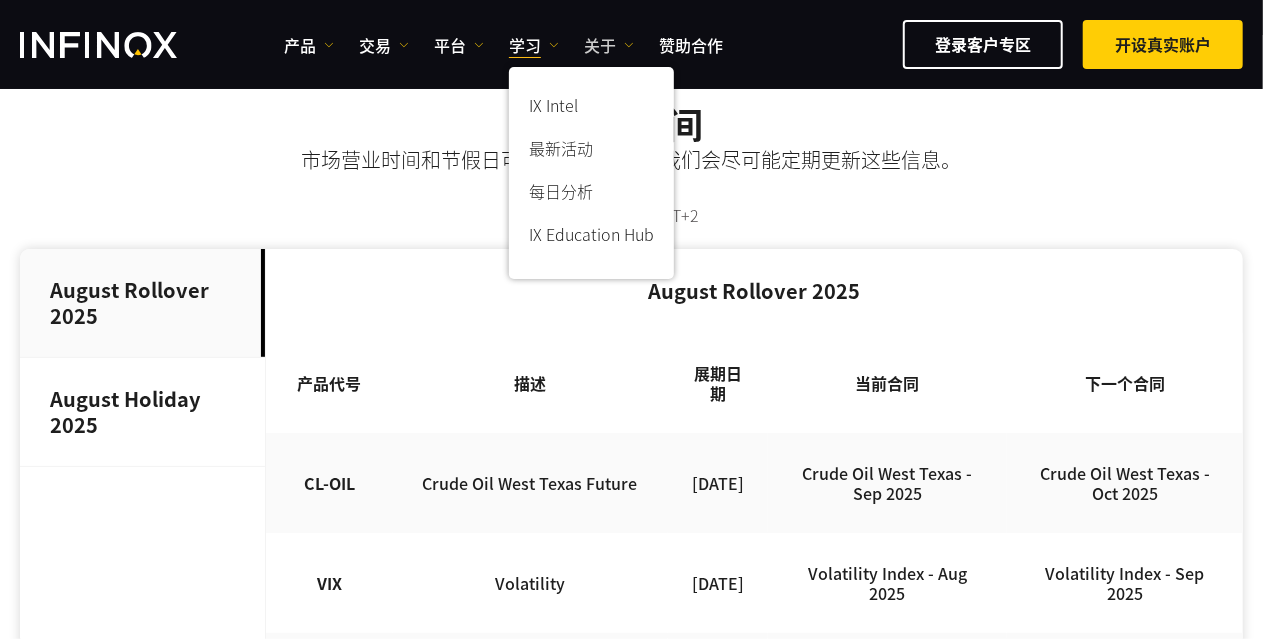 click on "关于" at bounding box center [609, 45] 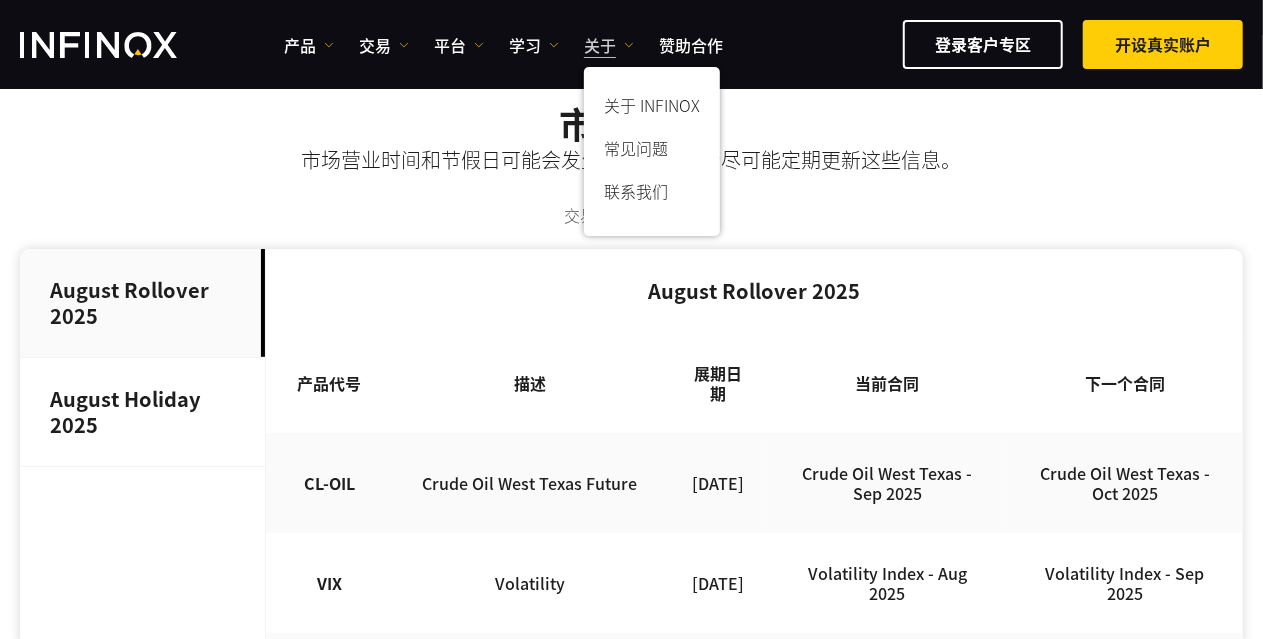 scroll, scrollTop: 0, scrollLeft: 0, axis: both 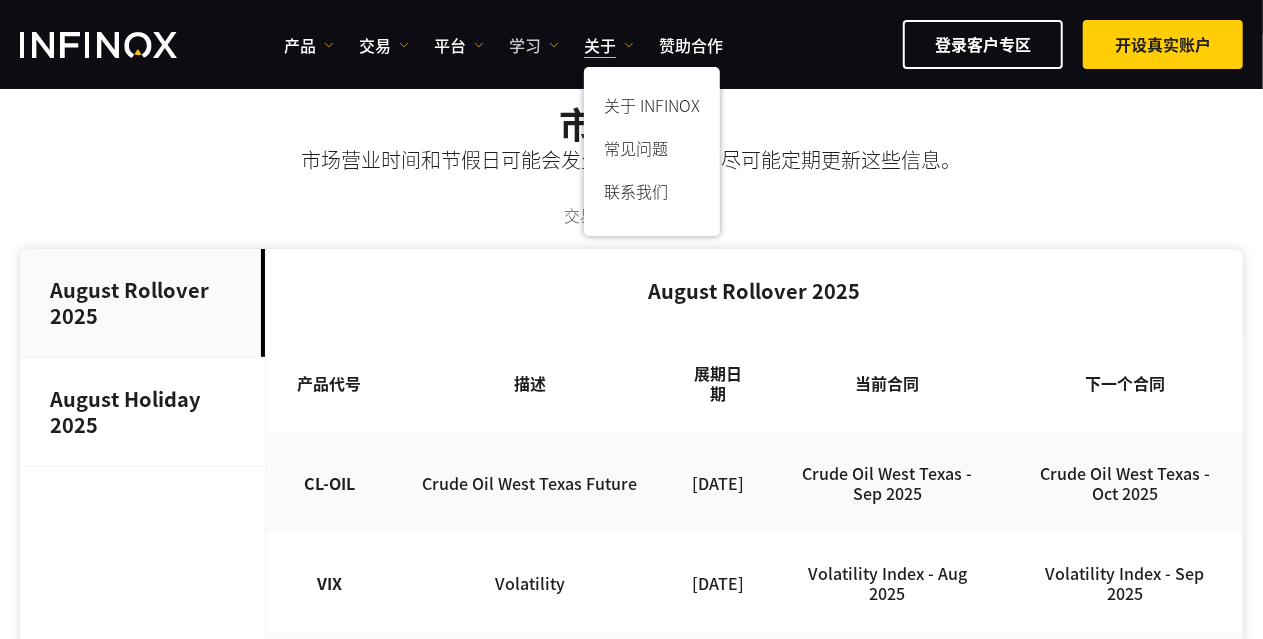 click on "学习" at bounding box center (534, 45) 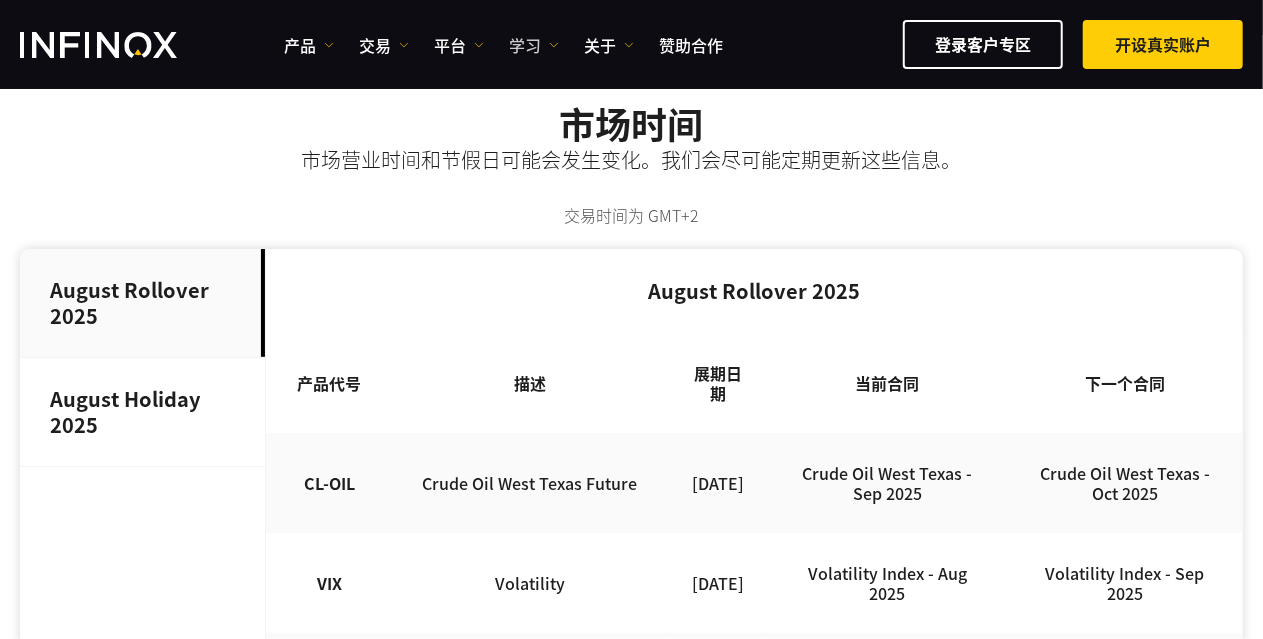 click on "学习" at bounding box center [534, 45] 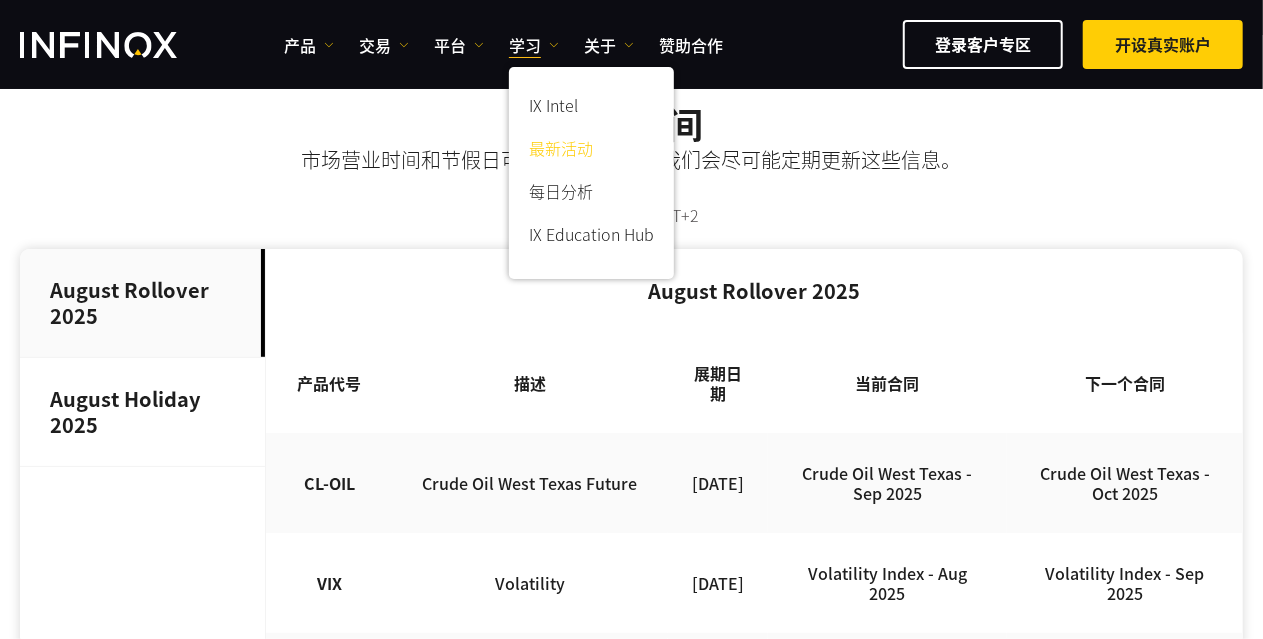 click on "最新活动" at bounding box center (591, 151) 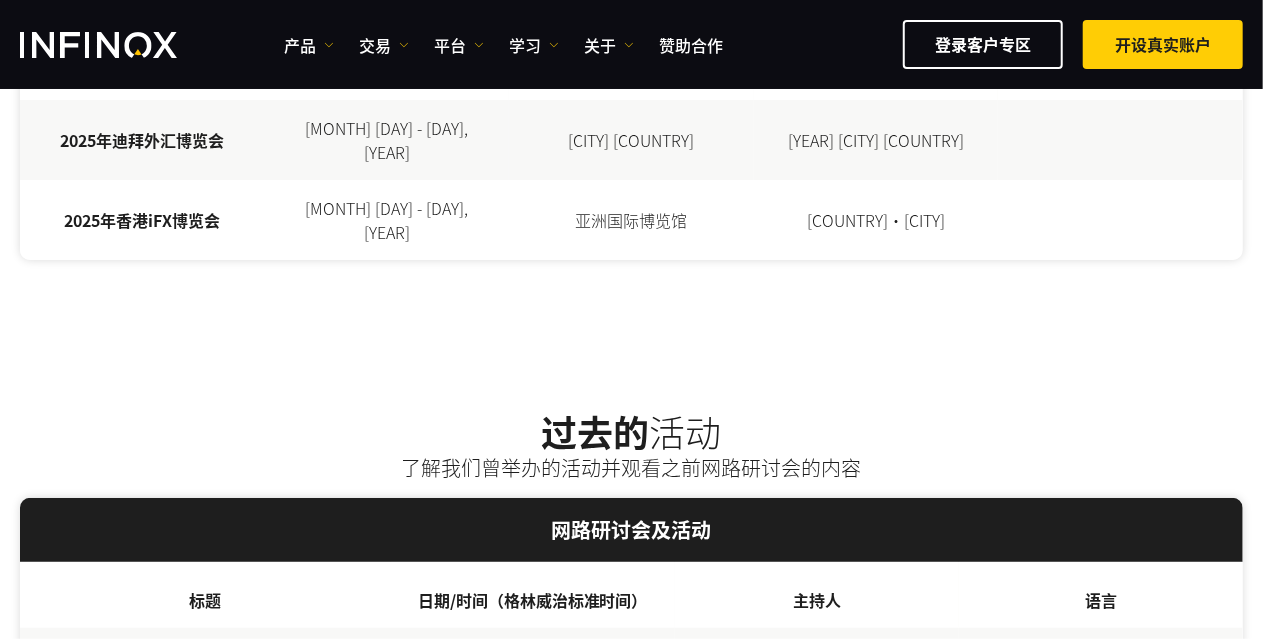 scroll, scrollTop: 0, scrollLeft: 0, axis: both 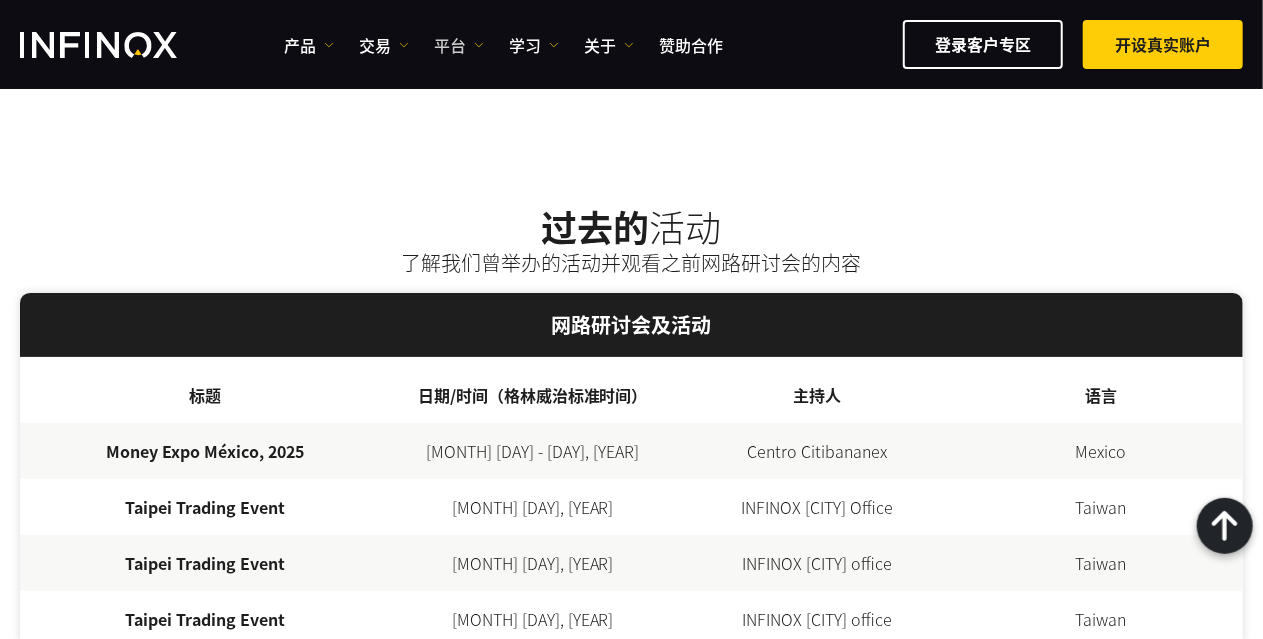 click on "平台" at bounding box center [459, 45] 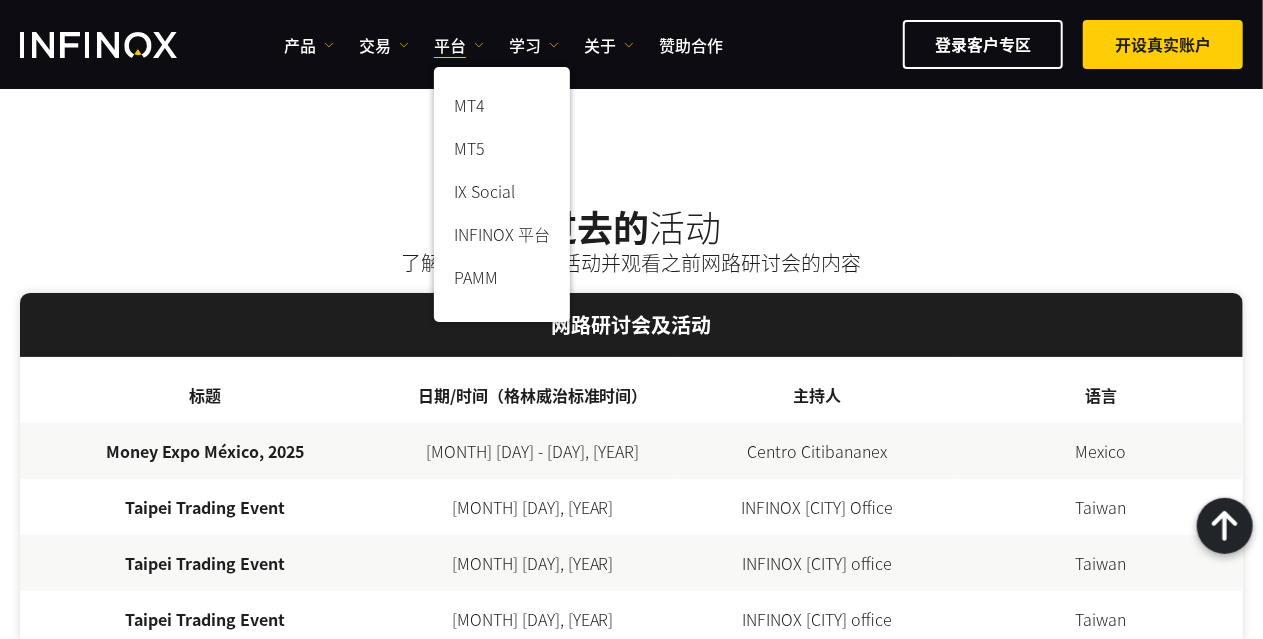 click on "产品
产品
产品信息
交易
账户" at bounding box center [503, 45] 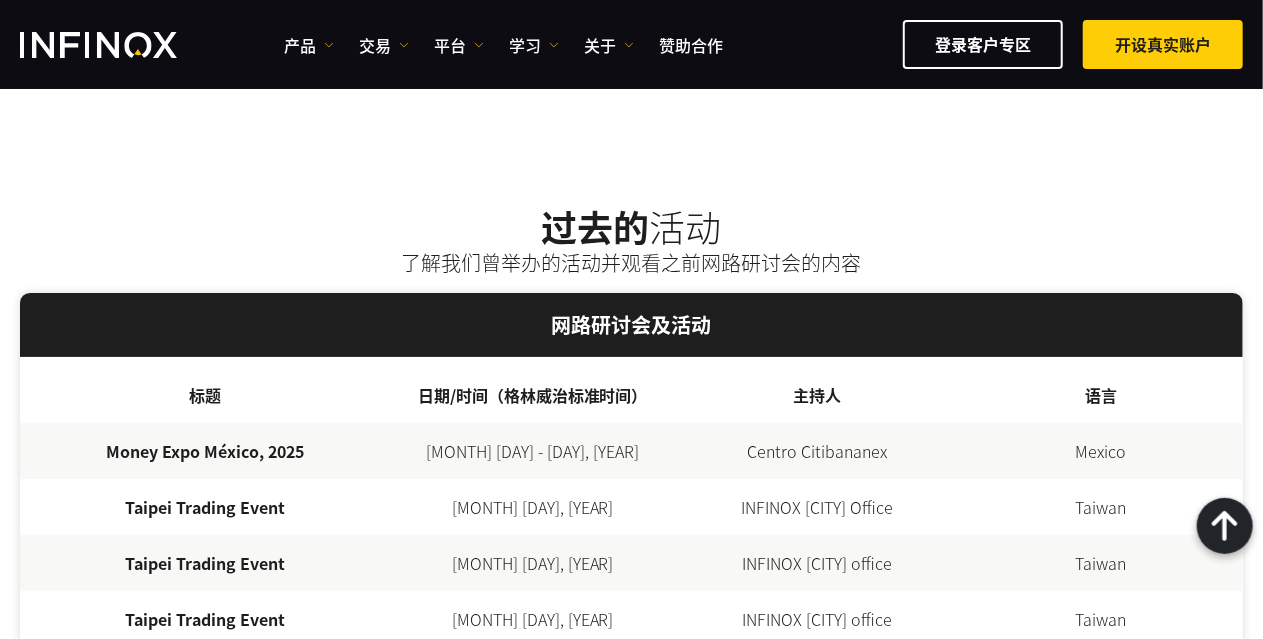 click on "产品
产品
产品信息
交易
账户" at bounding box center [503, 45] 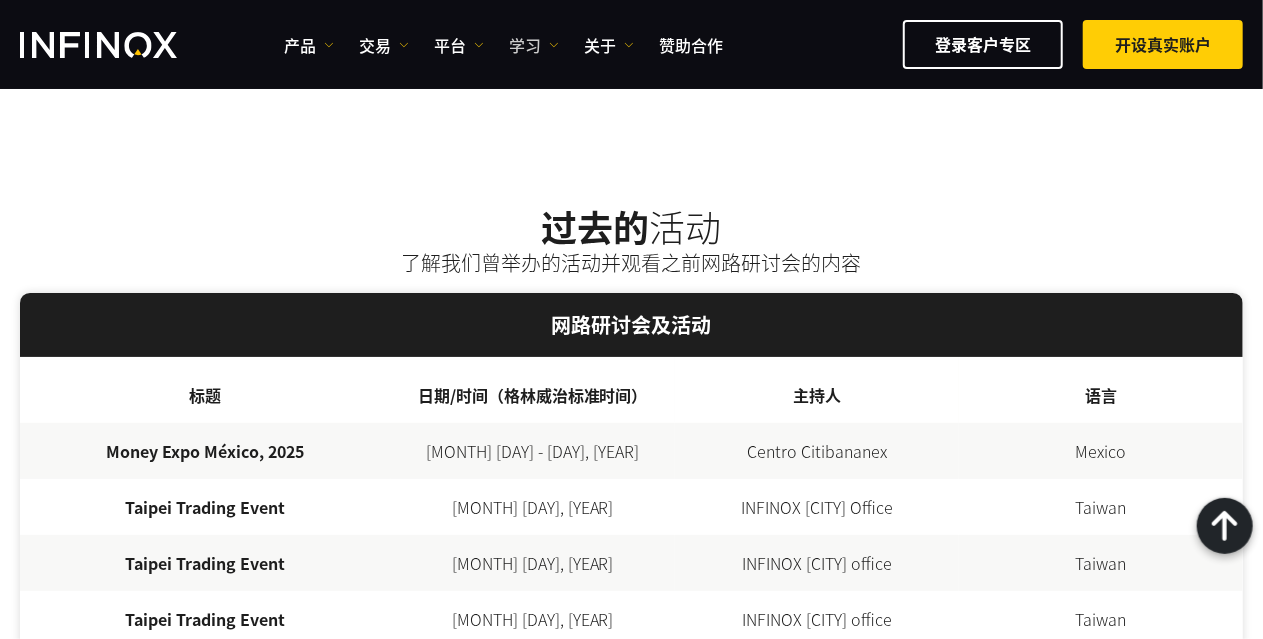 click on "学习" at bounding box center (534, 45) 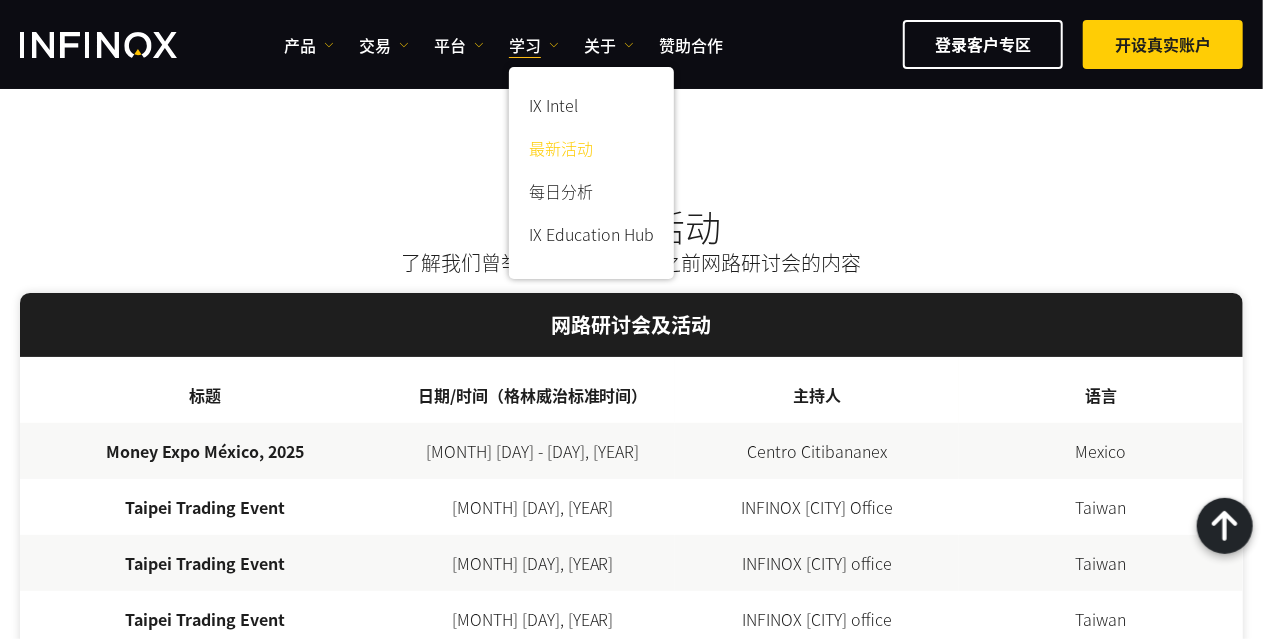 click on "最新活动" at bounding box center (591, 151) 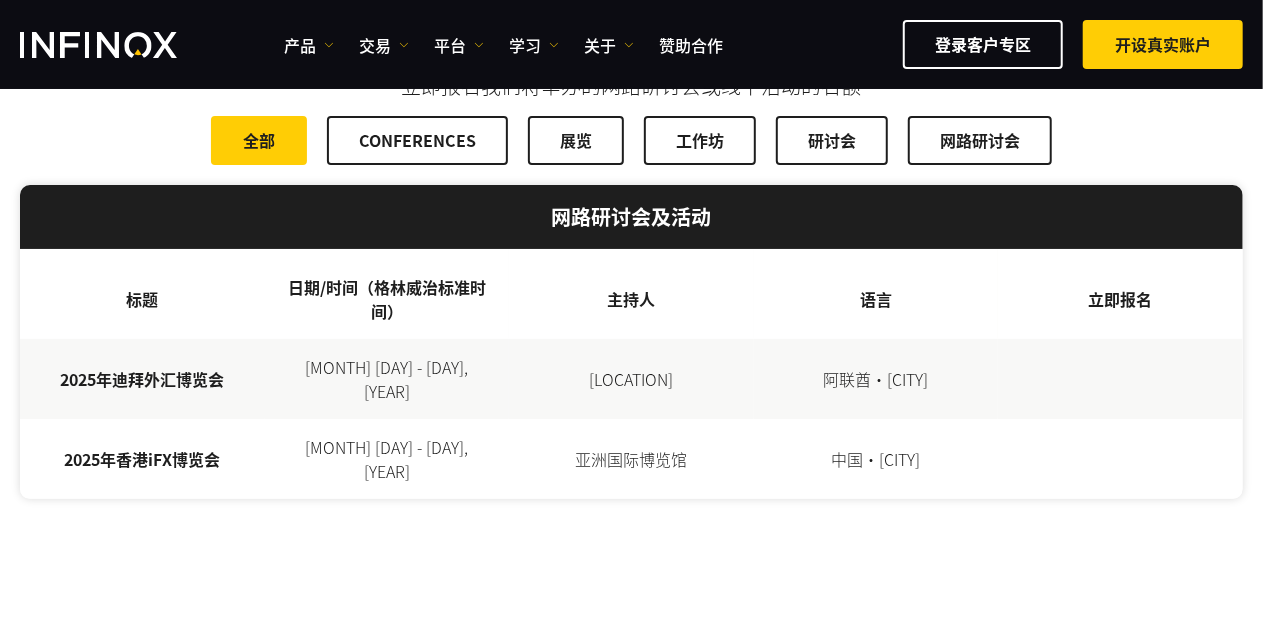 scroll, scrollTop: 0, scrollLeft: 0, axis: both 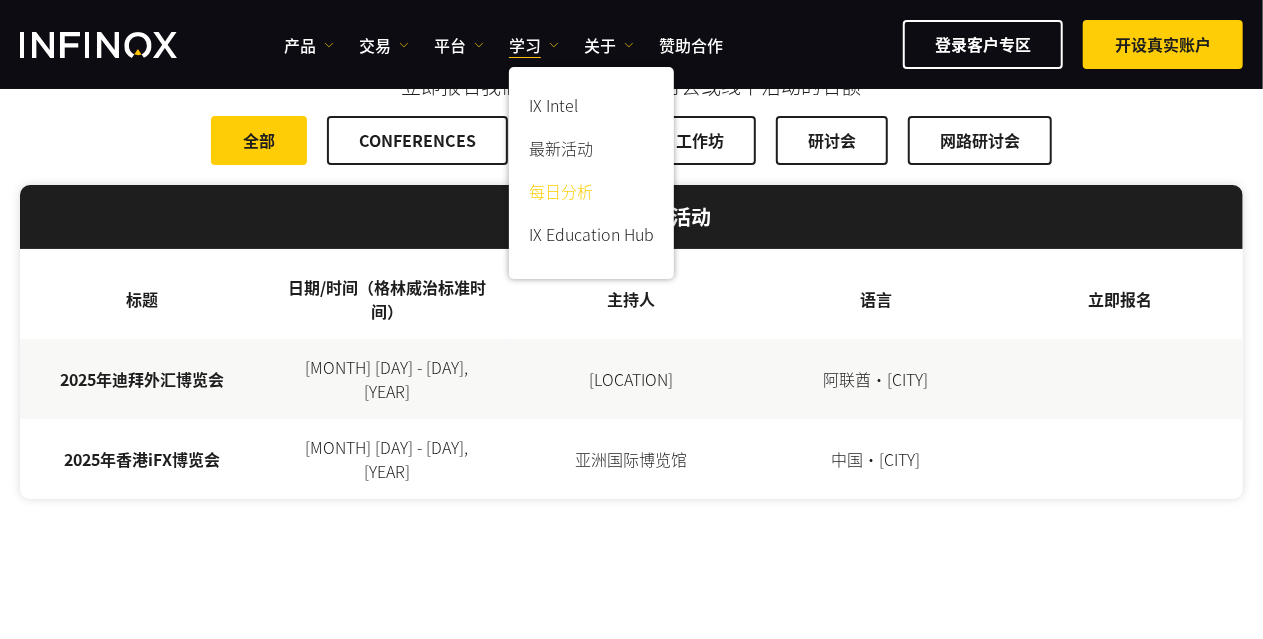 click on "每日分析" at bounding box center (591, 194) 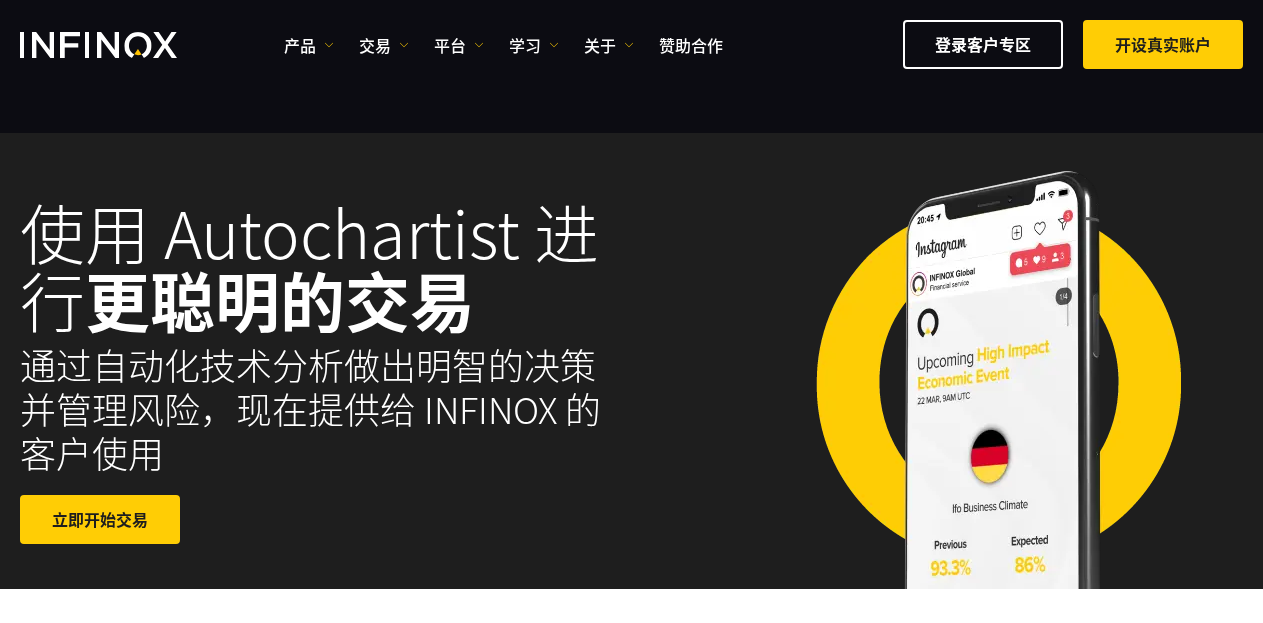 scroll, scrollTop: 400, scrollLeft: 0, axis: vertical 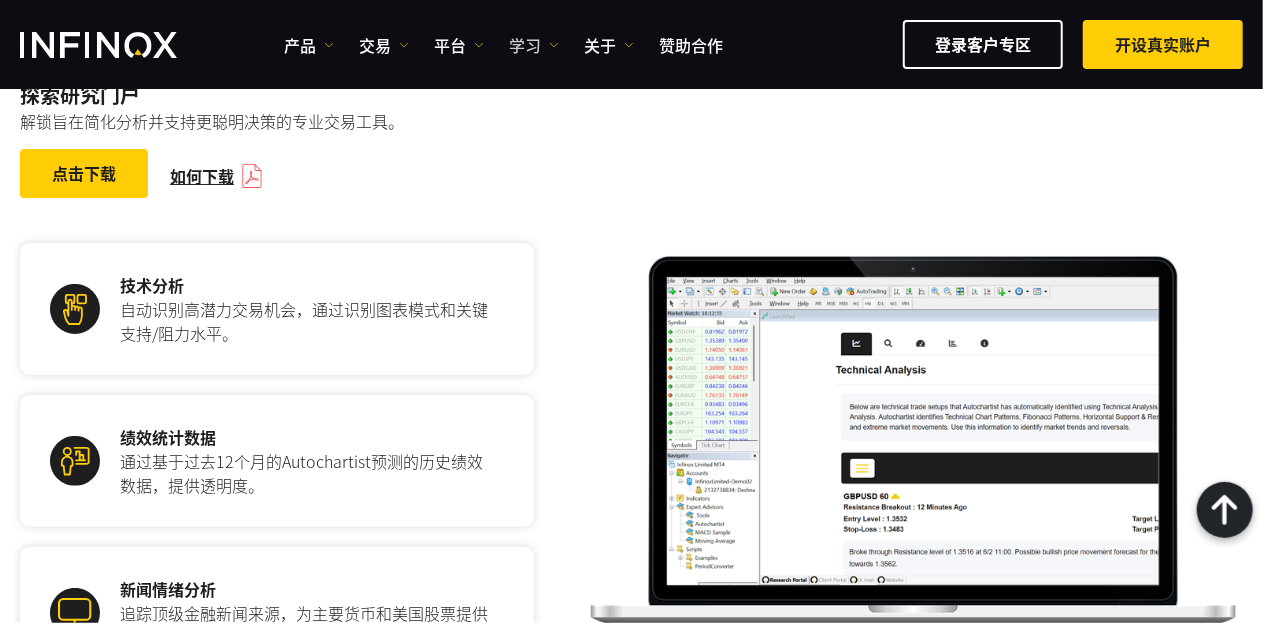 click on "学习" at bounding box center [534, 45] 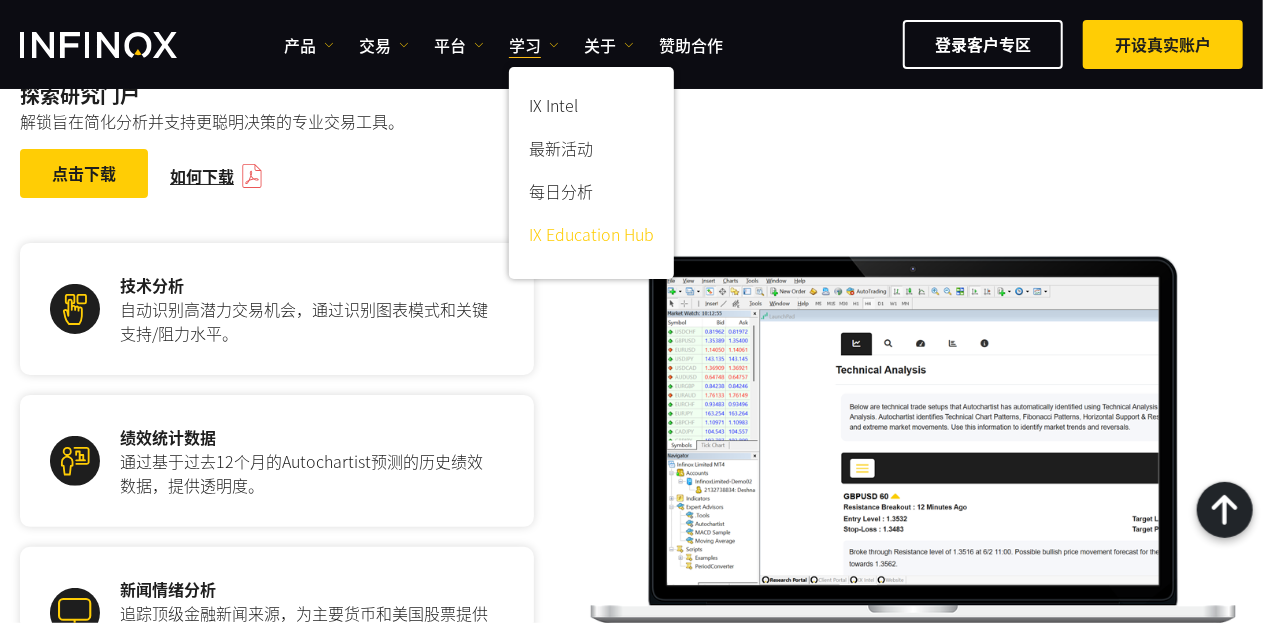 click on "IX Education Hub" at bounding box center (591, 237) 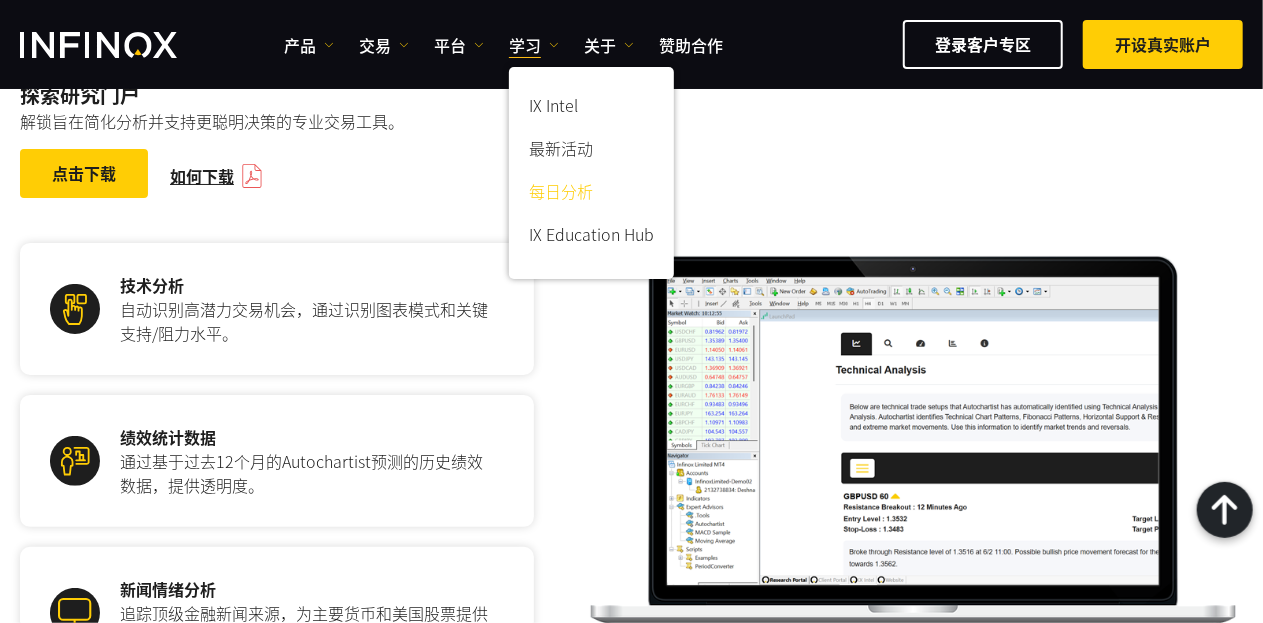 click on "每日分析" at bounding box center (591, 194) 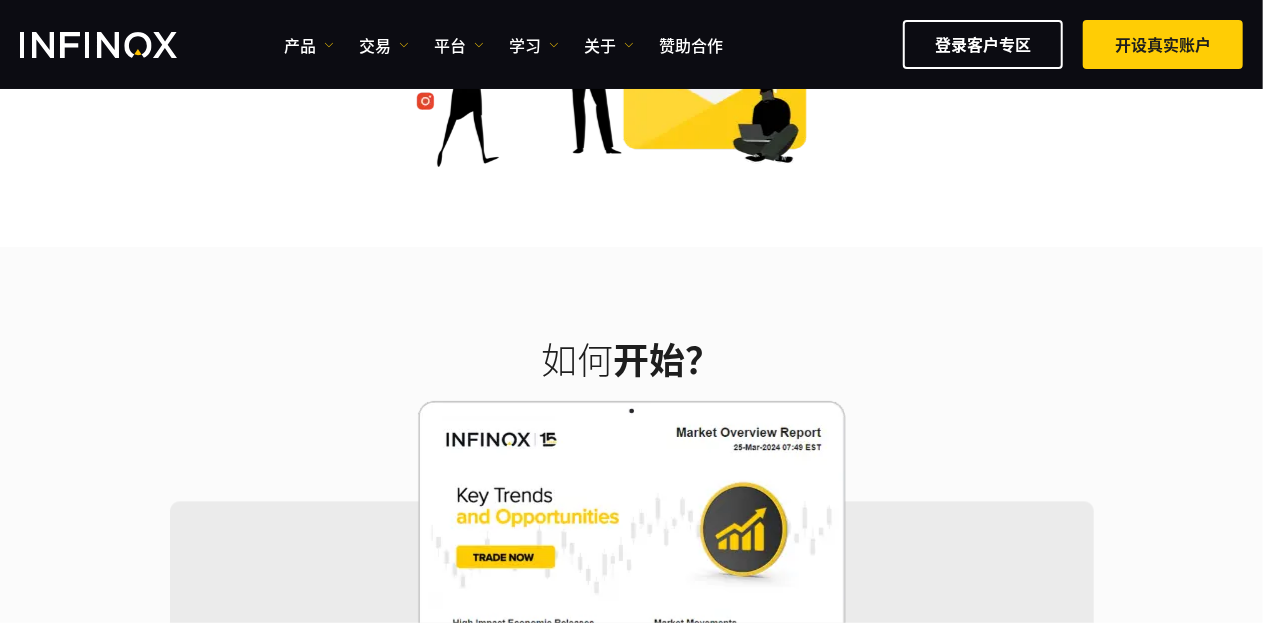 scroll, scrollTop: 800, scrollLeft: 0, axis: vertical 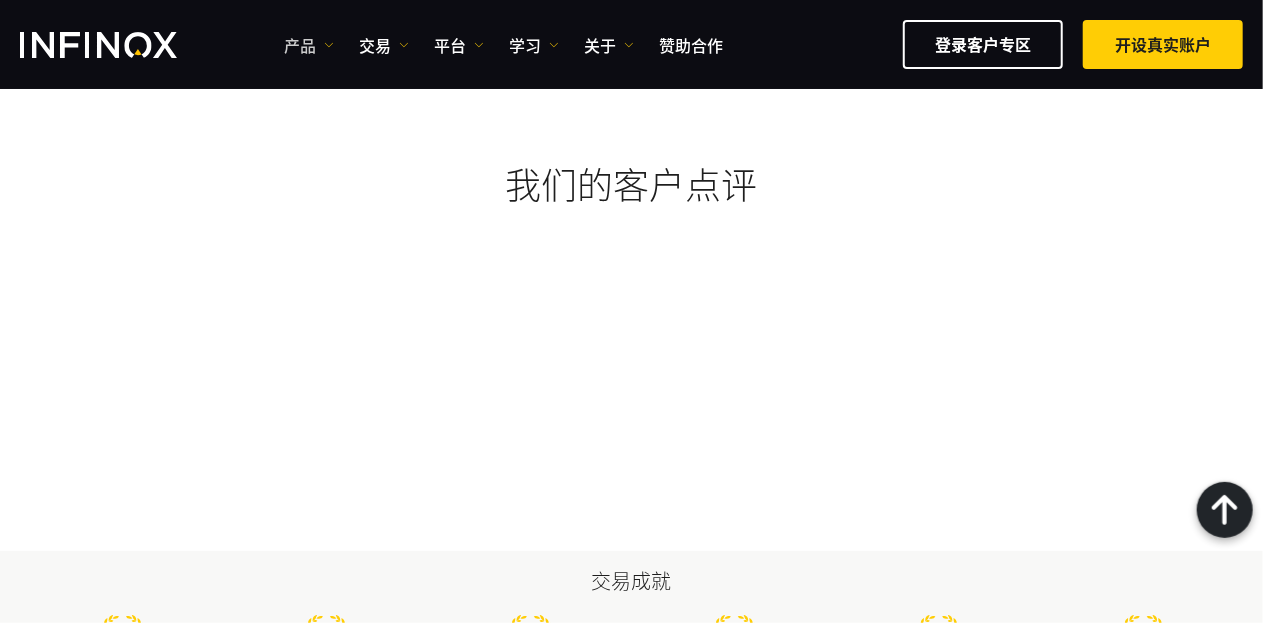 click on "产品" at bounding box center [309, 45] 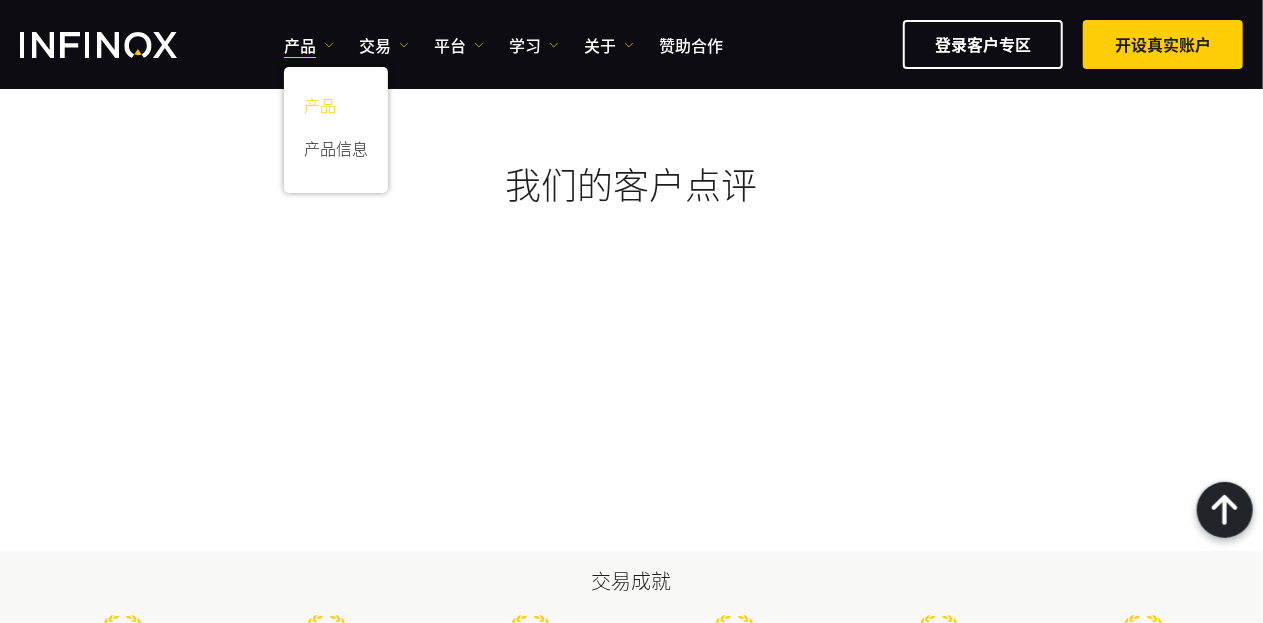 click on "产品" at bounding box center [336, 108] 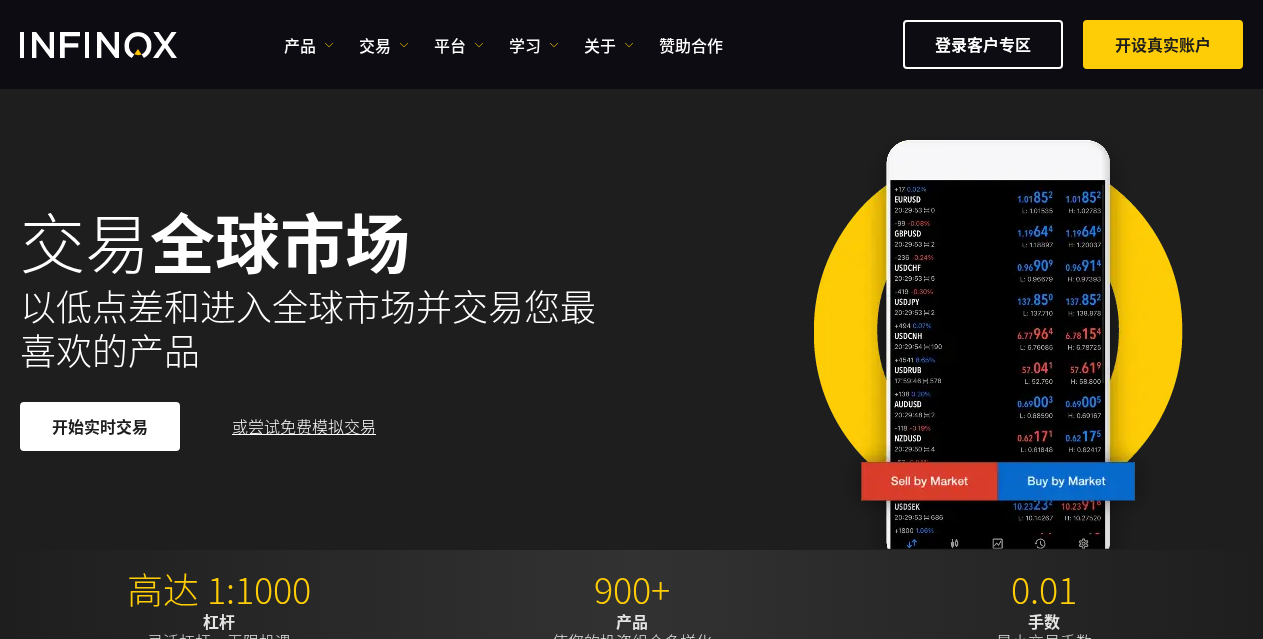 scroll, scrollTop: 200, scrollLeft: 0, axis: vertical 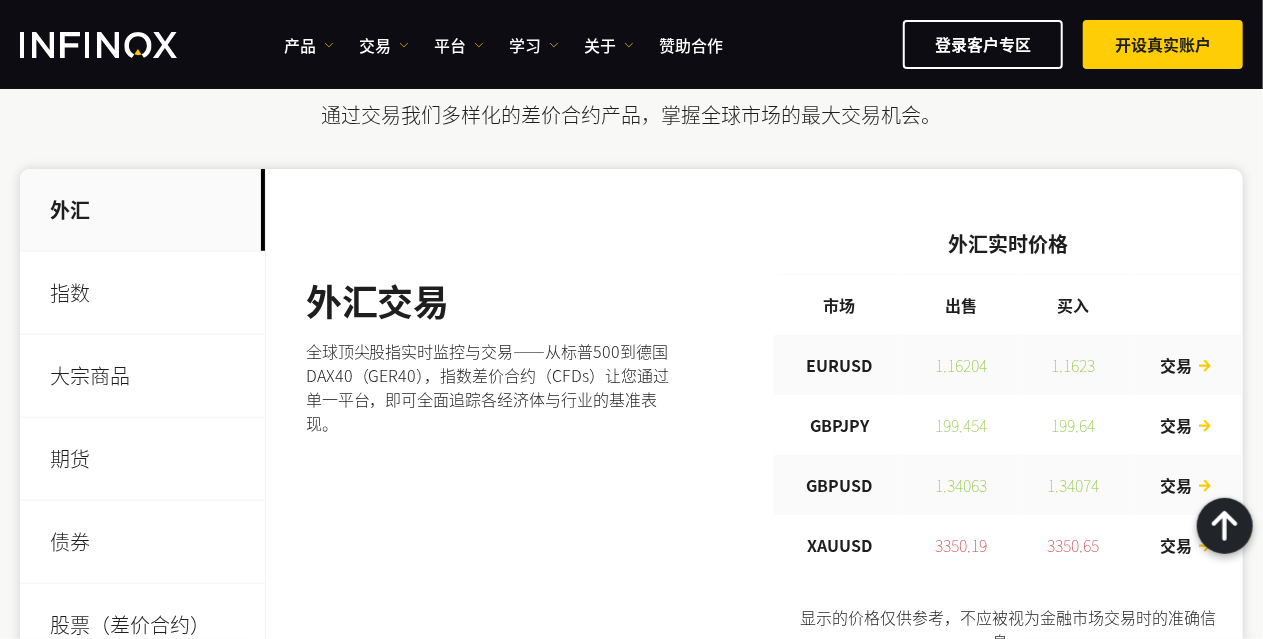 click on "指数" at bounding box center (142, 293) 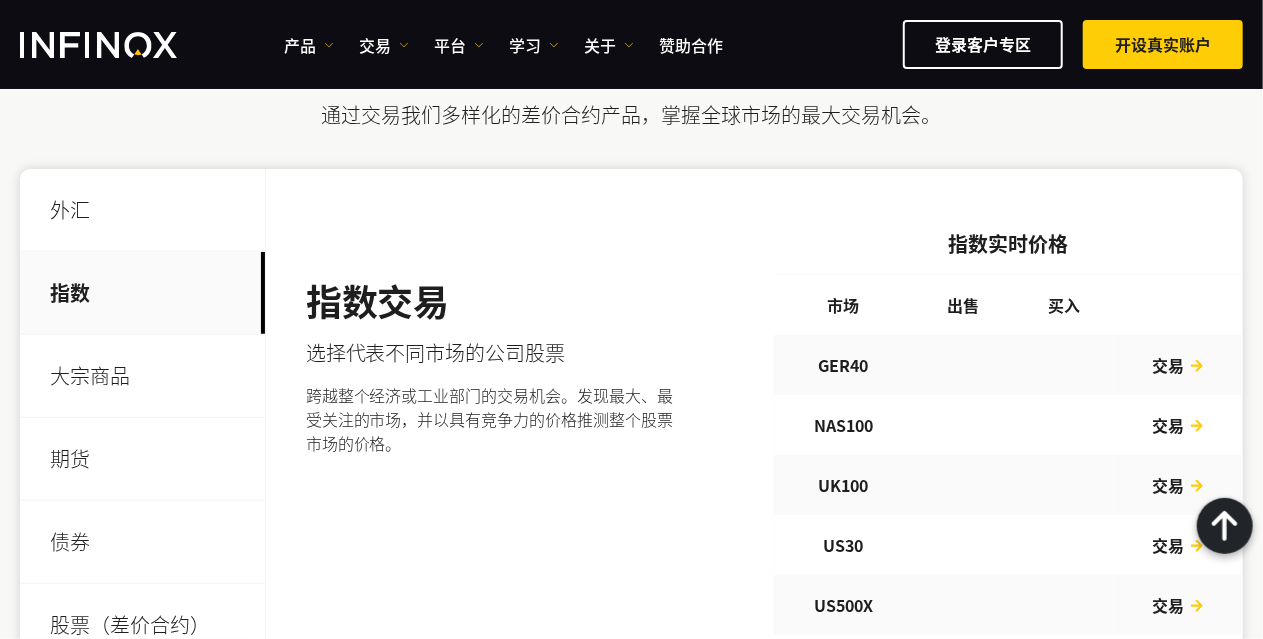 click on "大宗商品" at bounding box center (142, 376) 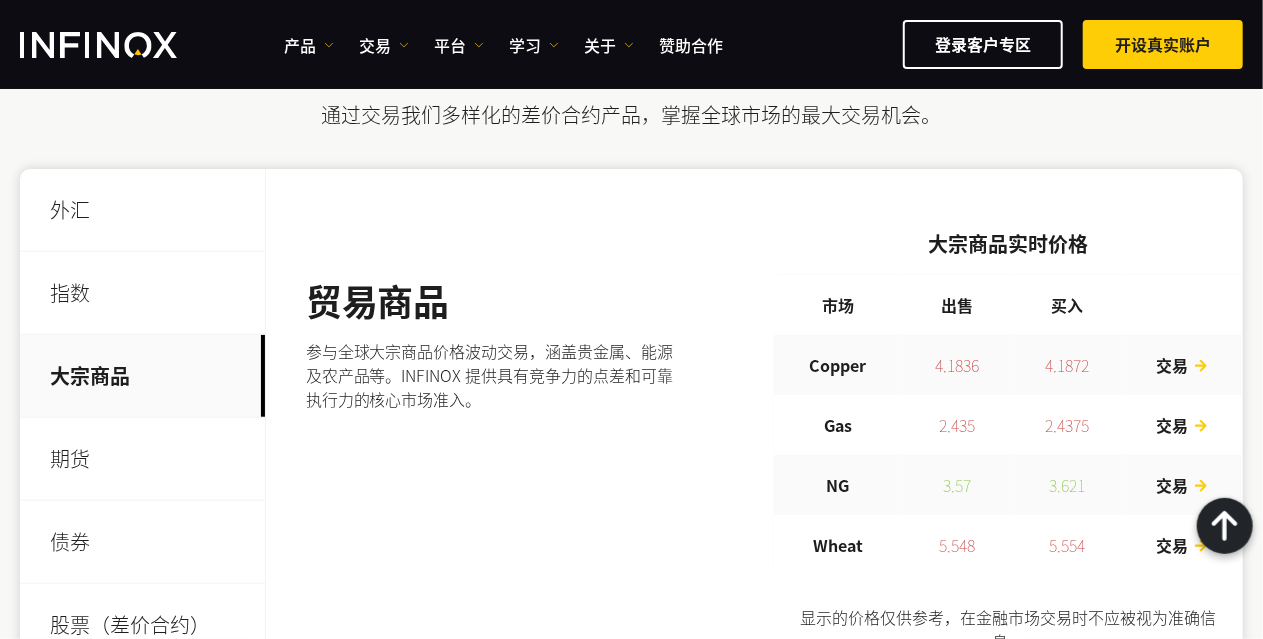 click on "大宗商品" at bounding box center [142, 376] 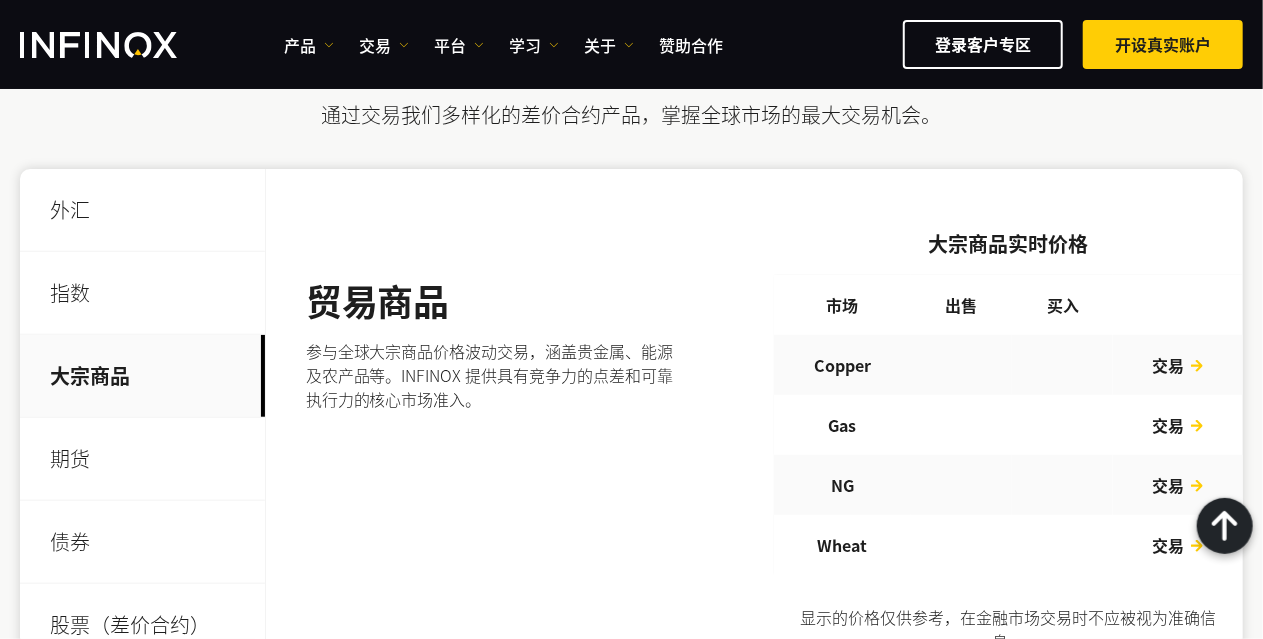 click on "期货" at bounding box center [142, 459] 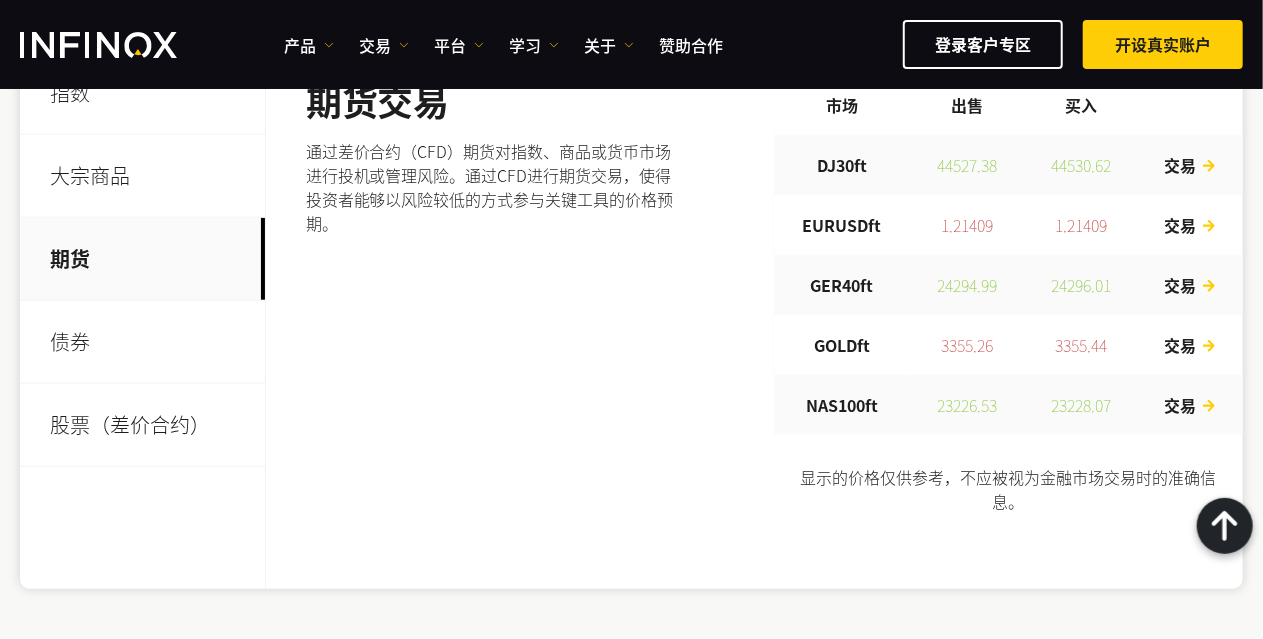 scroll, scrollTop: 800, scrollLeft: 0, axis: vertical 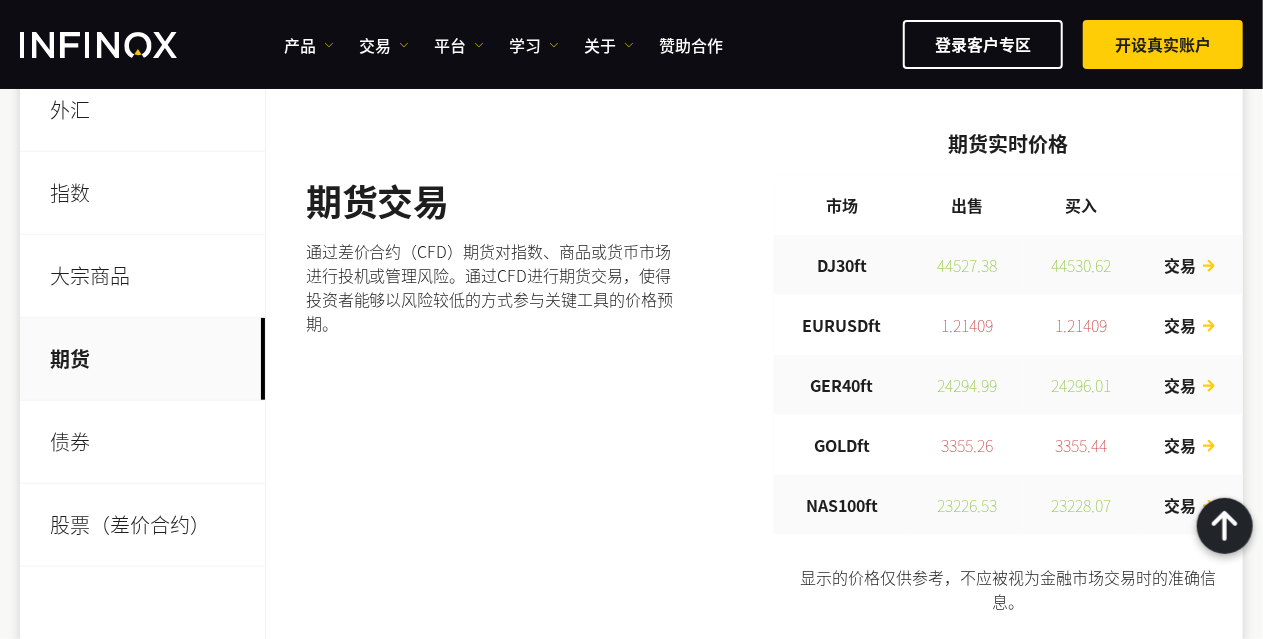 click on "债券" at bounding box center (142, 442) 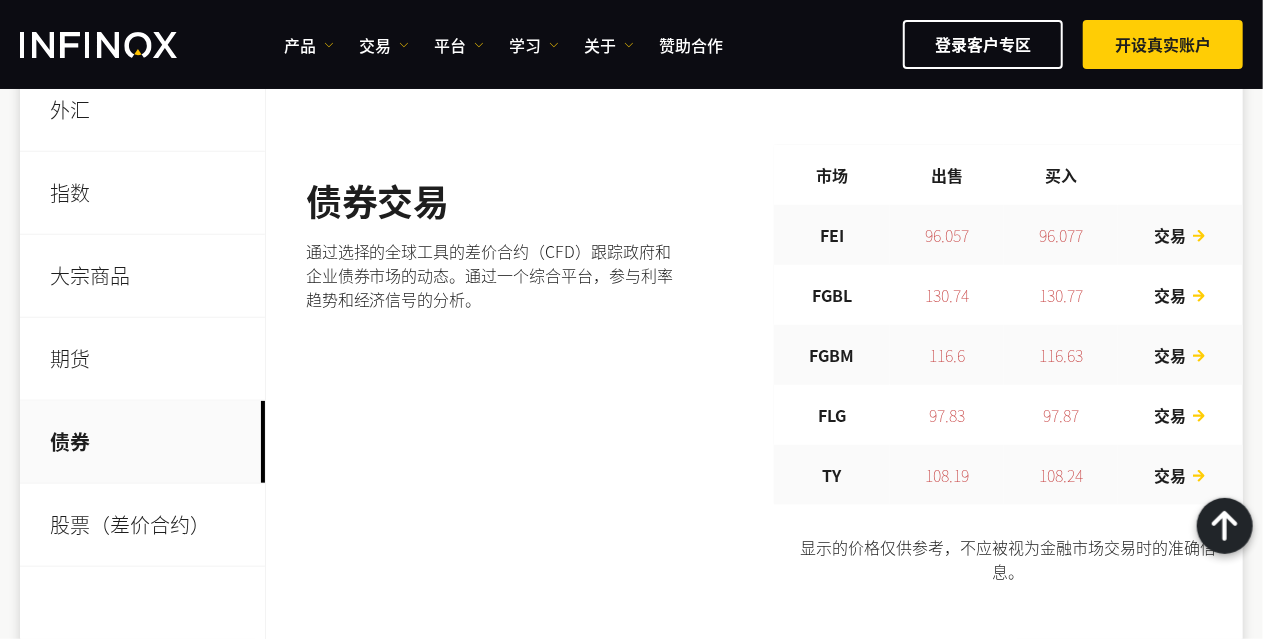 click on "股票（差价合约）" at bounding box center (142, 525) 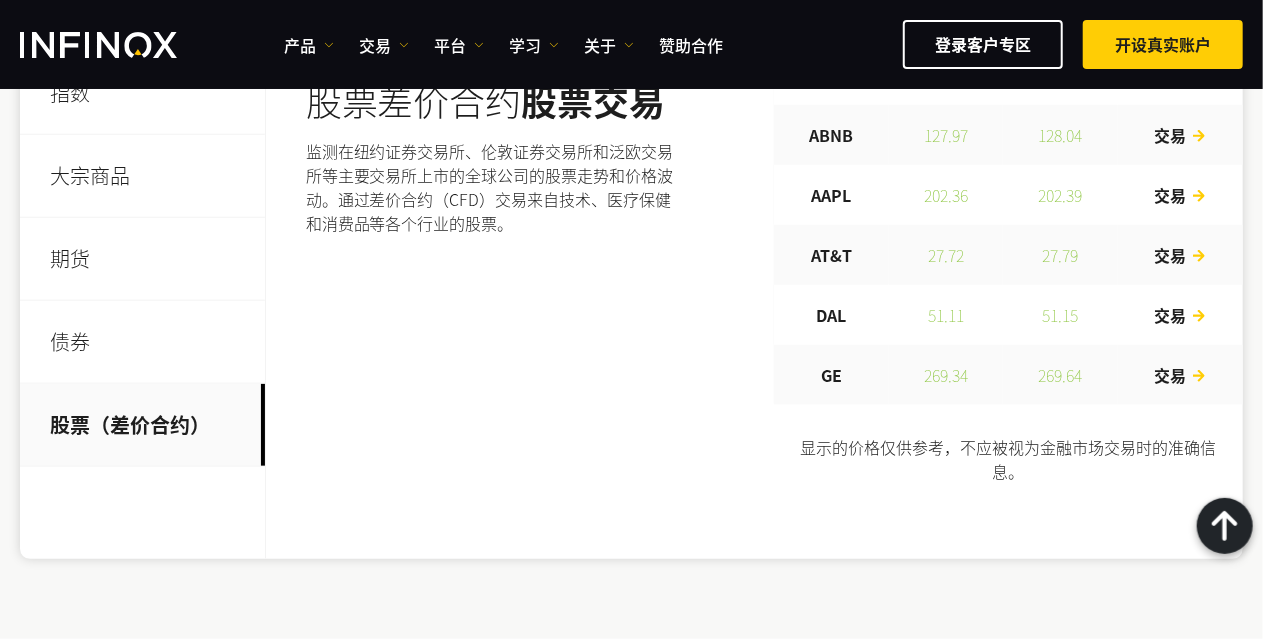 scroll, scrollTop: 700, scrollLeft: 0, axis: vertical 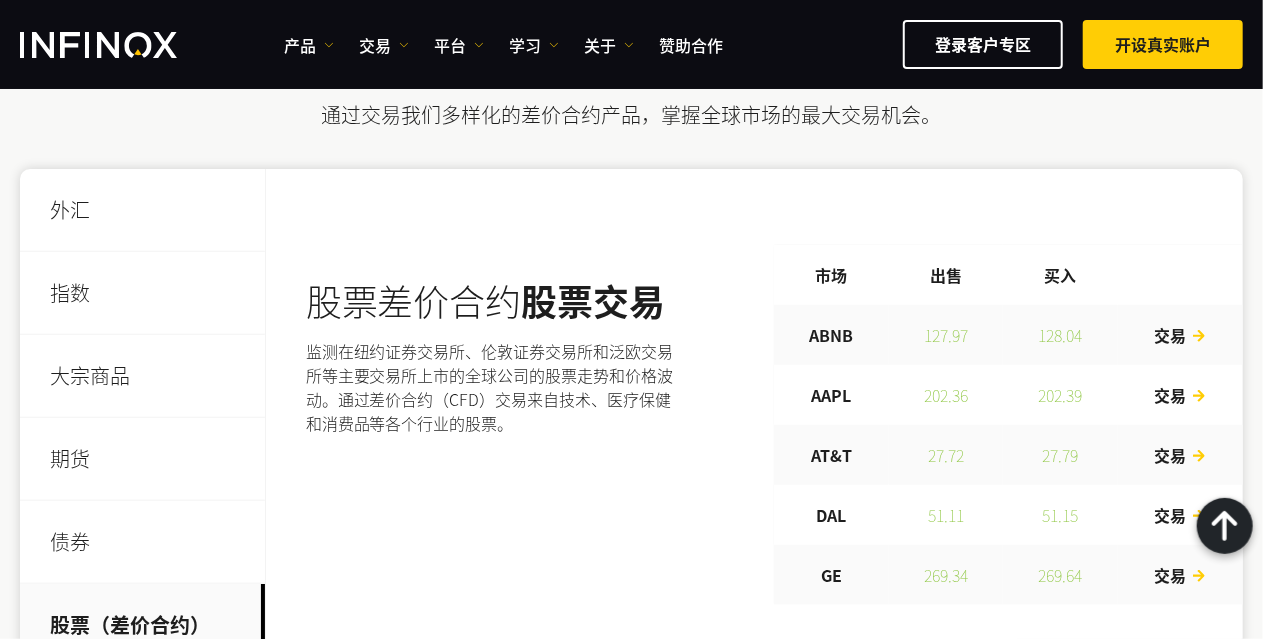 click on "外汇" at bounding box center (142, 210) 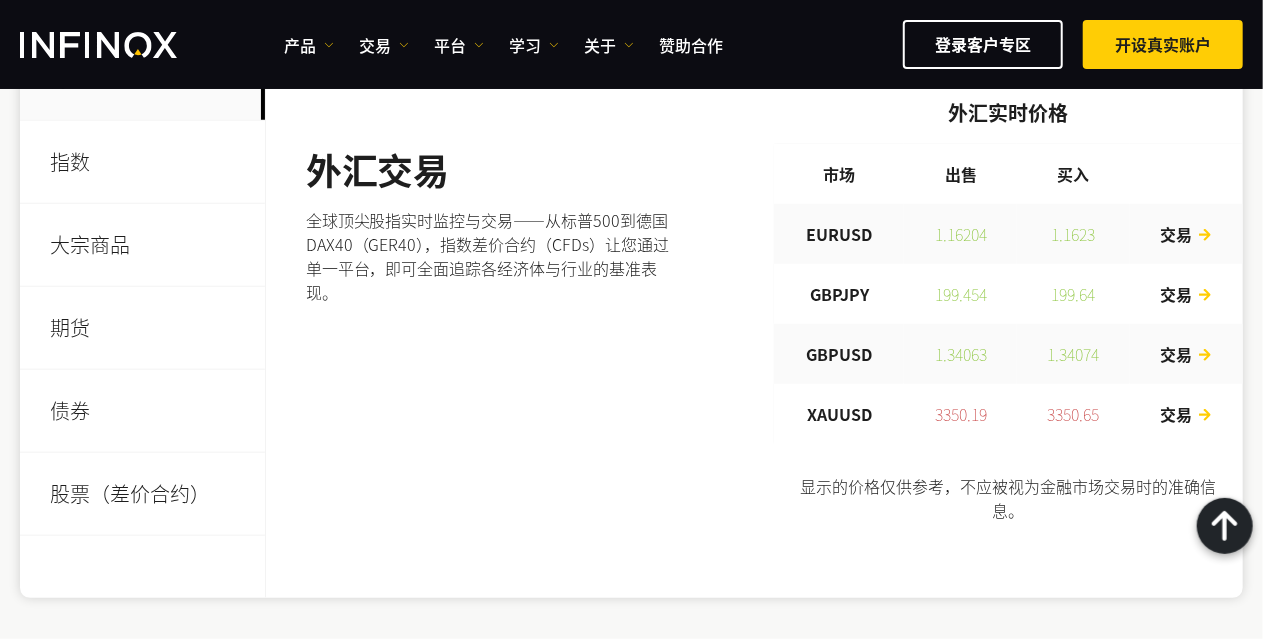 scroll, scrollTop: 800, scrollLeft: 0, axis: vertical 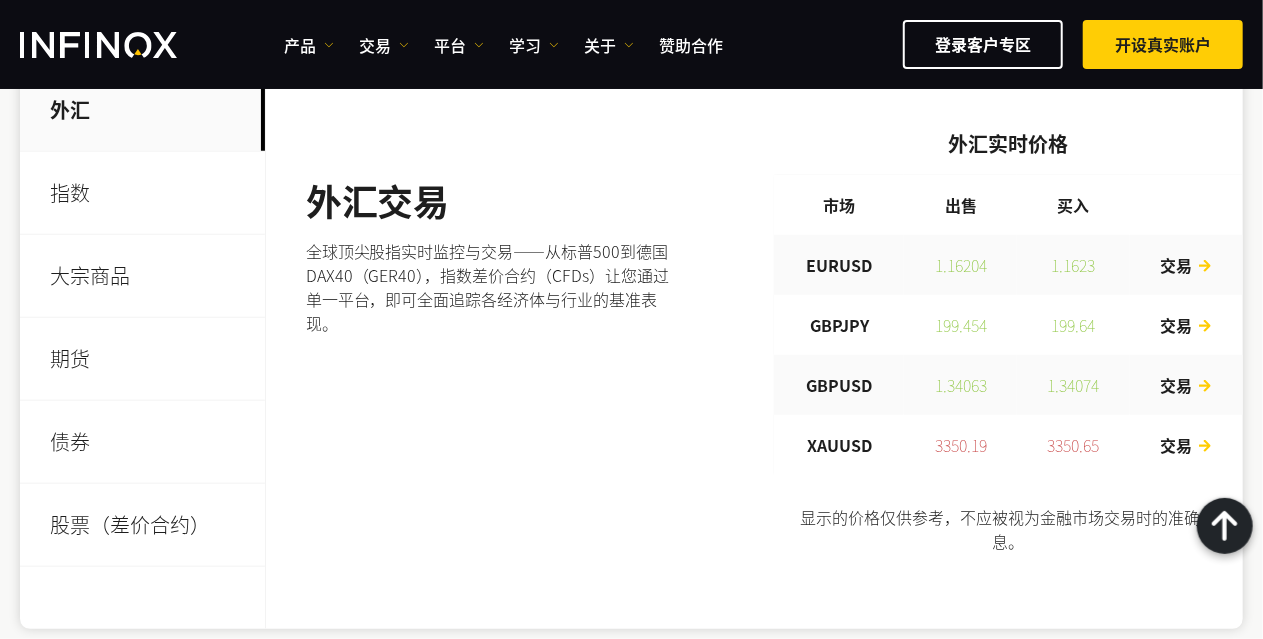 click on "指数" at bounding box center (142, 193) 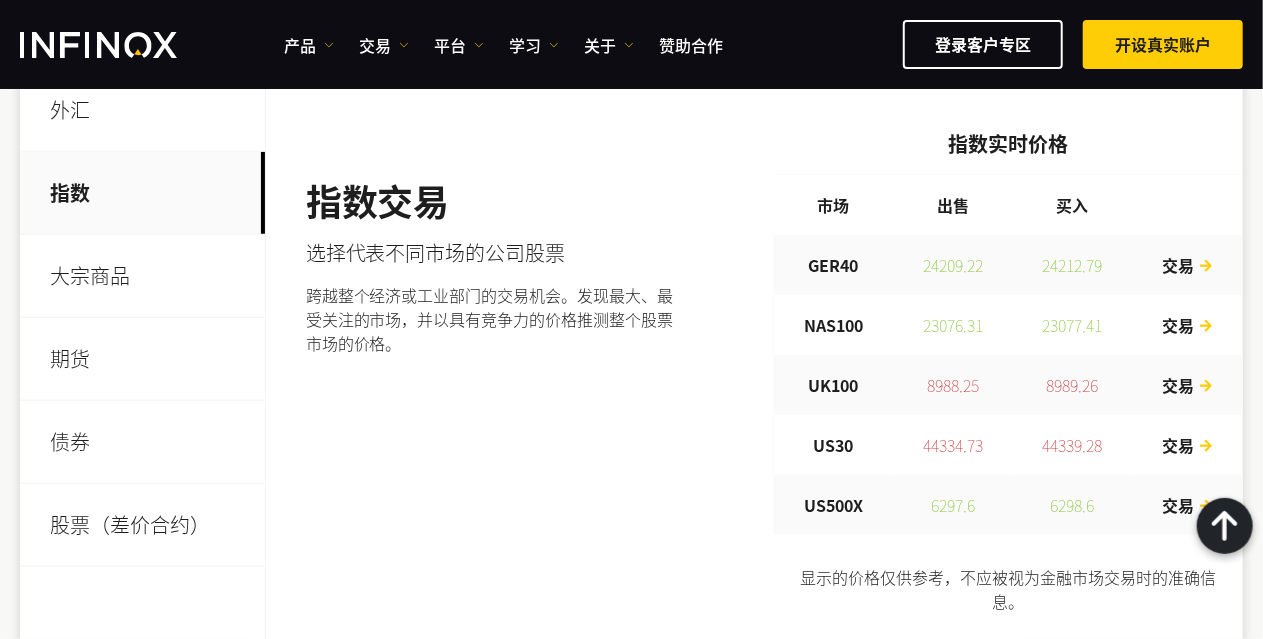 click on "大宗商品" at bounding box center [142, 276] 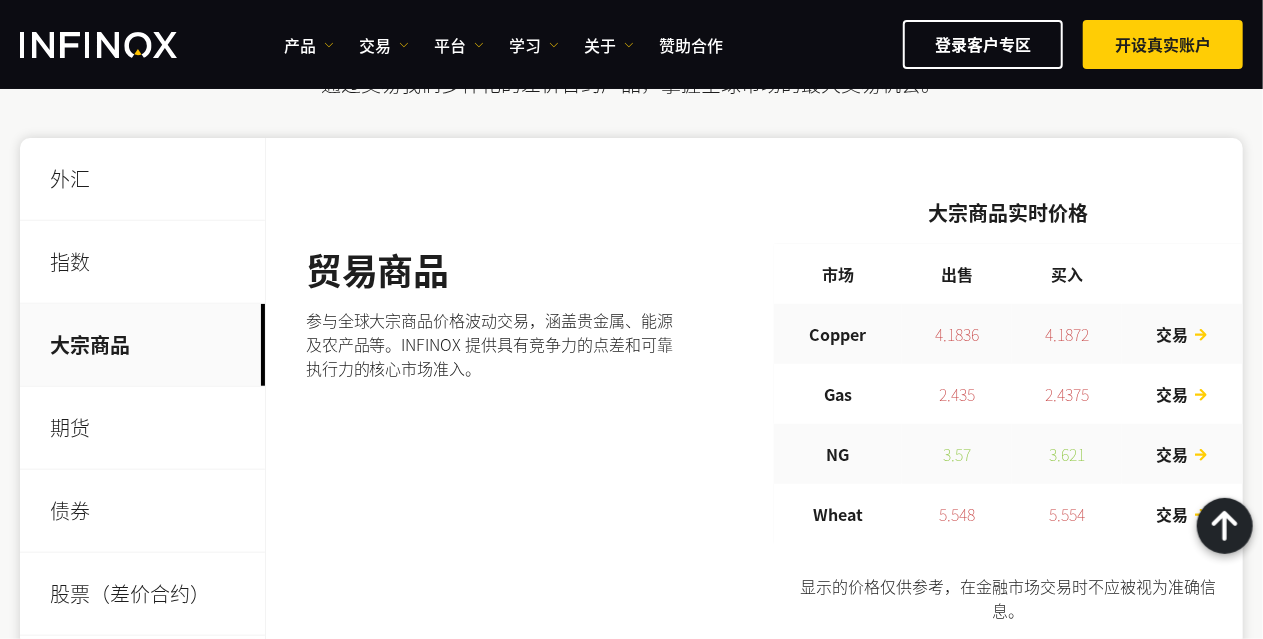scroll, scrollTop: 700, scrollLeft: 0, axis: vertical 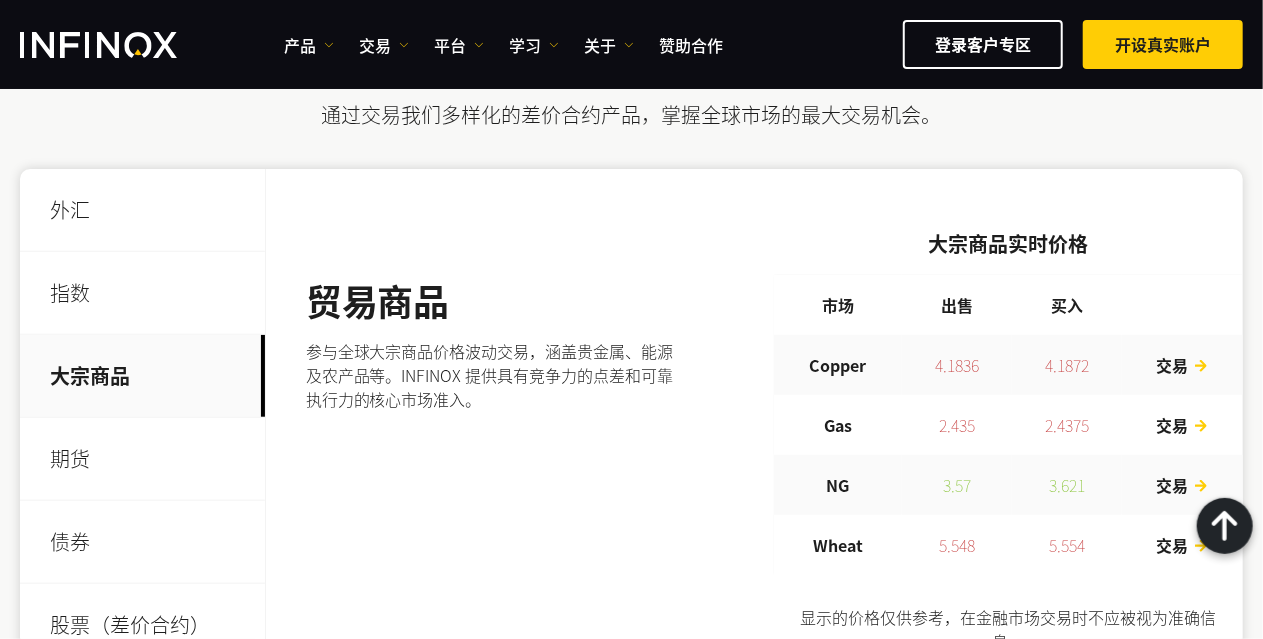 click on "期货" at bounding box center [142, 459] 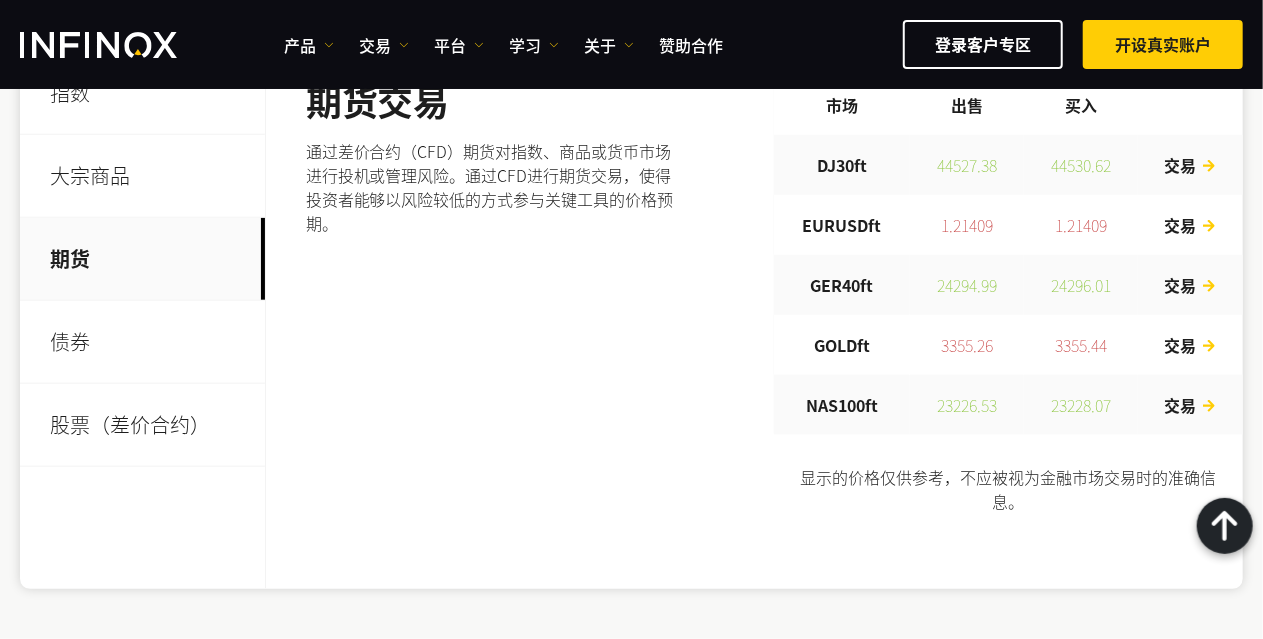 scroll, scrollTop: 800, scrollLeft: 0, axis: vertical 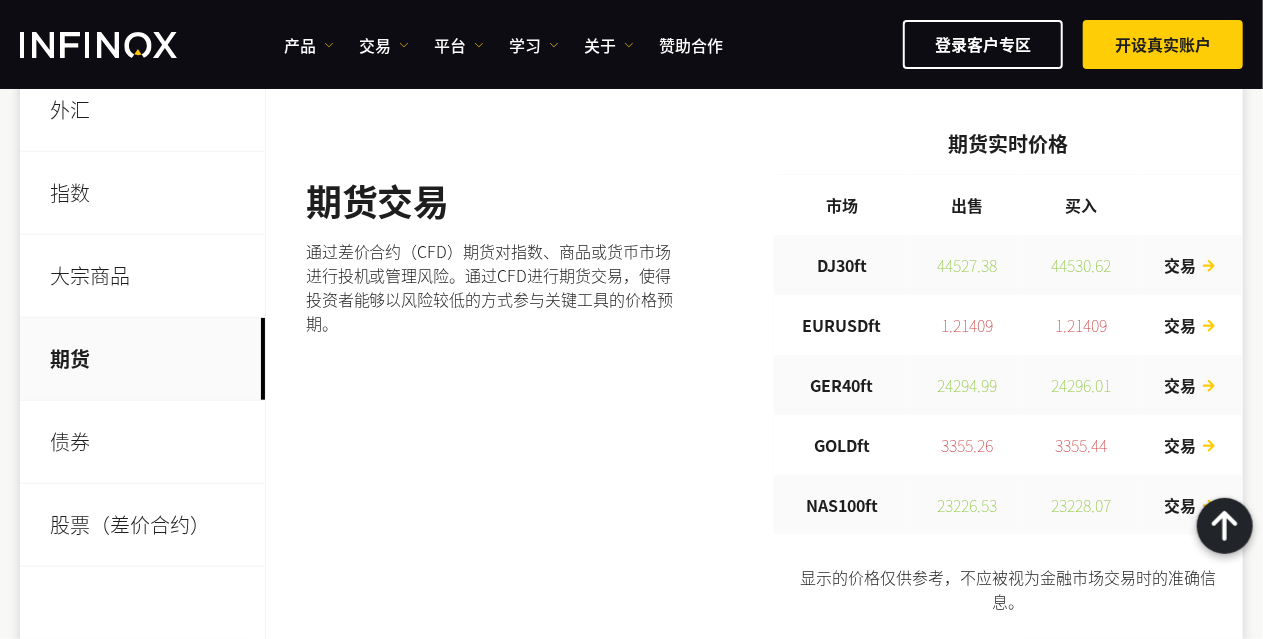 click on "债券" at bounding box center (142, 442) 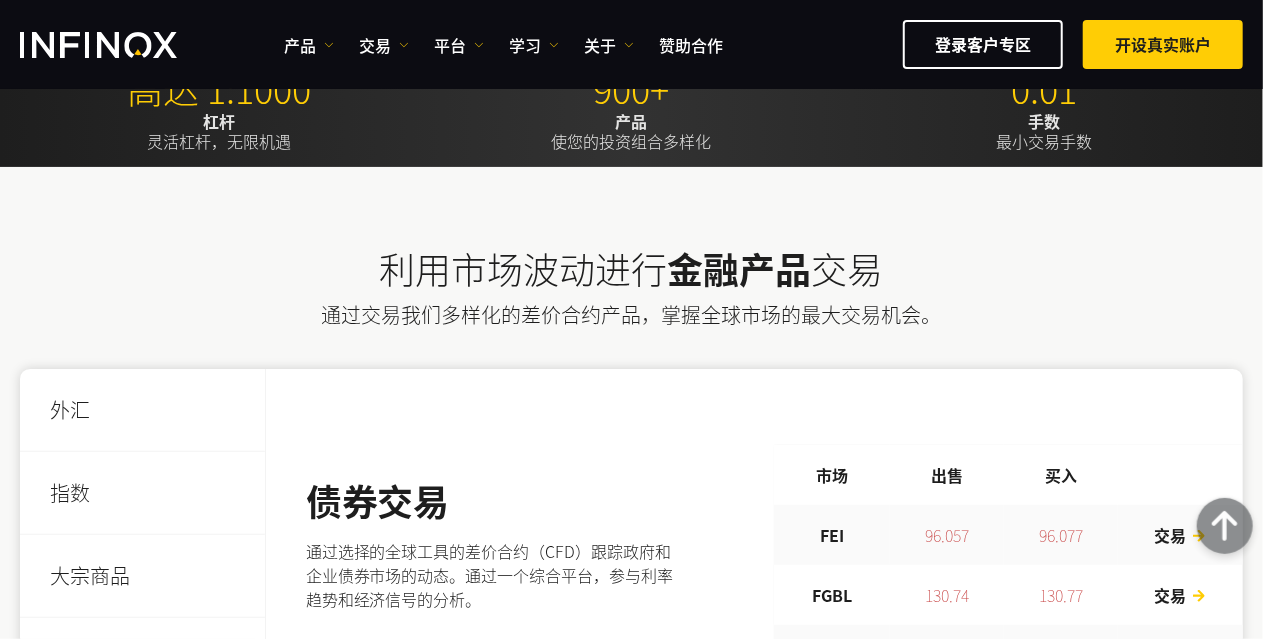 scroll, scrollTop: 500, scrollLeft: 0, axis: vertical 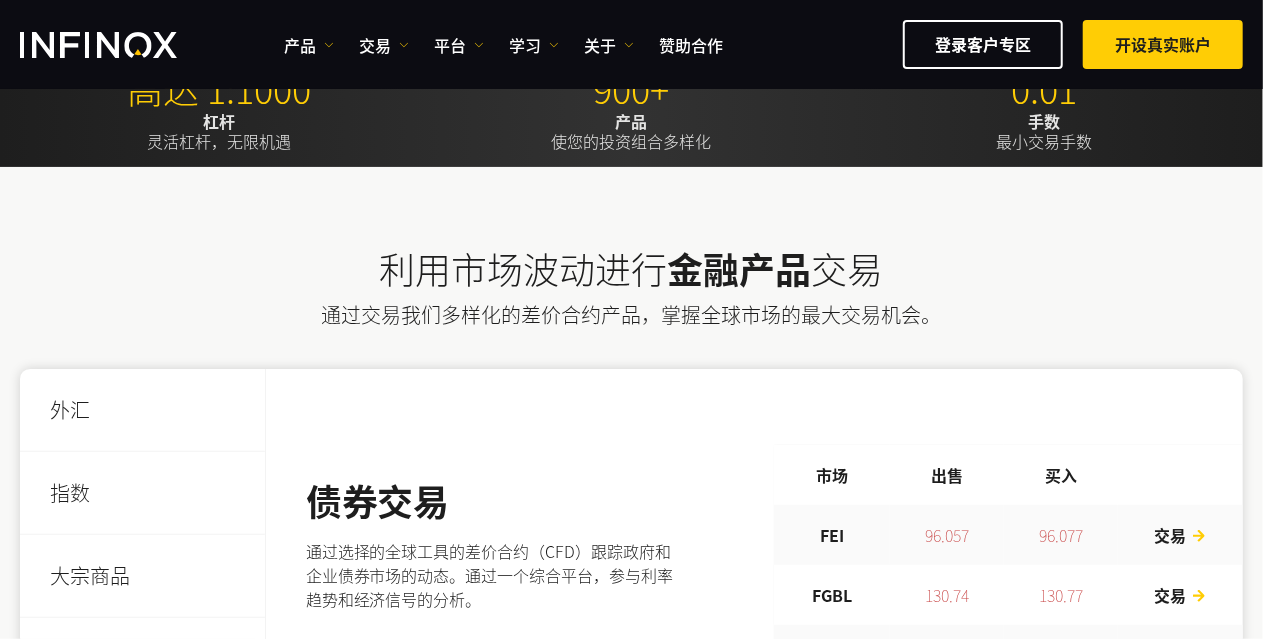 click on "产品
产品
产品信息
交易
账户" at bounding box center (763, 44) 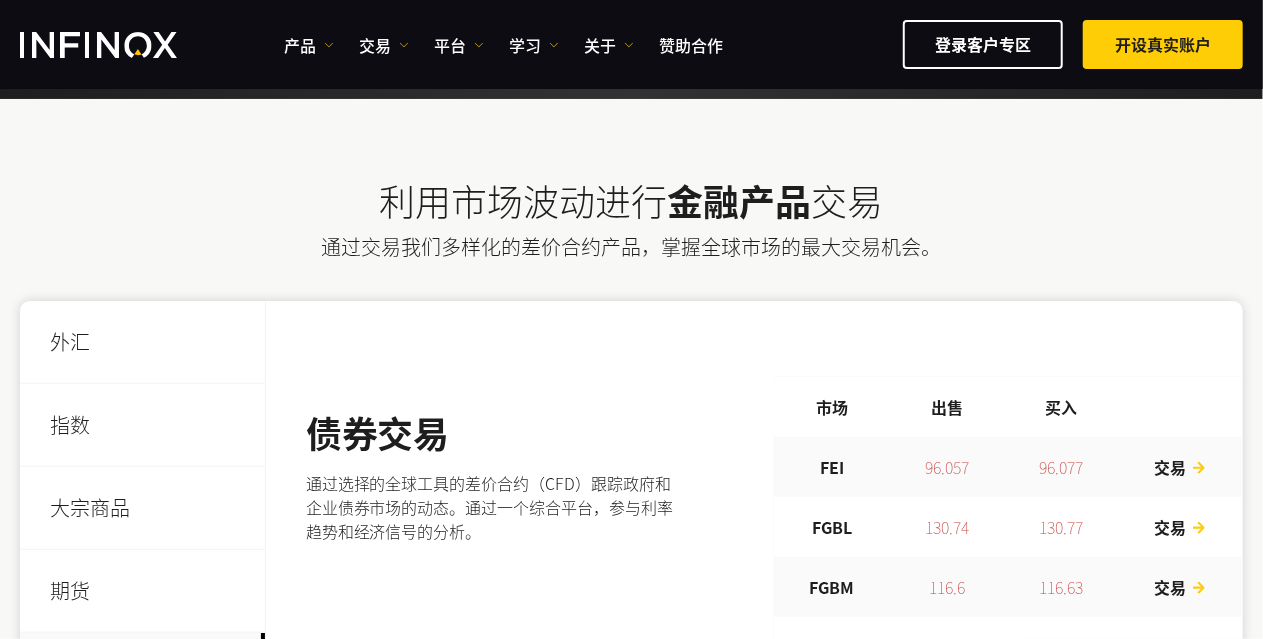 scroll, scrollTop: 600, scrollLeft: 0, axis: vertical 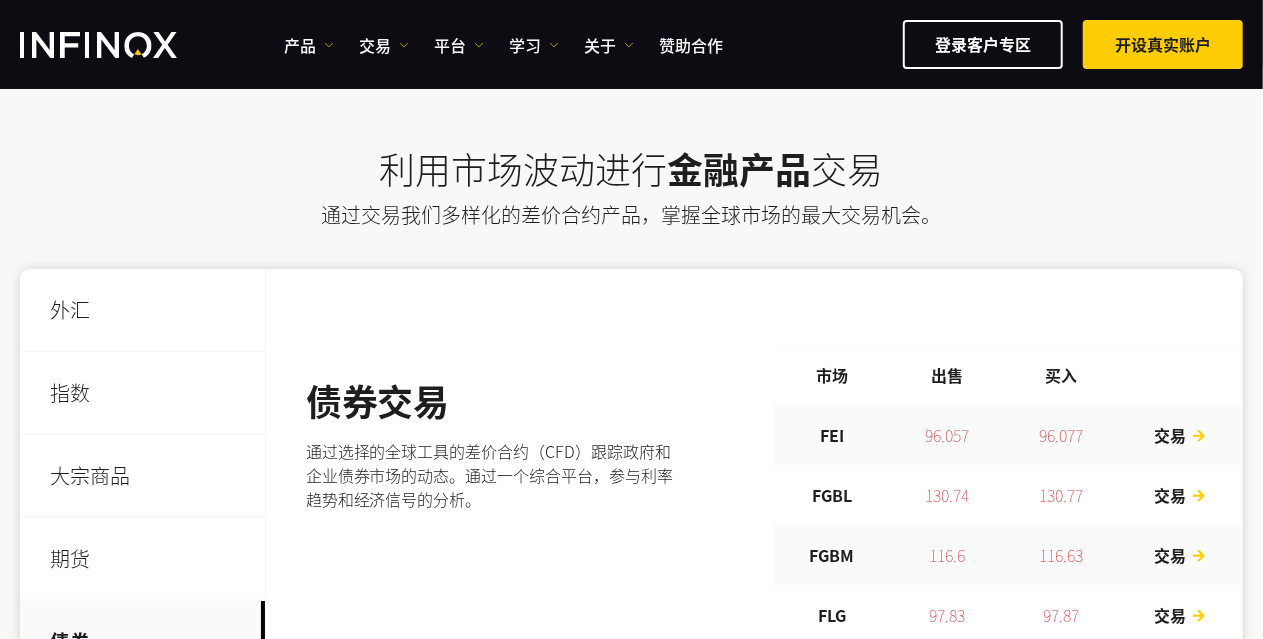click on "外汇" at bounding box center [142, 310] 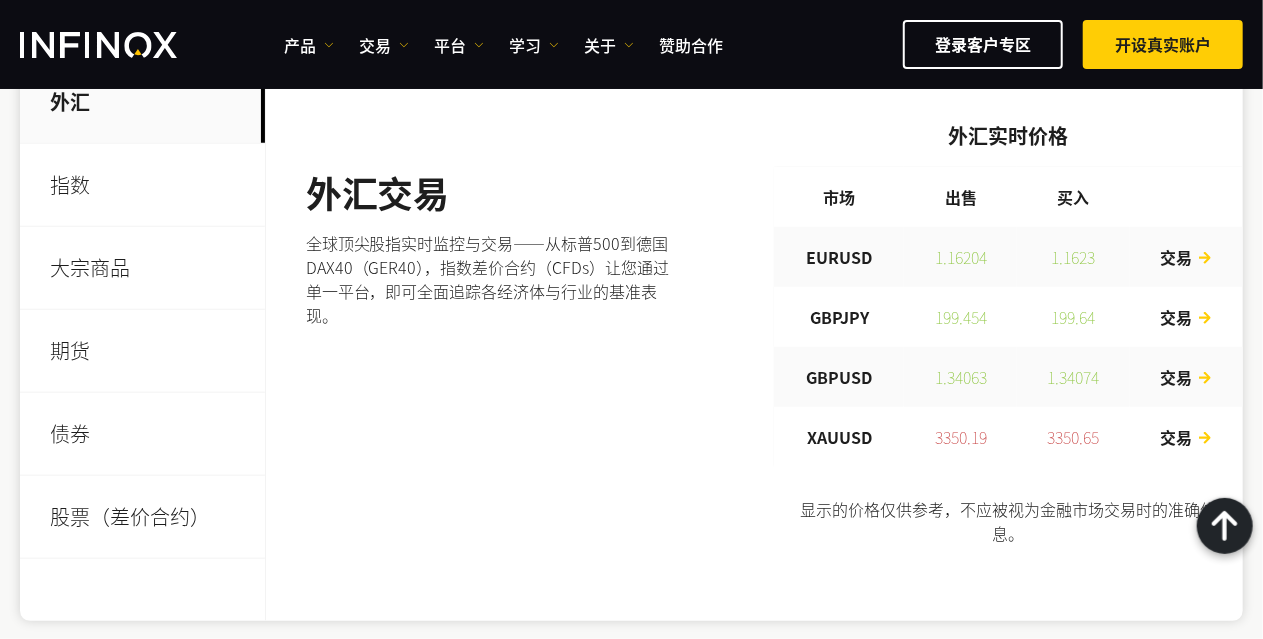 scroll, scrollTop: 700, scrollLeft: 0, axis: vertical 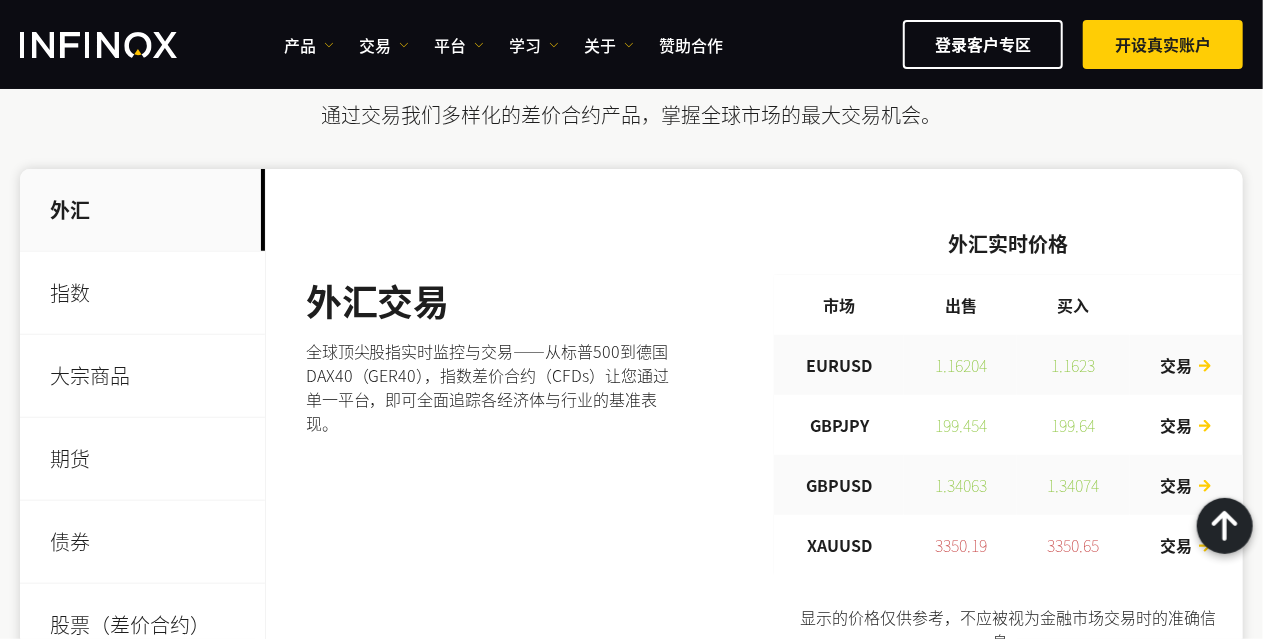 click on "指数" at bounding box center (142, 293) 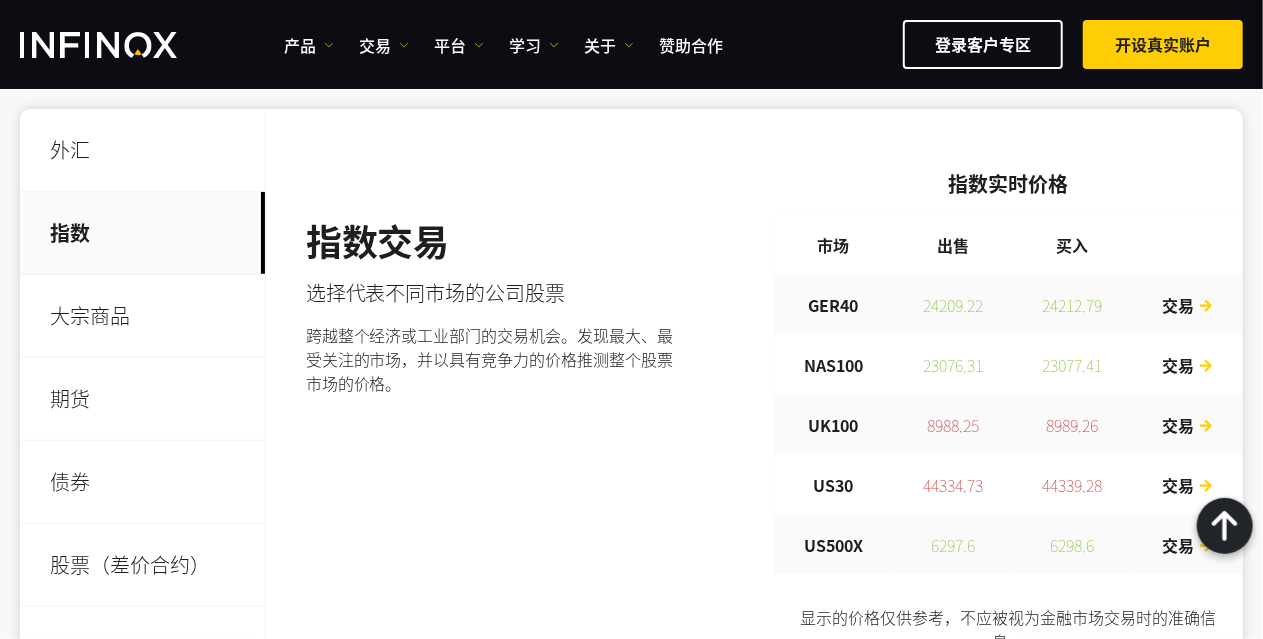 scroll, scrollTop: 700, scrollLeft: 0, axis: vertical 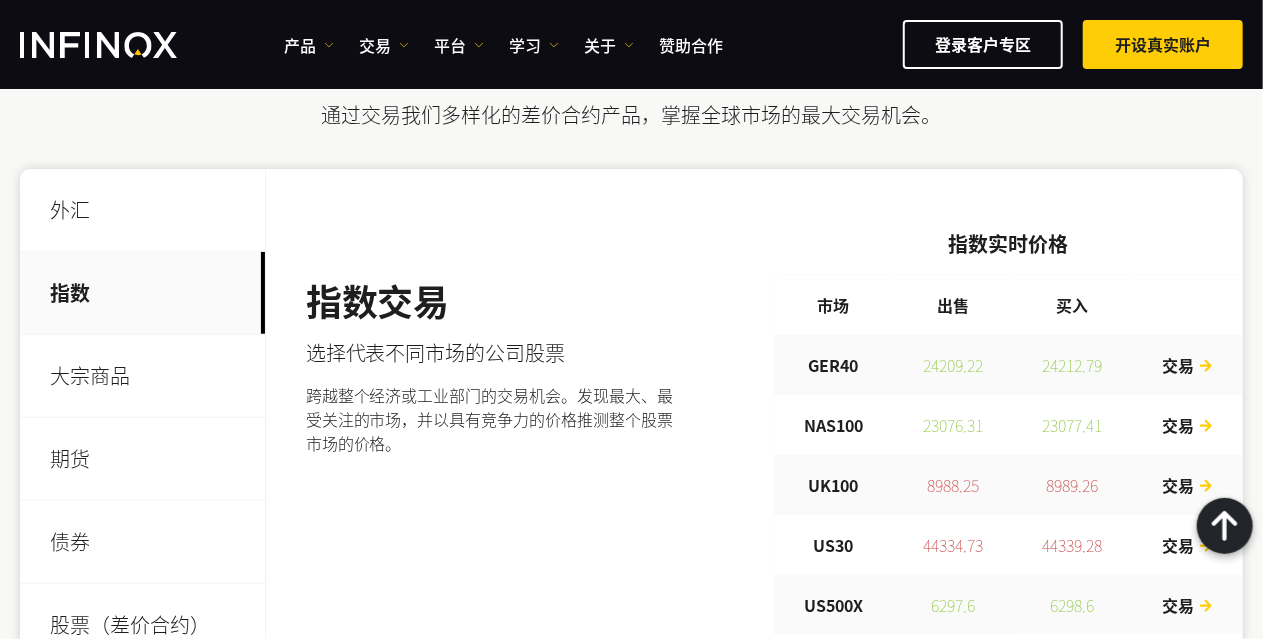 click on "大宗商品" at bounding box center [142, 376] 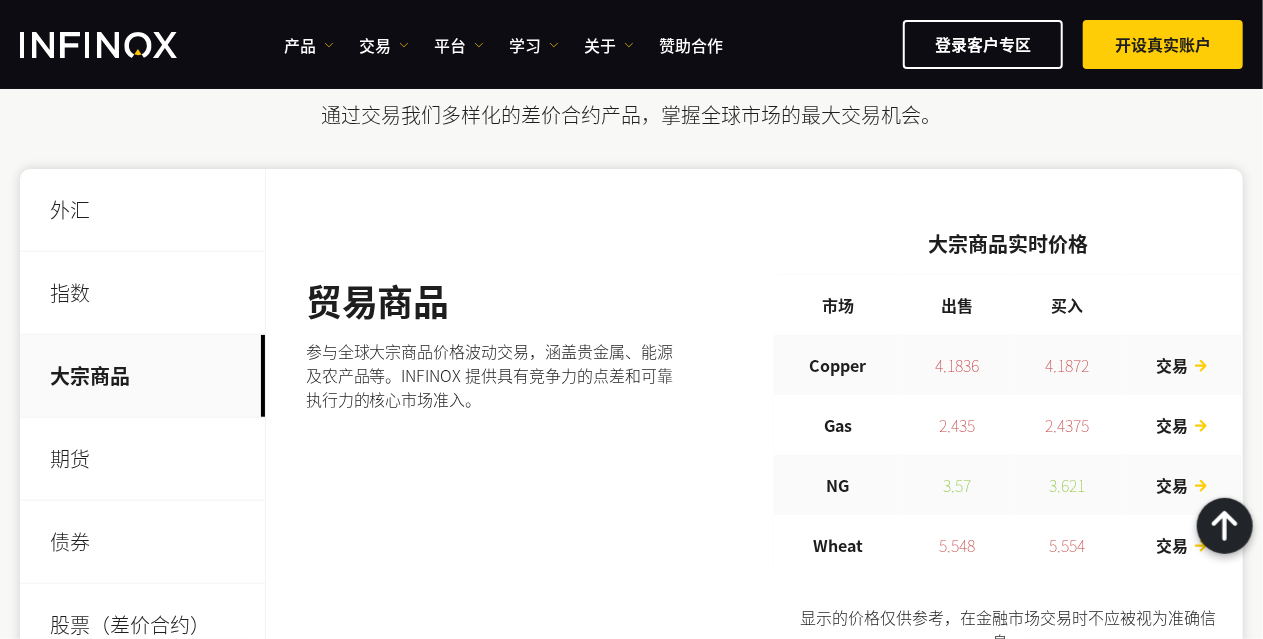 click on "期货" at bounding box center (142, 459) 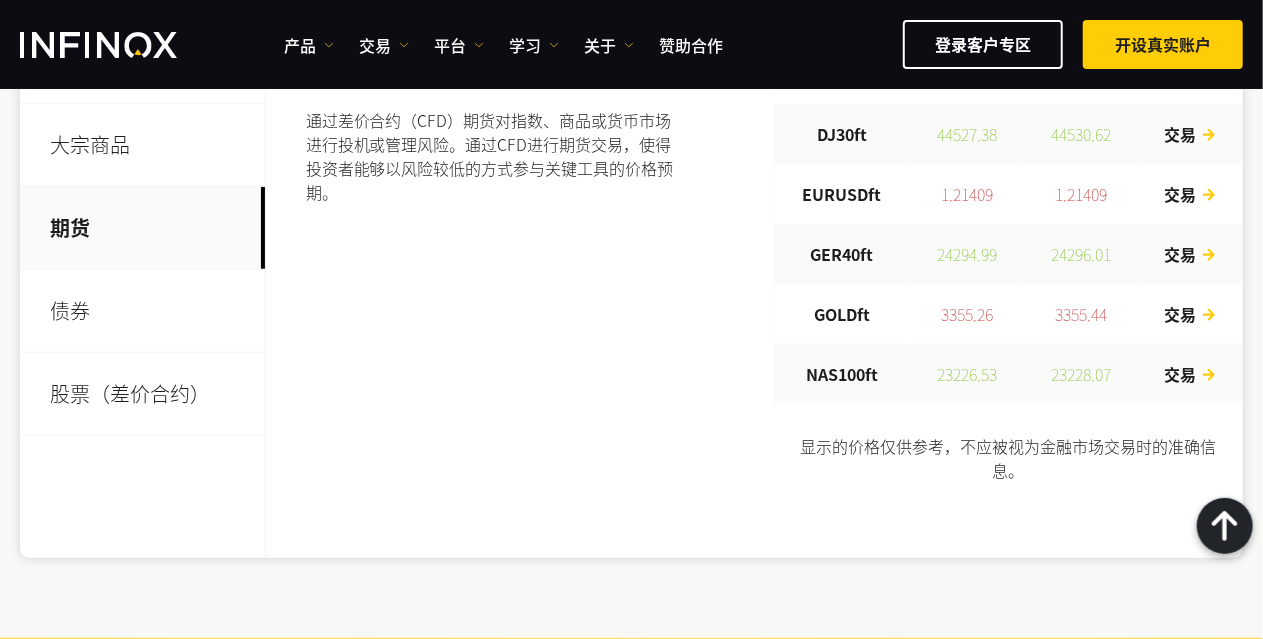 scroll, scrollTop: 900, scrollLeft: 0, axis: vertical 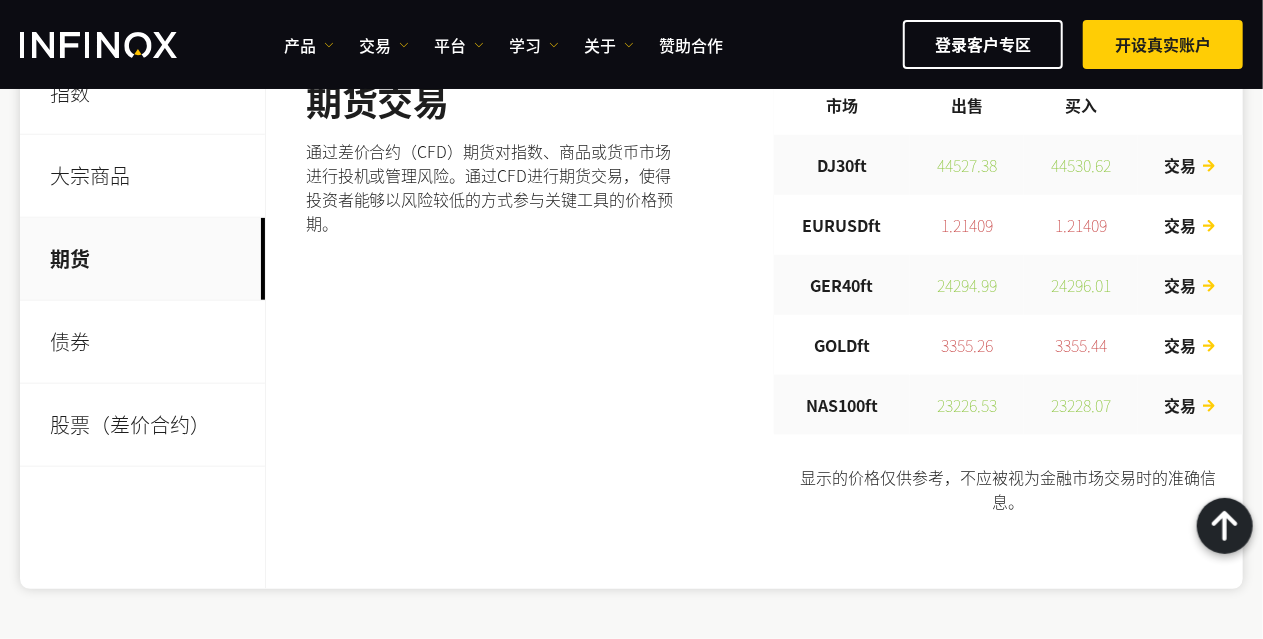 click on "债券" at bounding box center (142, 342) 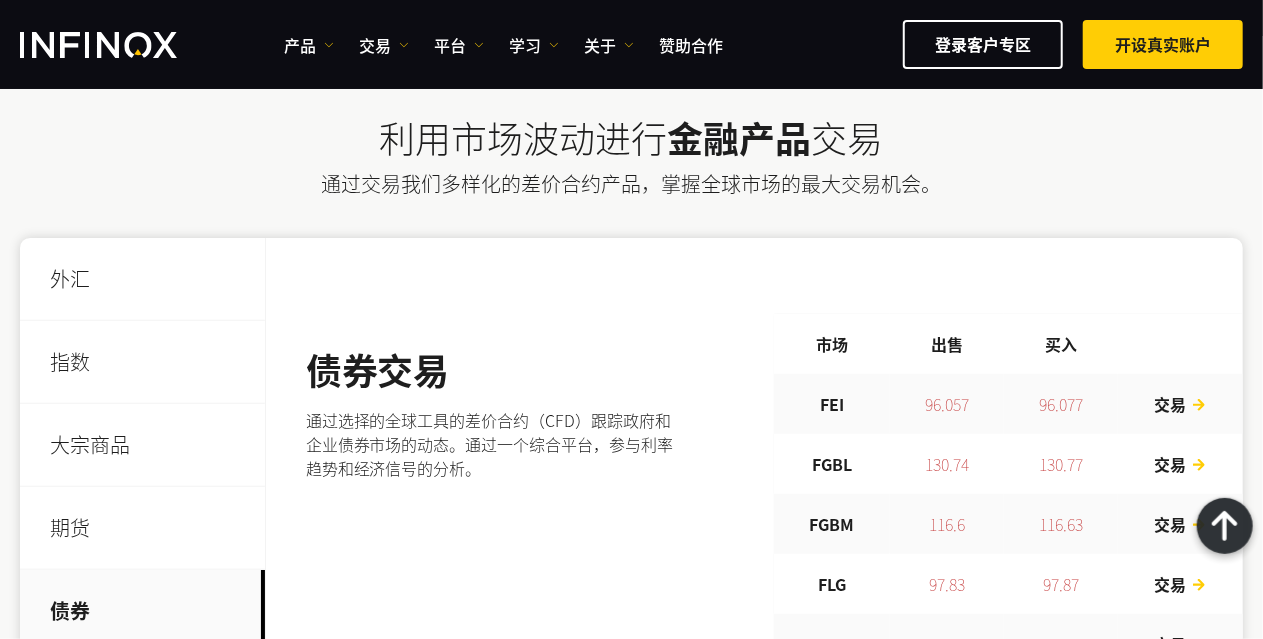 scroll, scrollTop: 600, scrollLeft: 0, axis: vertical 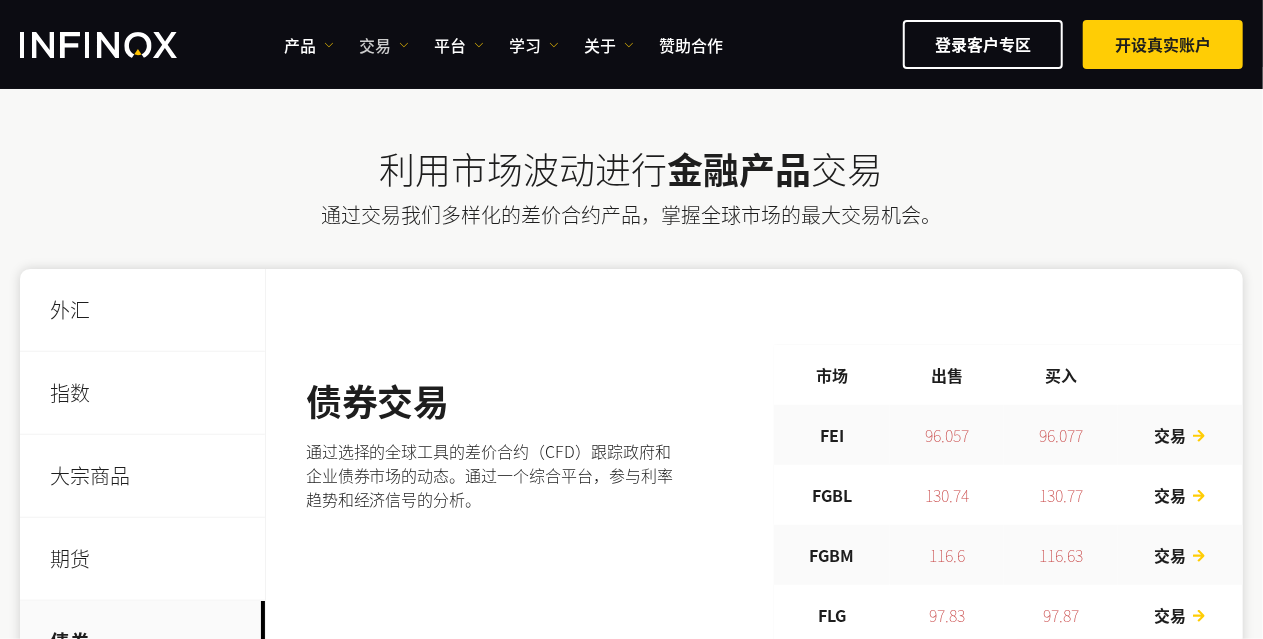 click on "交易" at bounding box center [384, 45] 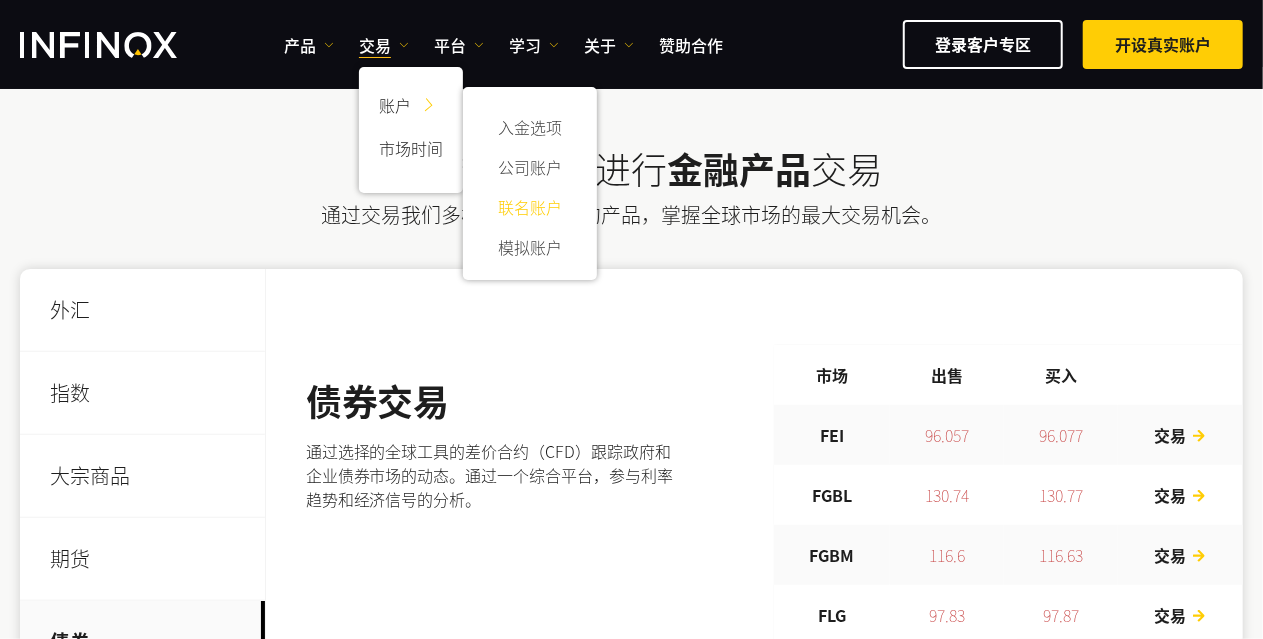 click on "联名账户" at bounding box center [530, 207] 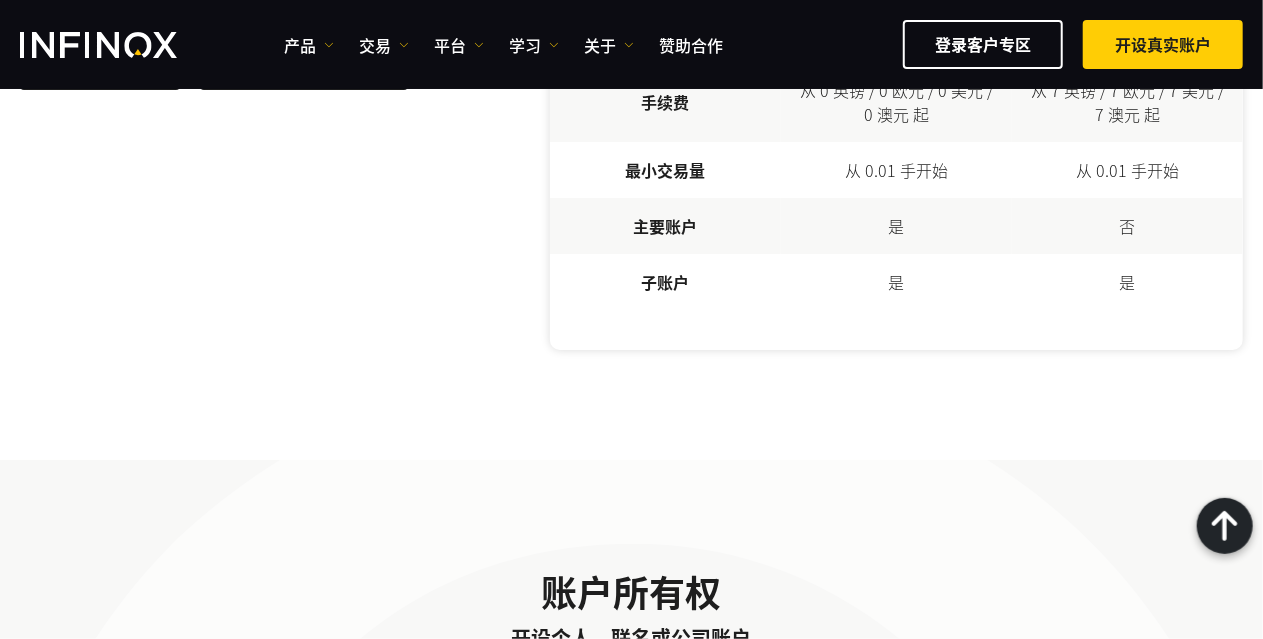 scroll, scrollTop: 0, scrollLeft: 0, axis: both 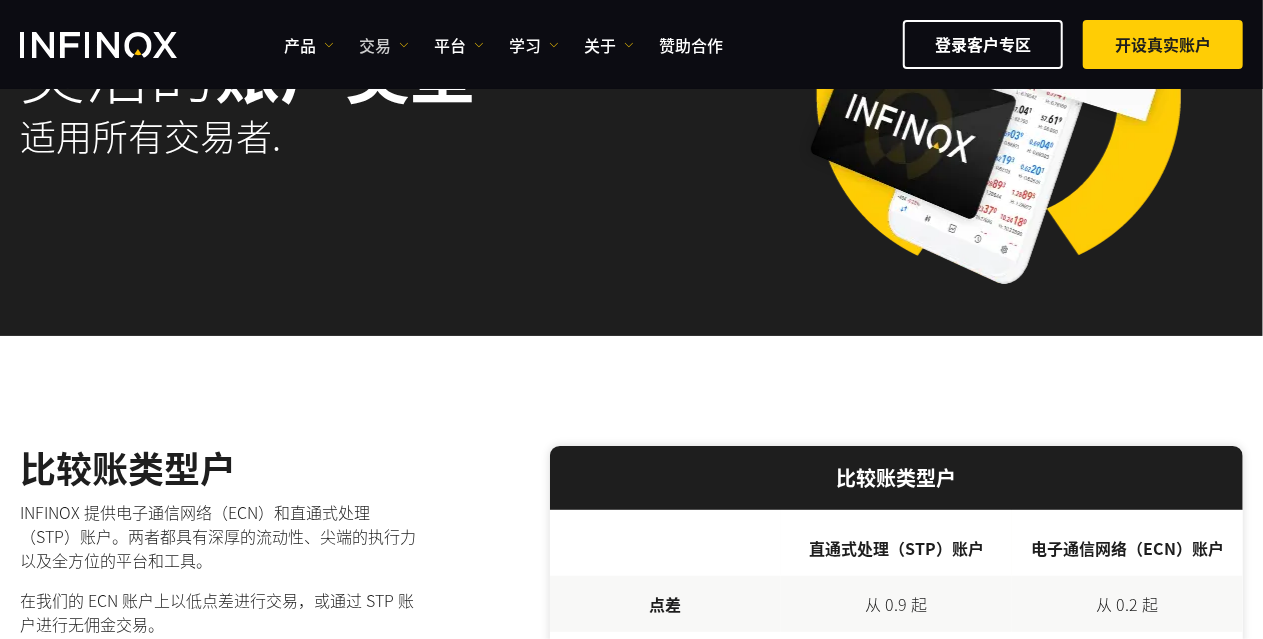 click on "交易" at bounding box center (384, 45) 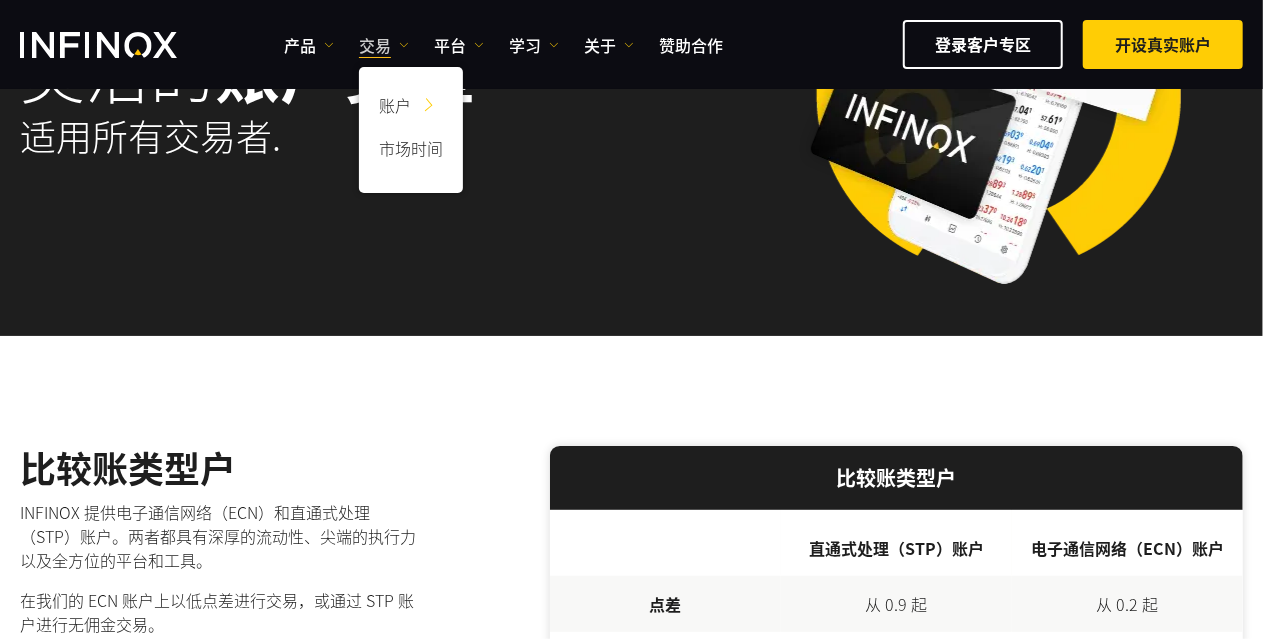 click on "交易" at bounding box center [384, 45] 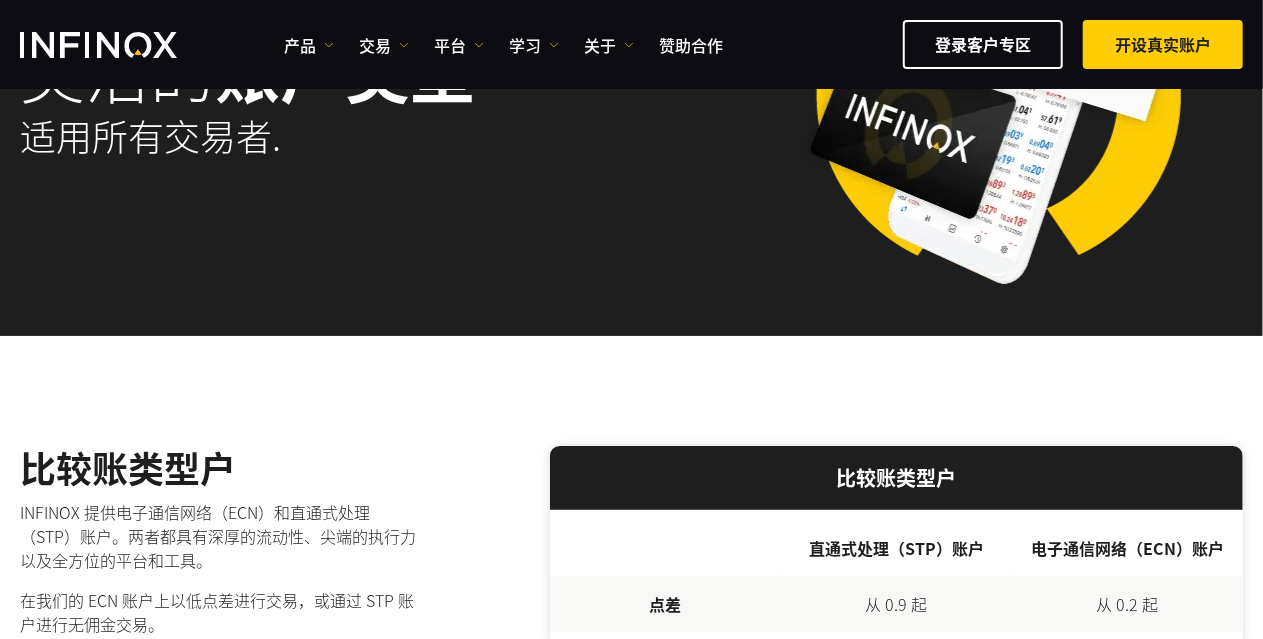 click on "产品
产品
产品信息
交易
账户" at bounding box center (763, 44) 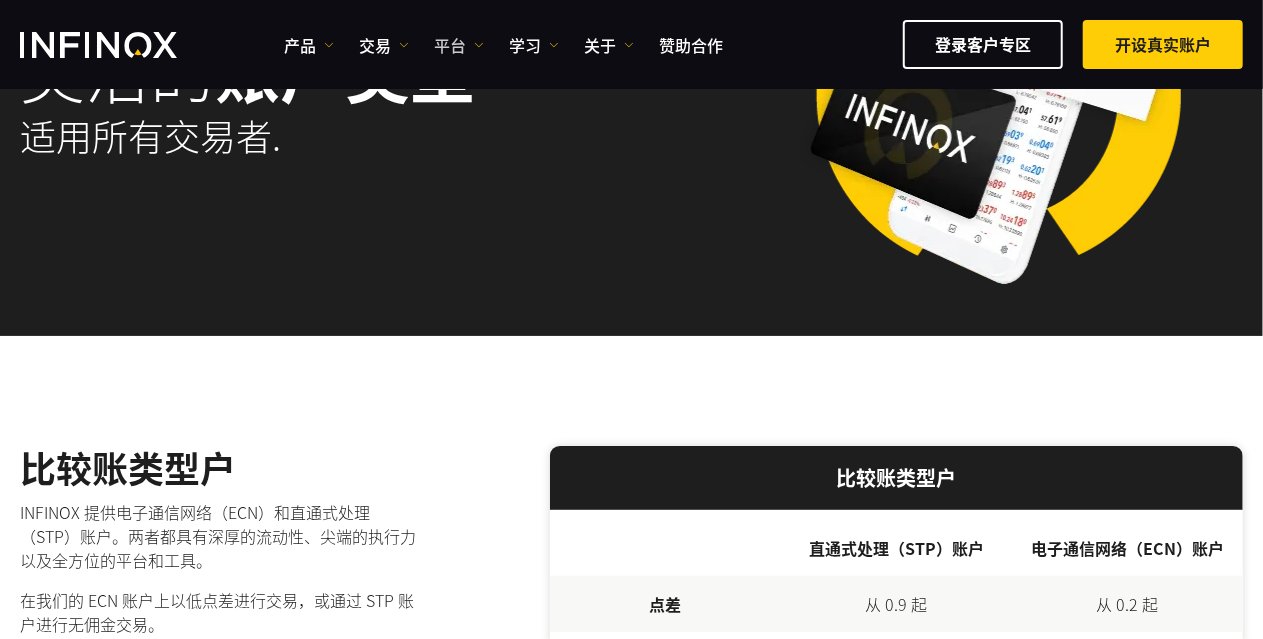 click on "产品
产品
产品信息
交易
账户" at bounding box center (763, 44) 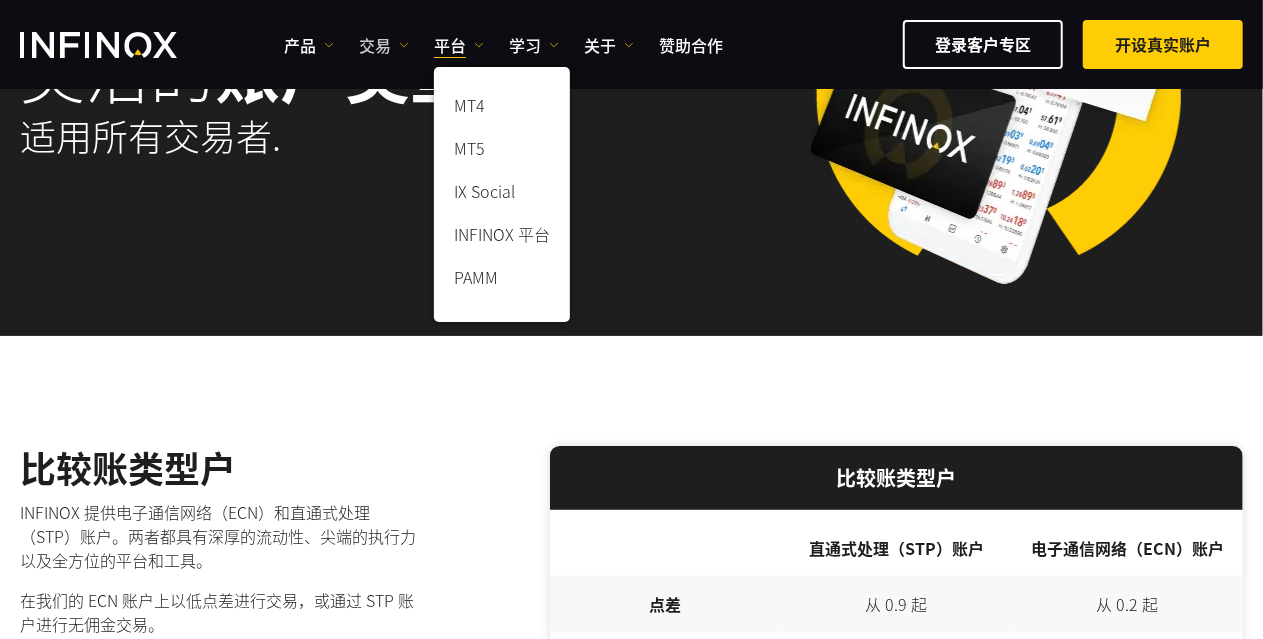 click on "交易" at bounding box center (384, 45) 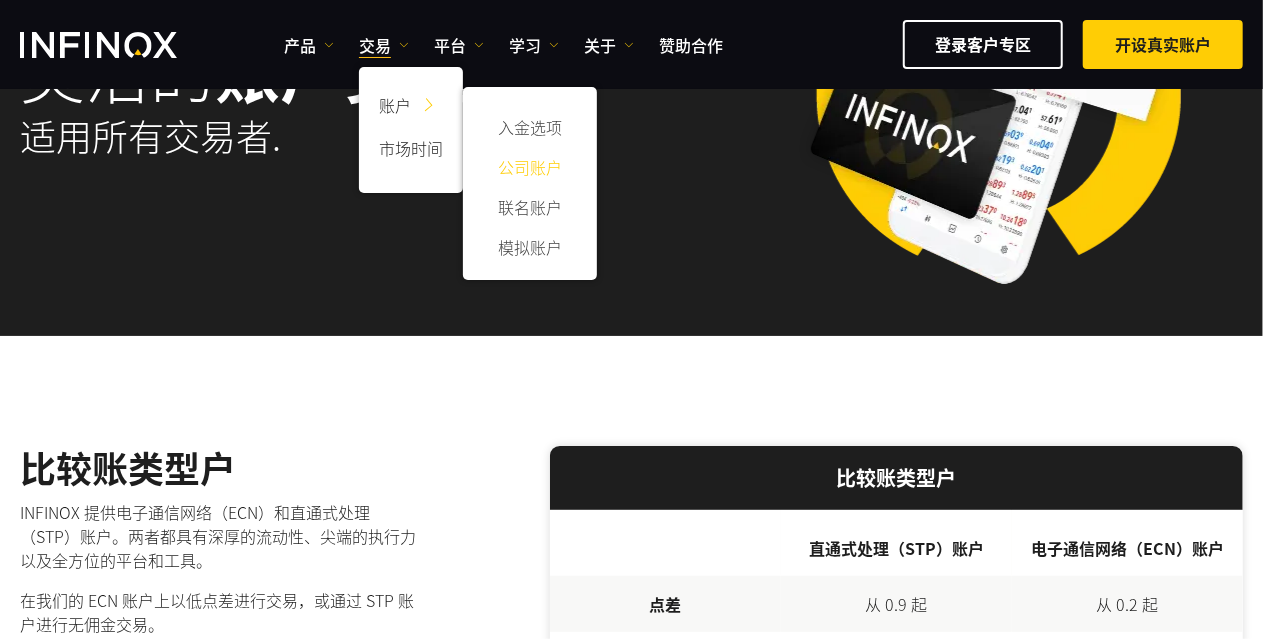 click on "公司账户" at bounding box center (530, 167) 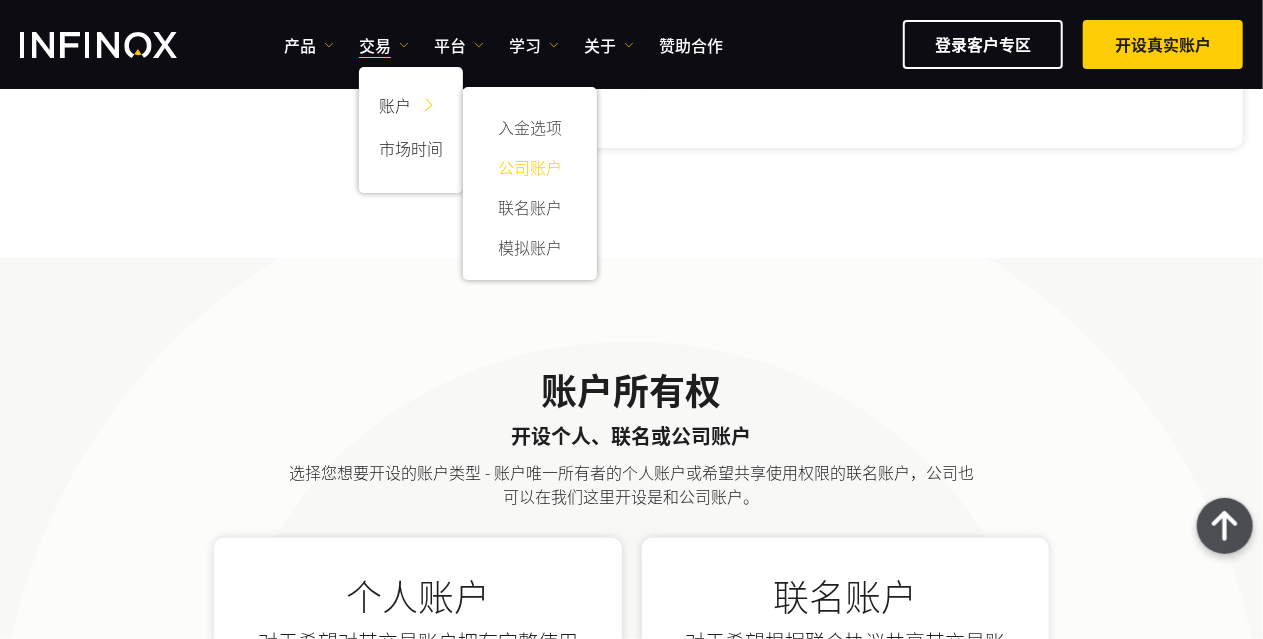 scroll, scrollTop: 1214, scrollLeft: 0, axis: vertical 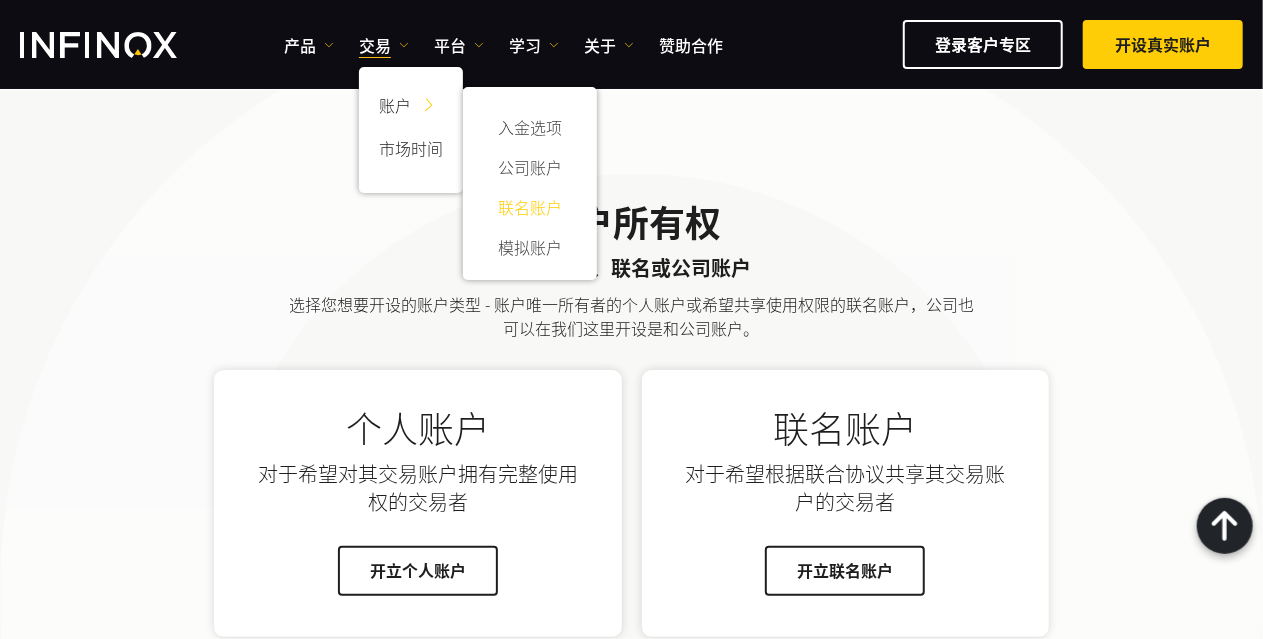 click on "联名账户" at bounding box center (530, 207) 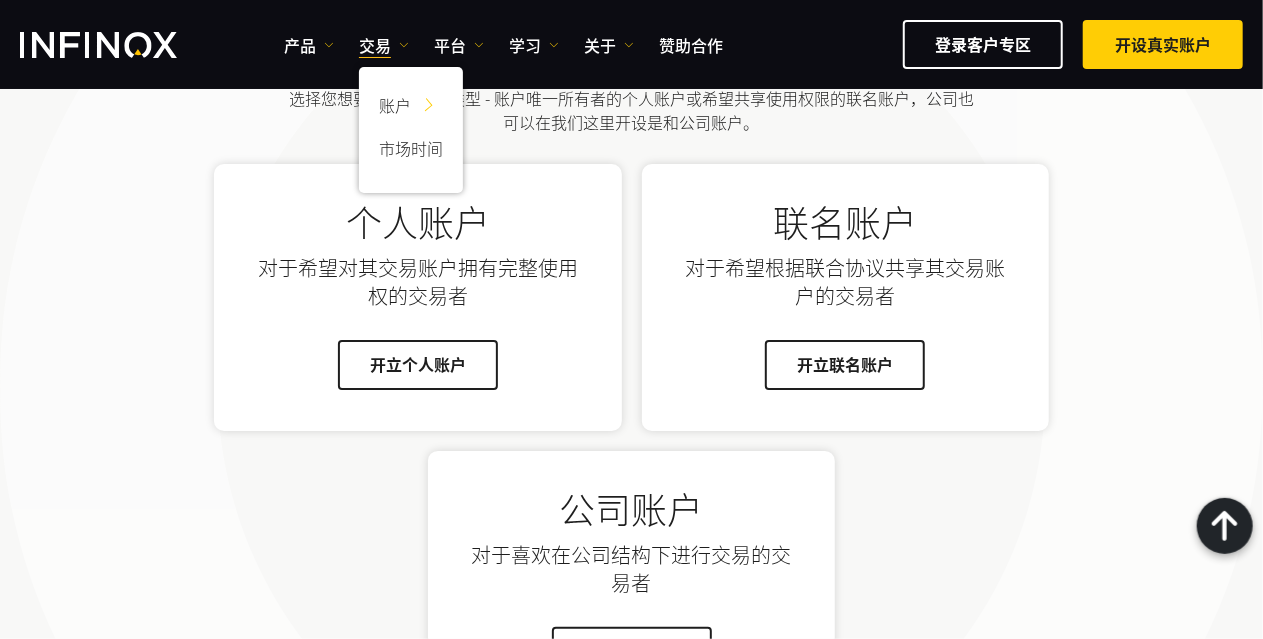 scroll, scrollTop: 1414, scrollLeft: 0, axis: vertical 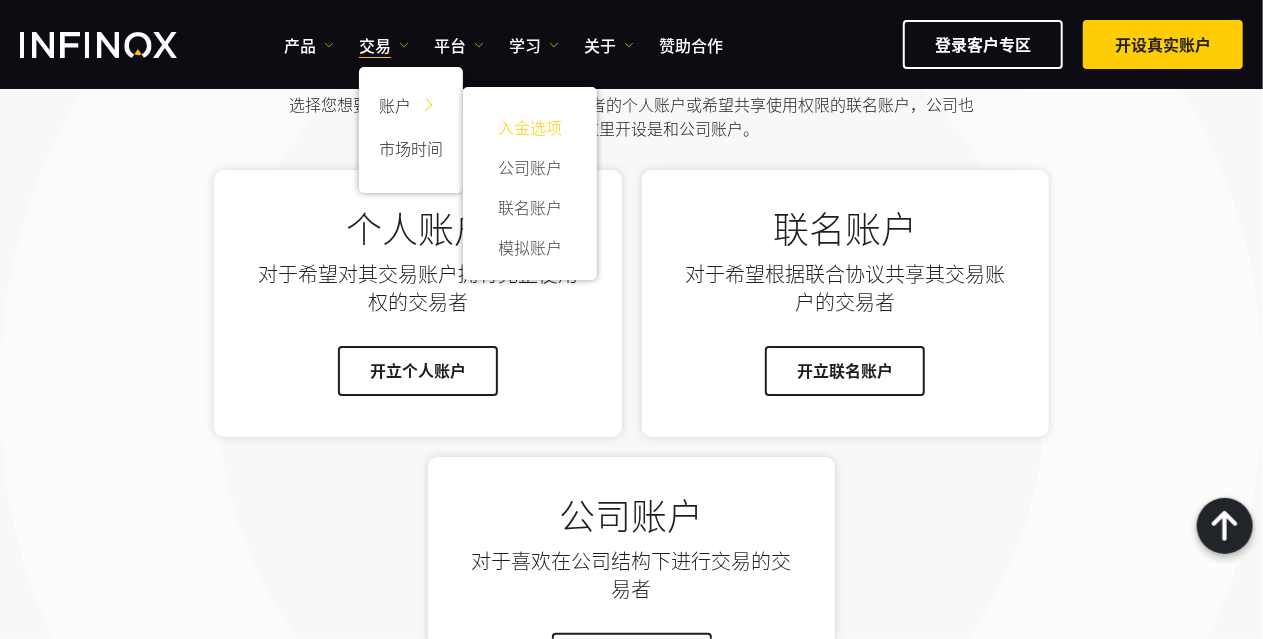 click on "入金选项" at bounding box center [530, 127] 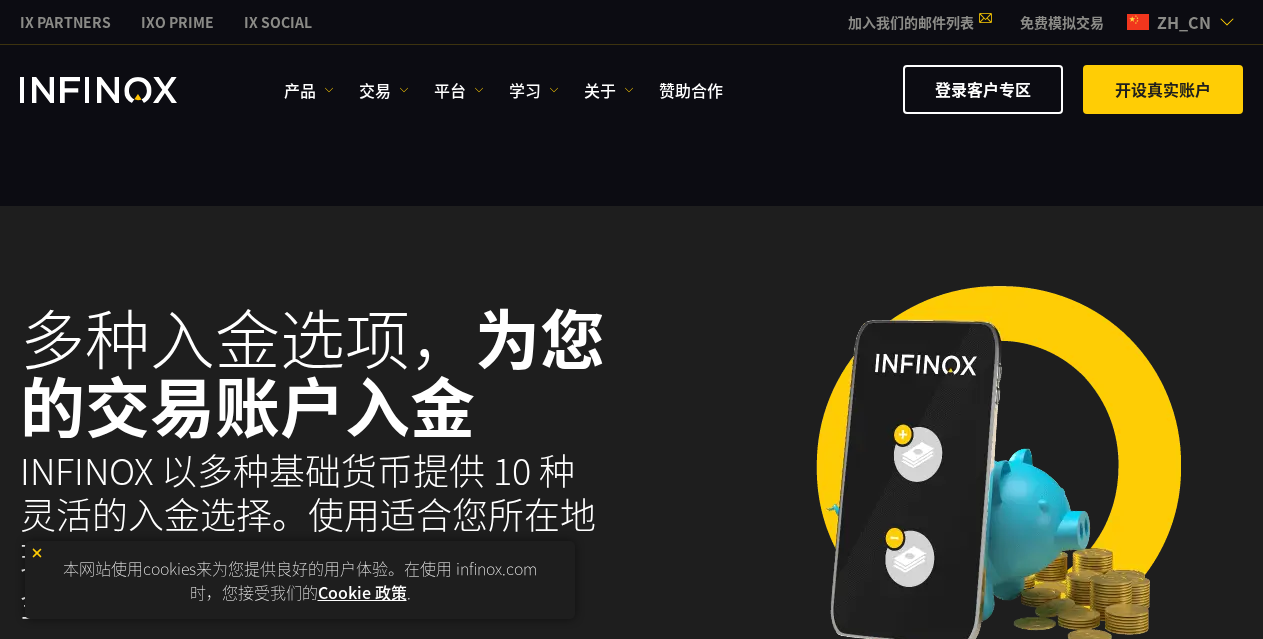 scroll, scrollTop: 200, scrollLeft: 0, axis: vertical 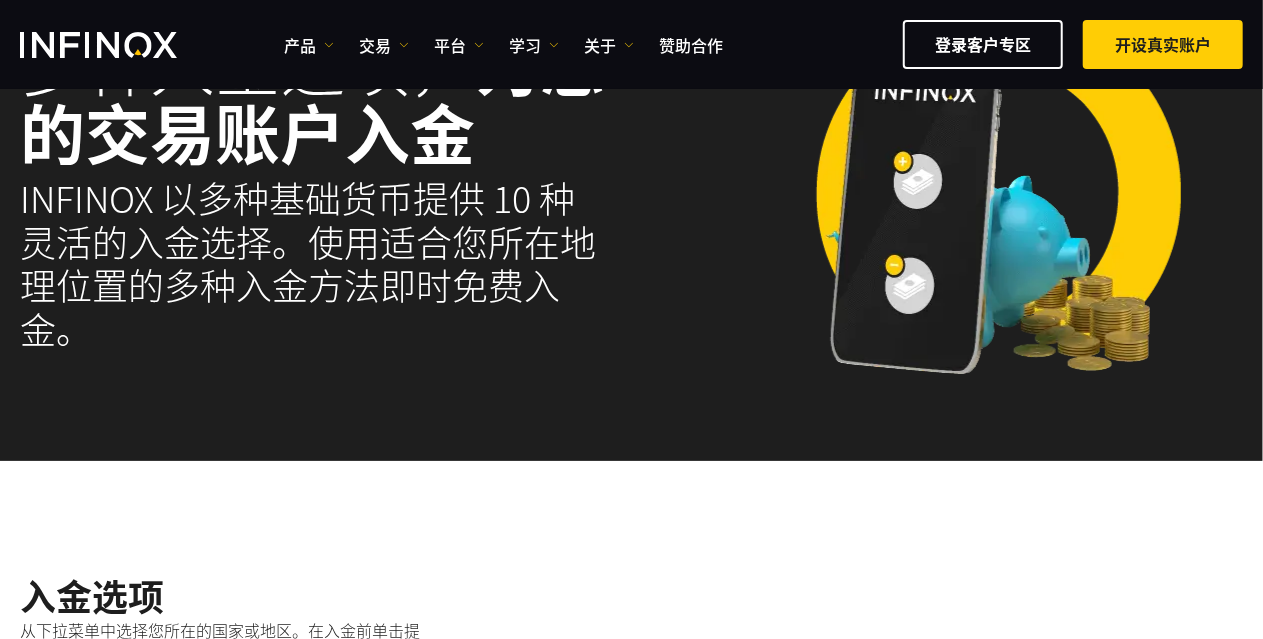 select on "***" 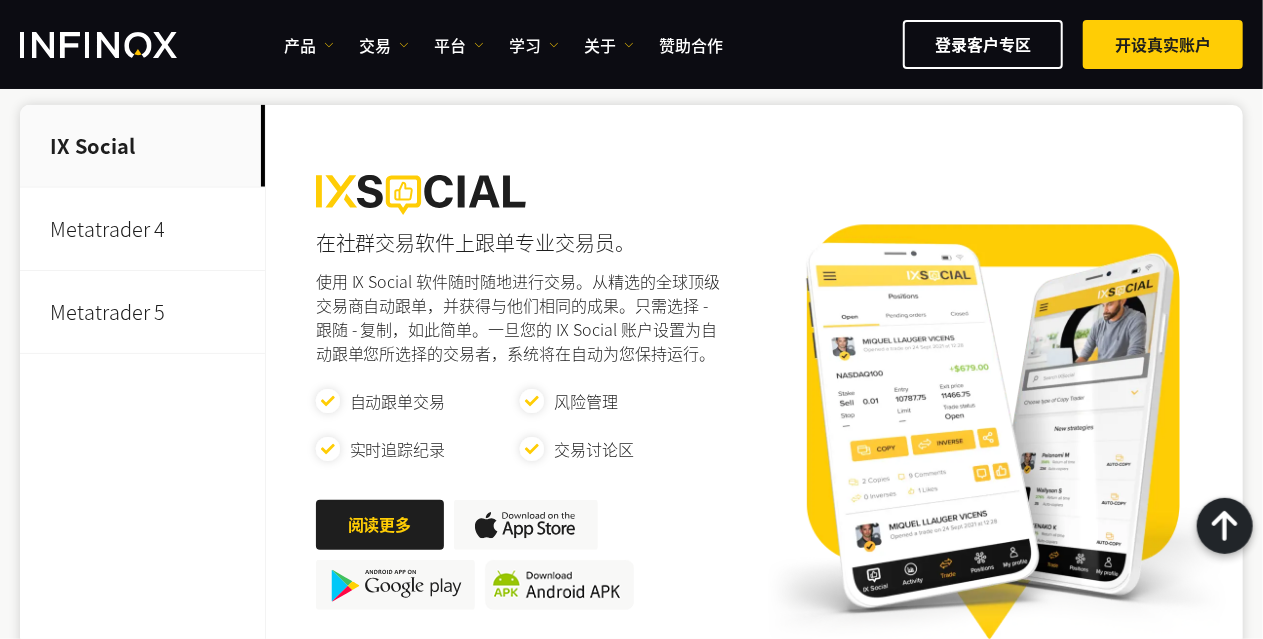 scroll, scrollTop: 1600, scrollLeft: 0, axis: vertical 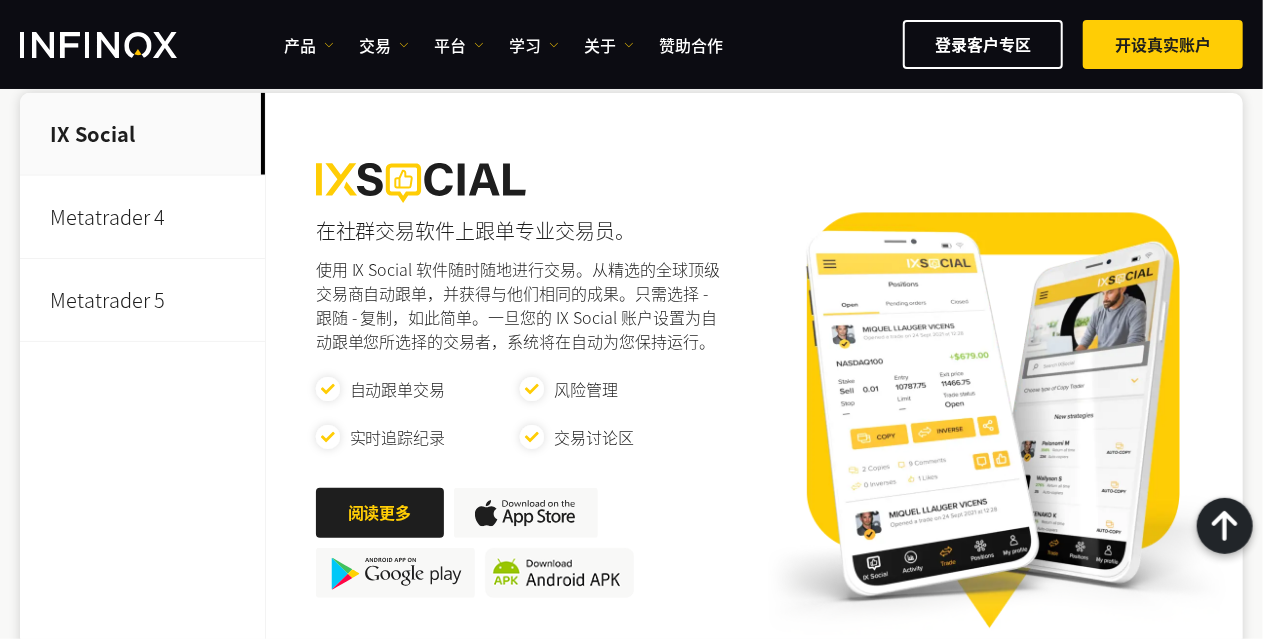 click on "Metatrader 4" at bounding box center (142, 217) 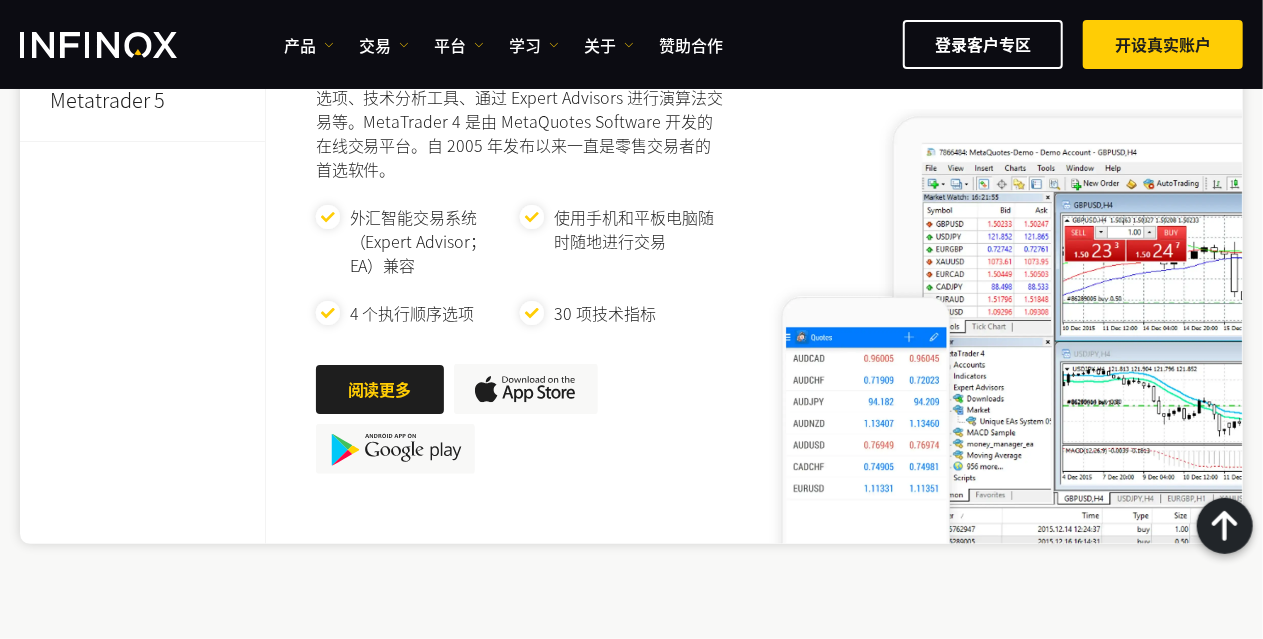 scroll, scrollTop: 1600, scrollLeft: 0, axis: vertical 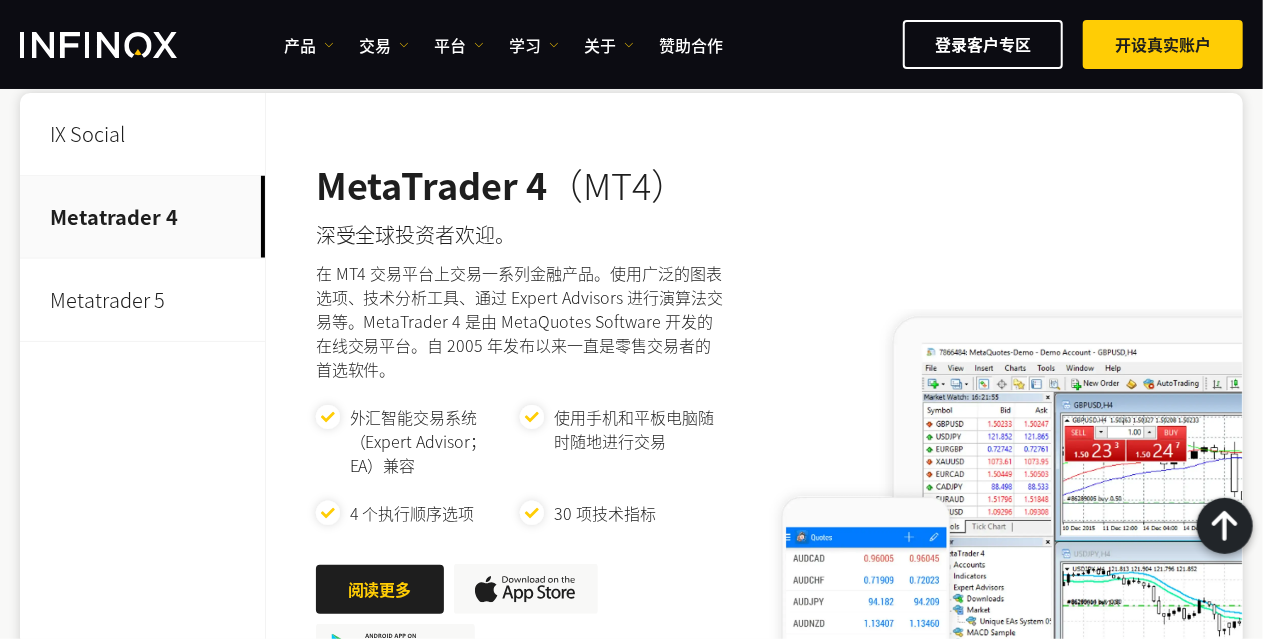 click on "Metatrader 5" at bounding box center [142, 300] 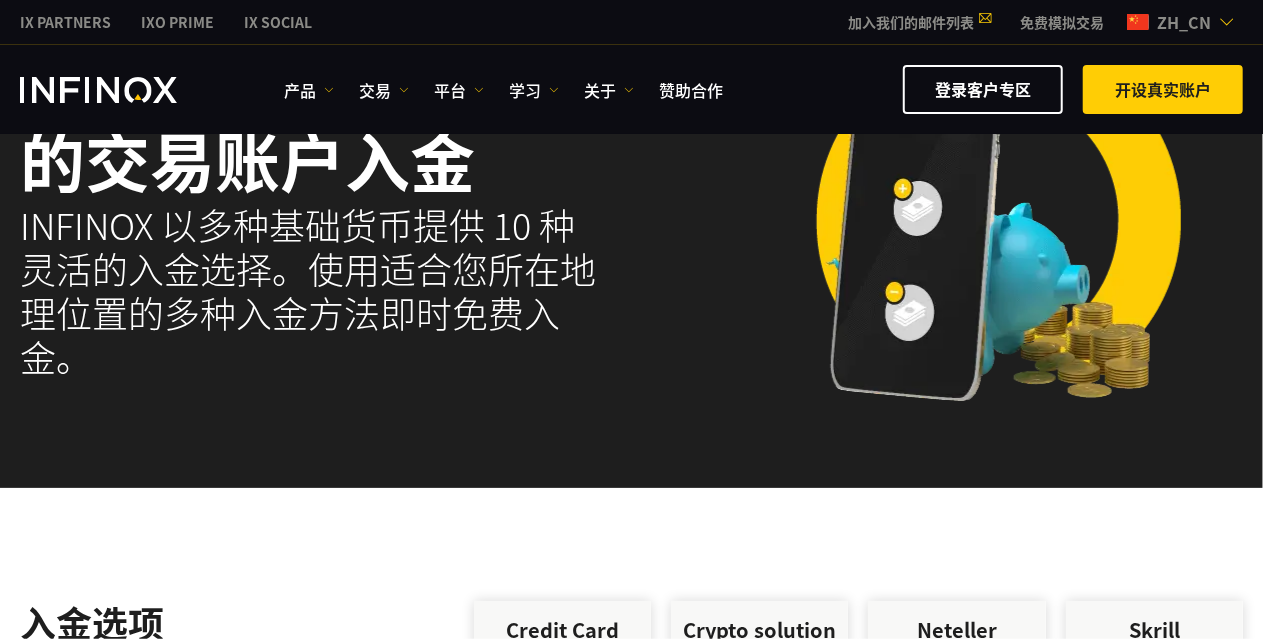 scroll, scrollTop: 0, scrollLeft: 0, axis: both 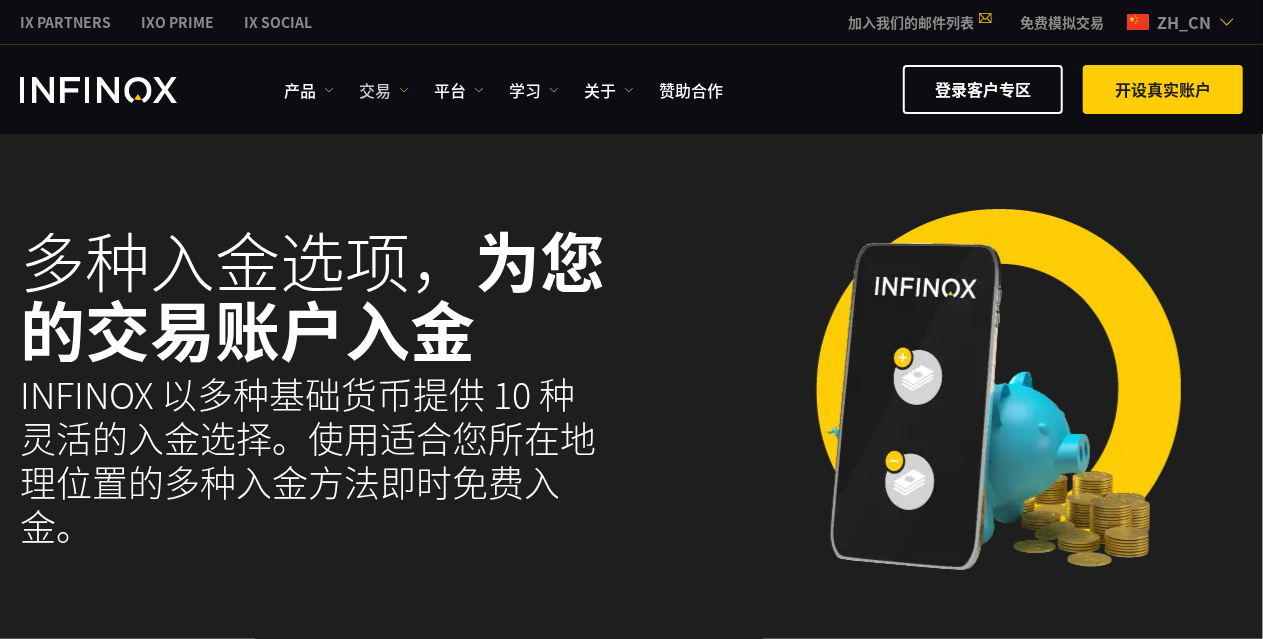 click on "交易" at bounding box center [384, 90] 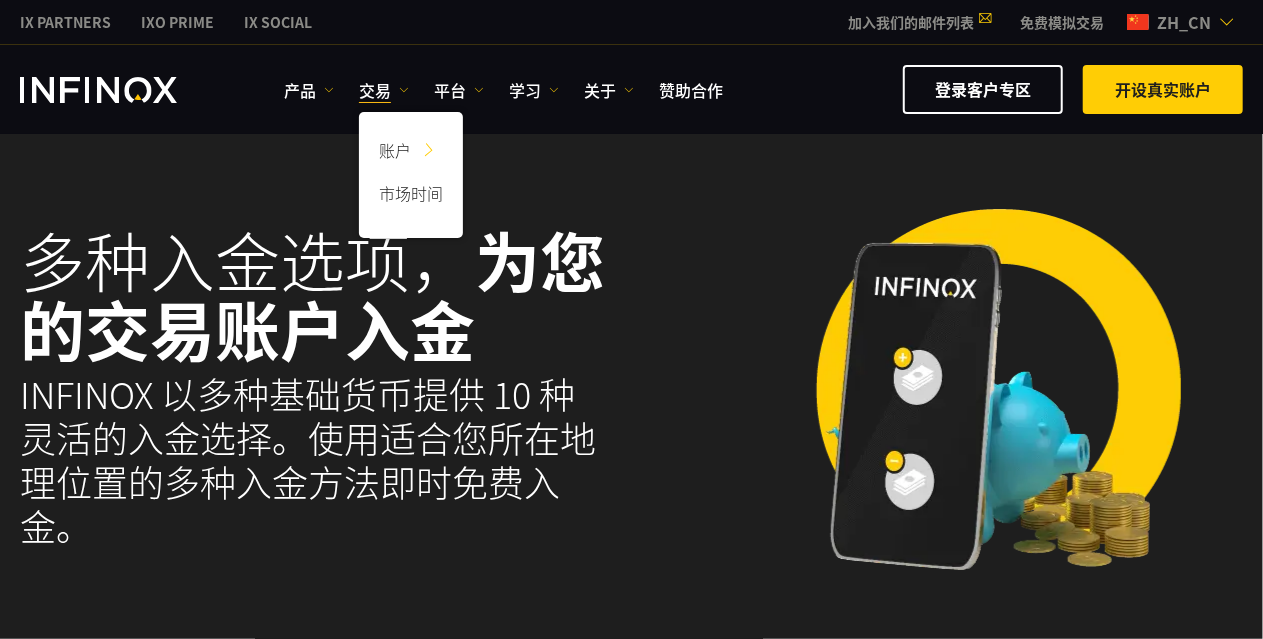 click on "zh_cn" at bounding box center (1184, 22) 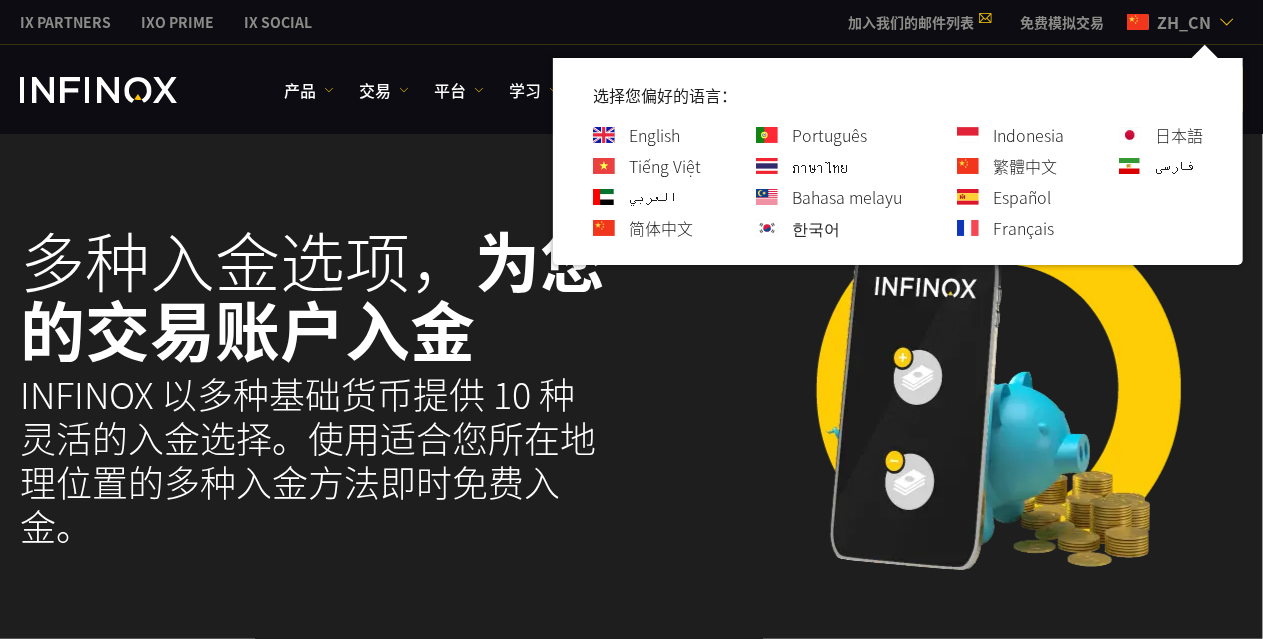 click on "zh_cn" at bounding box center [1184, 22] 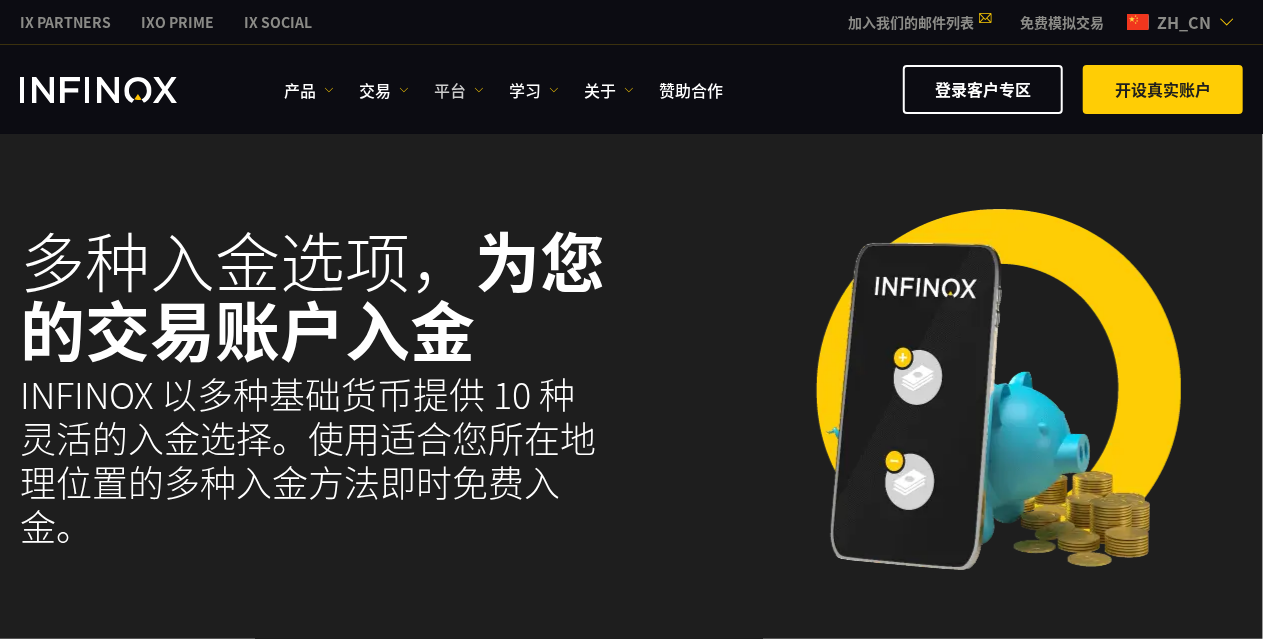click on "平台" at bounding box center [459, 90] 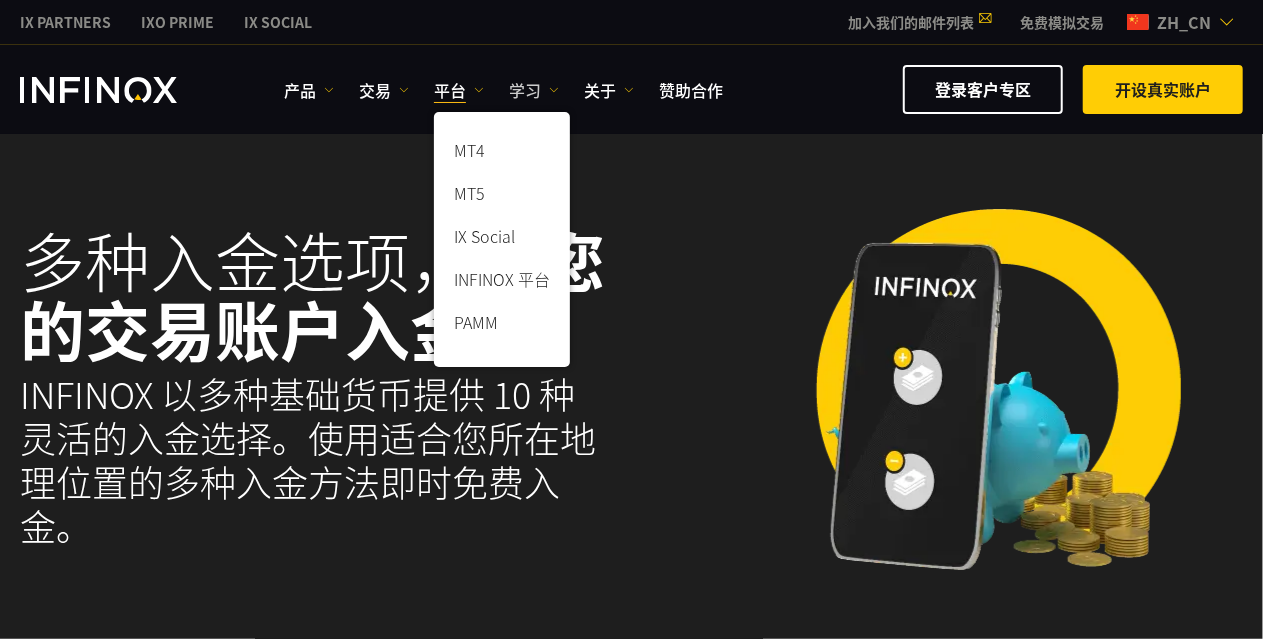 click on "学习" at bounding box center (534, 90) 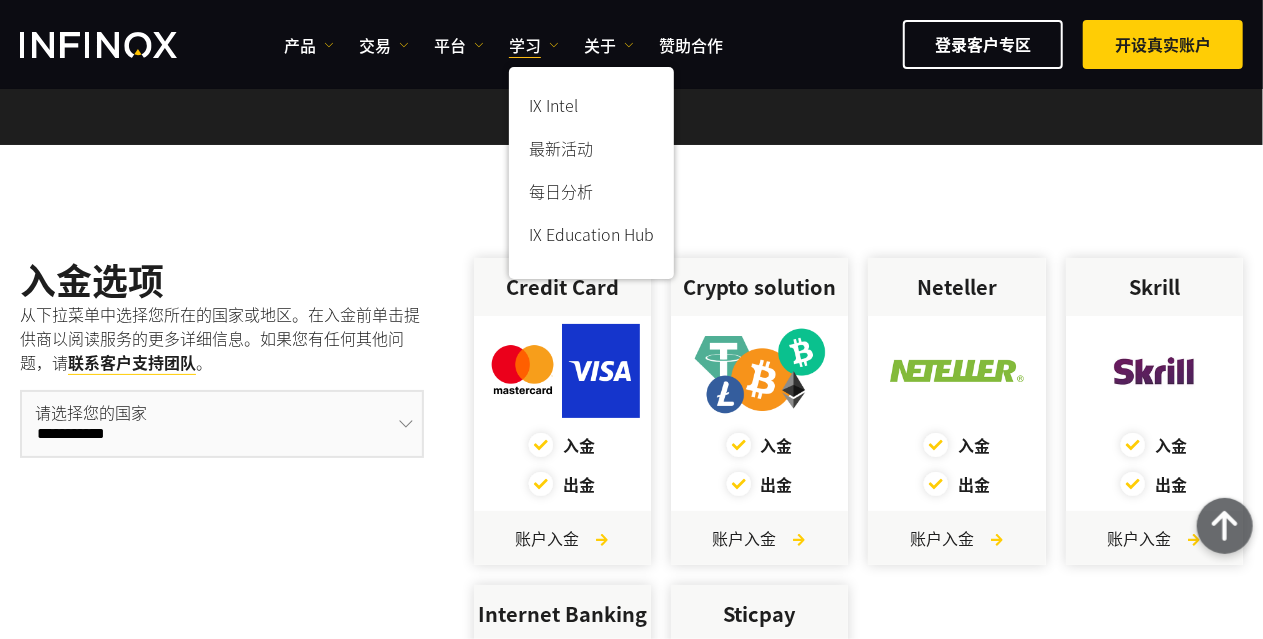 scroll, scrollTop: 0, scrollLeft: 0, axis: both 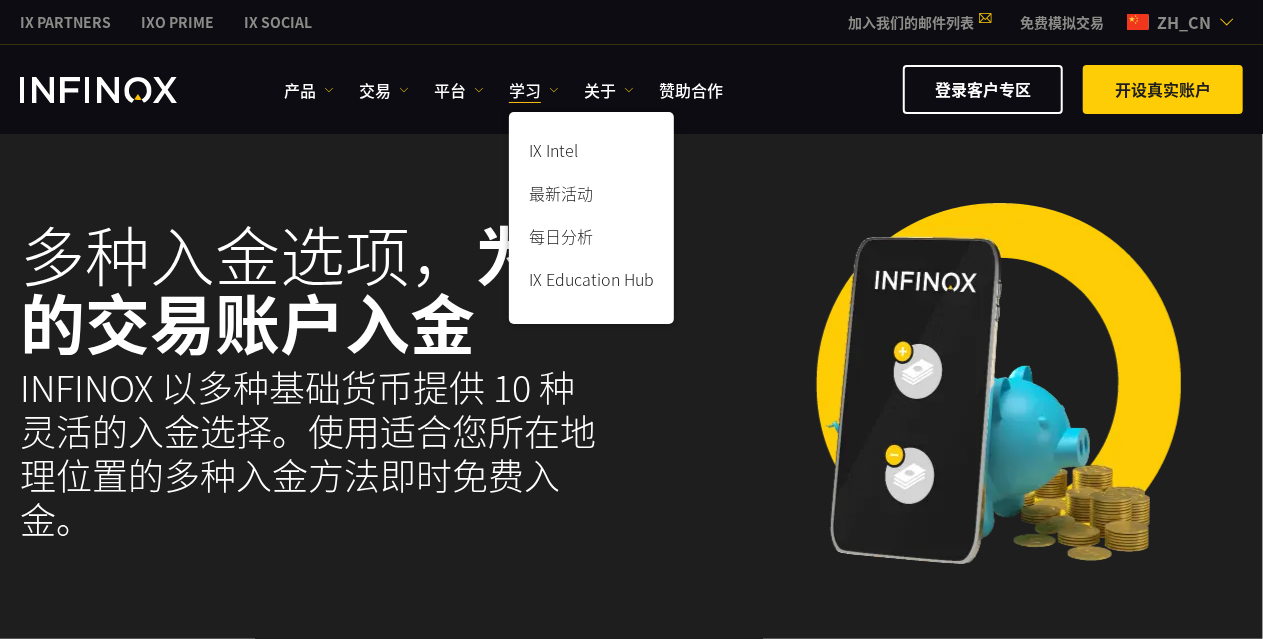 click on "多种入金选项， 为您的交易账户入金
INFINOX 以多种基础货币提供 10 种灵活的入金选择。使用适合您所在地理位置的多种入金方法即时免费入金。" at bounding box center [631, 380] 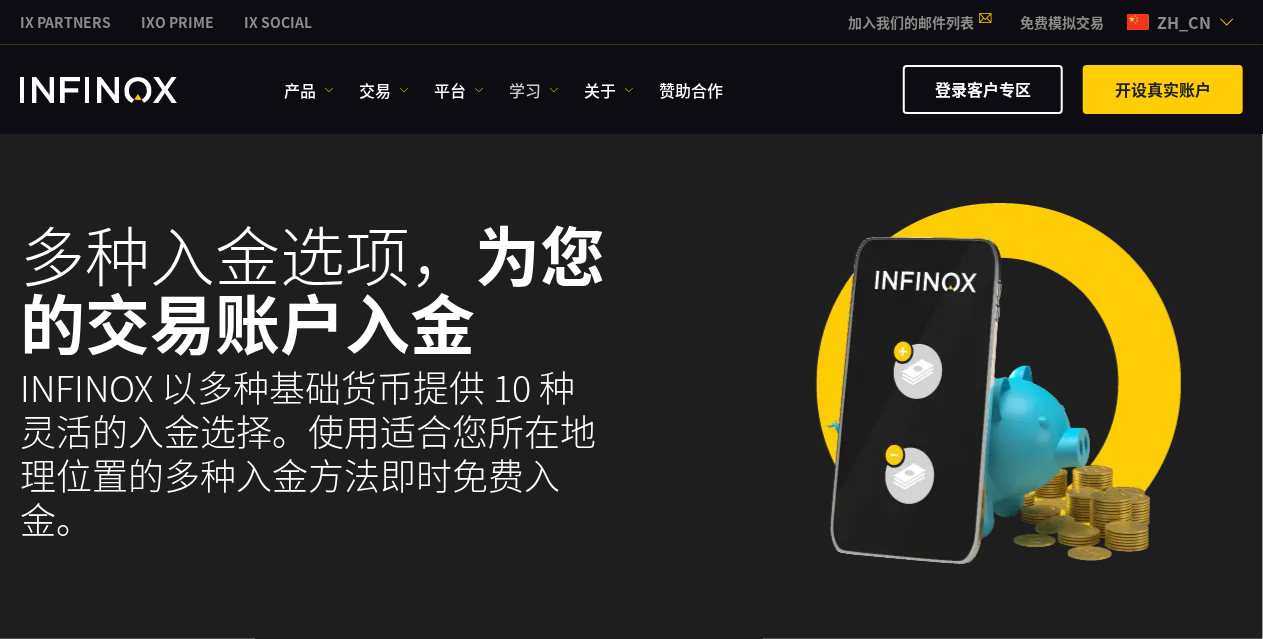 click on "学习" at bounding box center [534, 90] 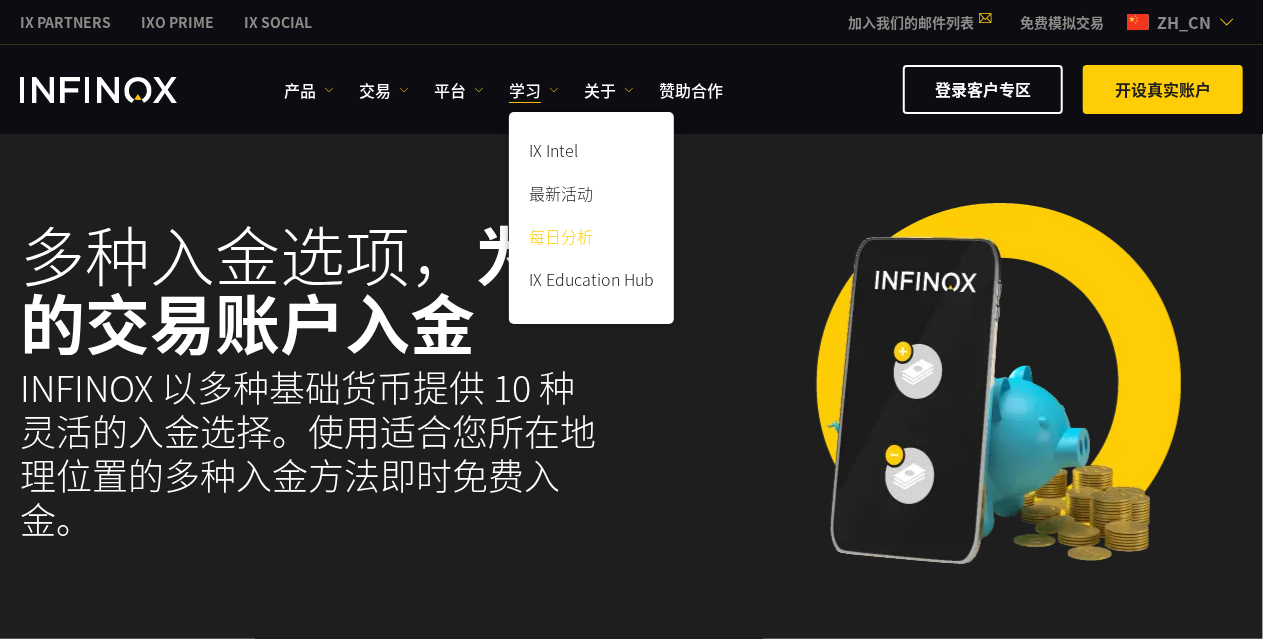 click on "每日分析" at bounding box center [591, 239] 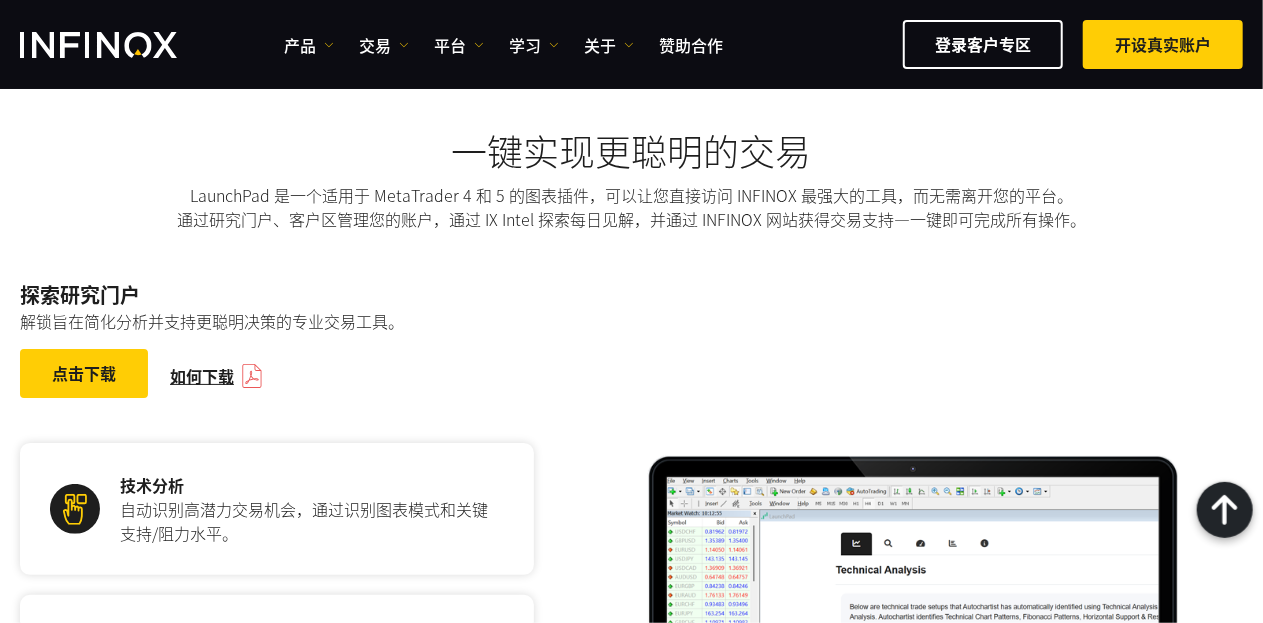 scroll, scrollTop: 1800, scrollLeft: 0, axis: vertical 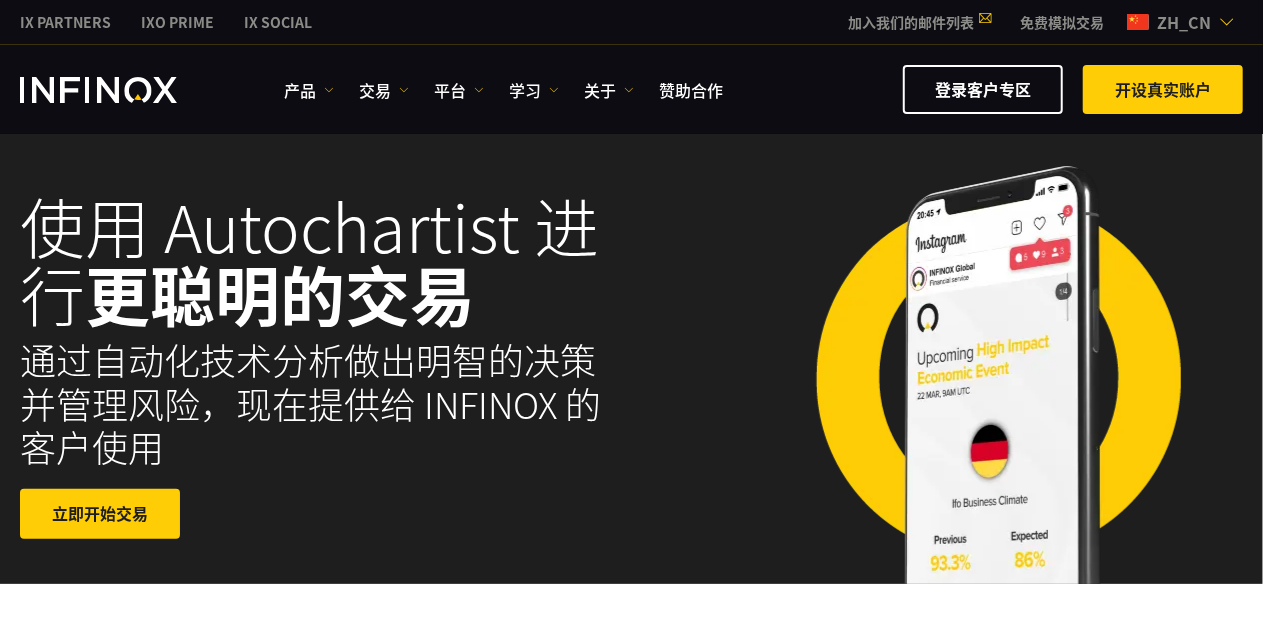 click on "产品
产品
产品信息
交易
账户" at bounding box center [763, 89] 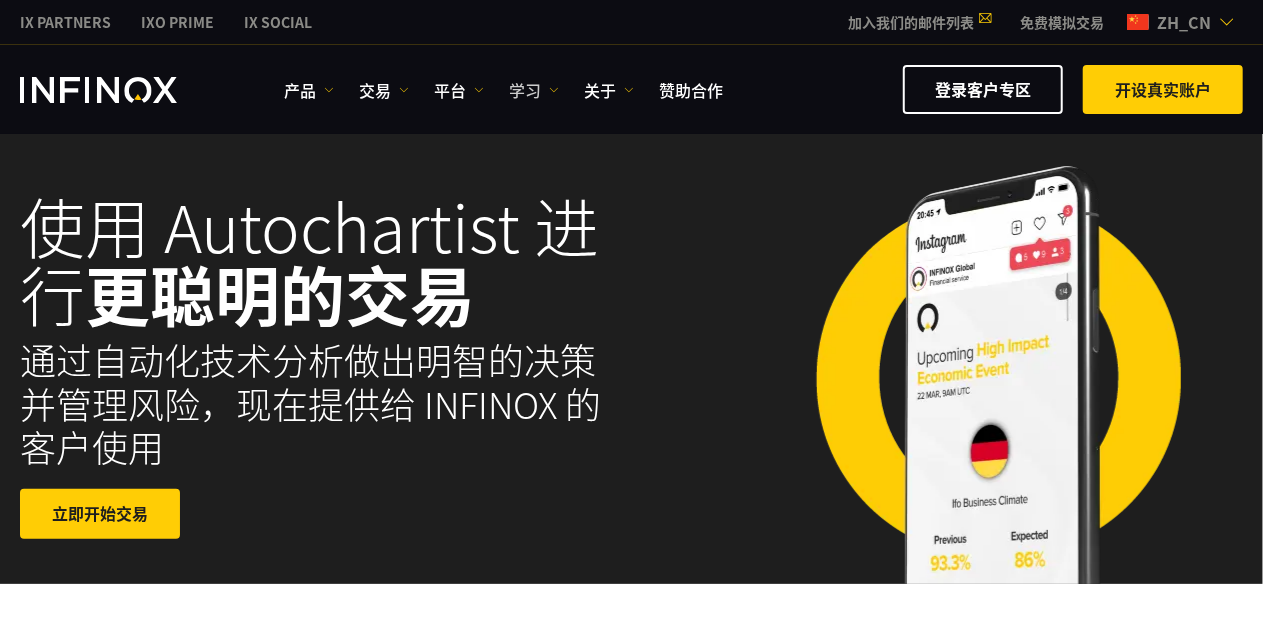 click on "学习" at bounding box center (534, 90) 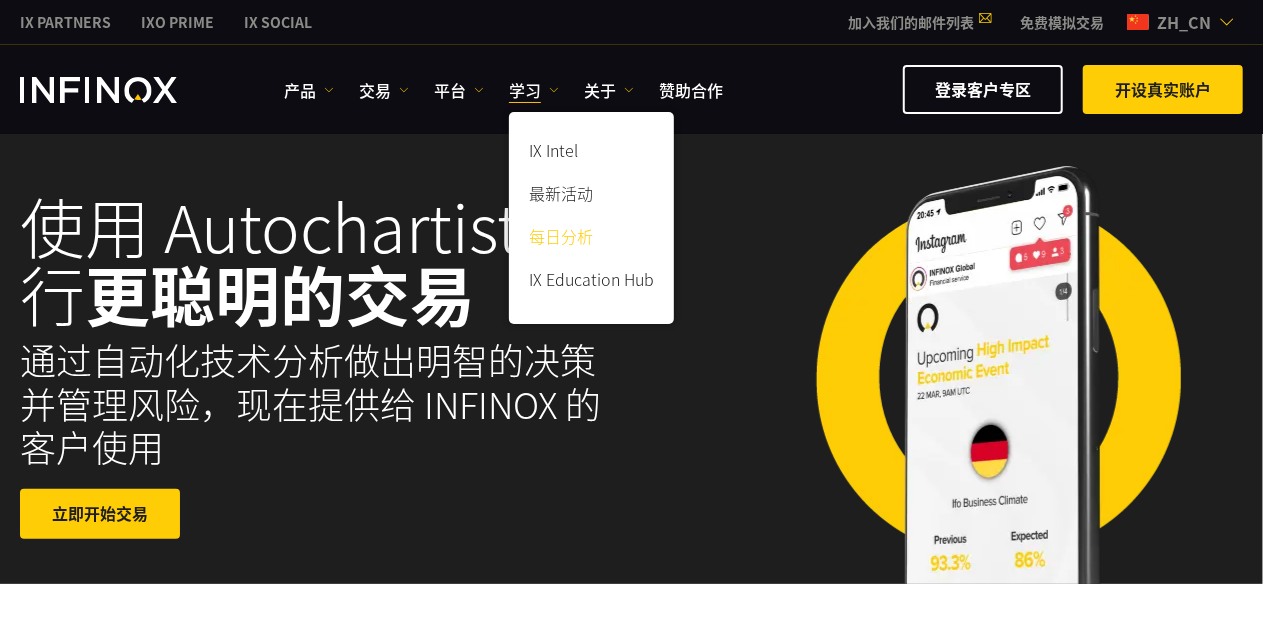 click on "每日分析" at bounding box center [591, 239] 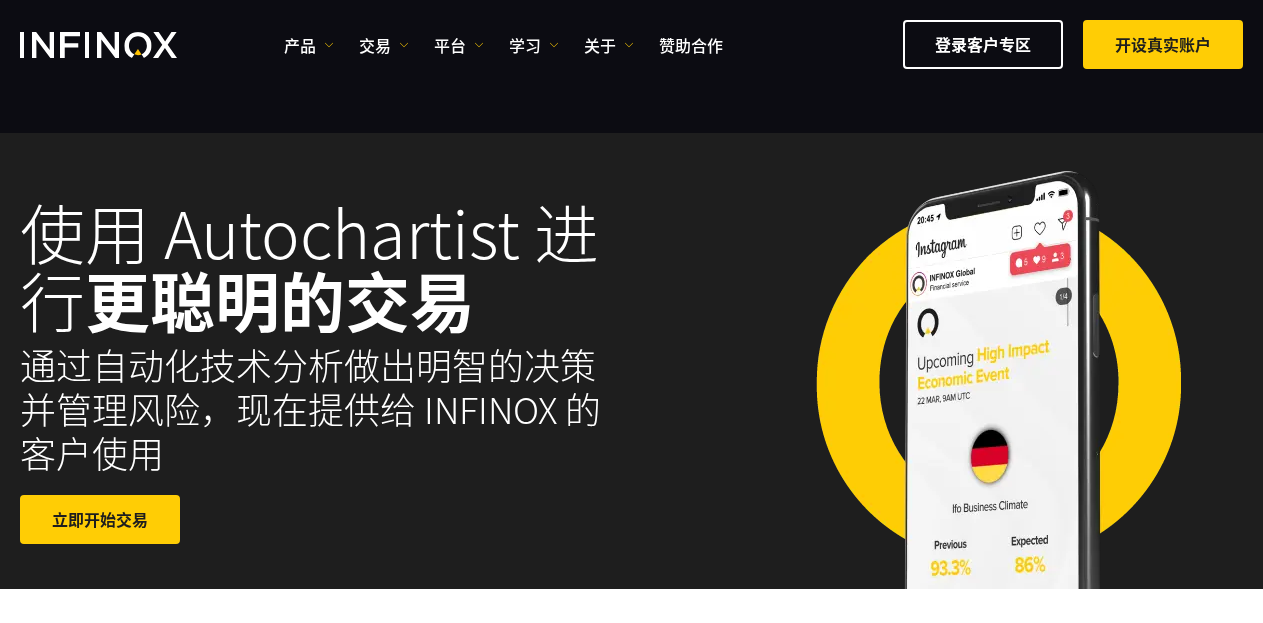 scroll, scrollTop: 545, scrollLeft: 0, axis: vertical 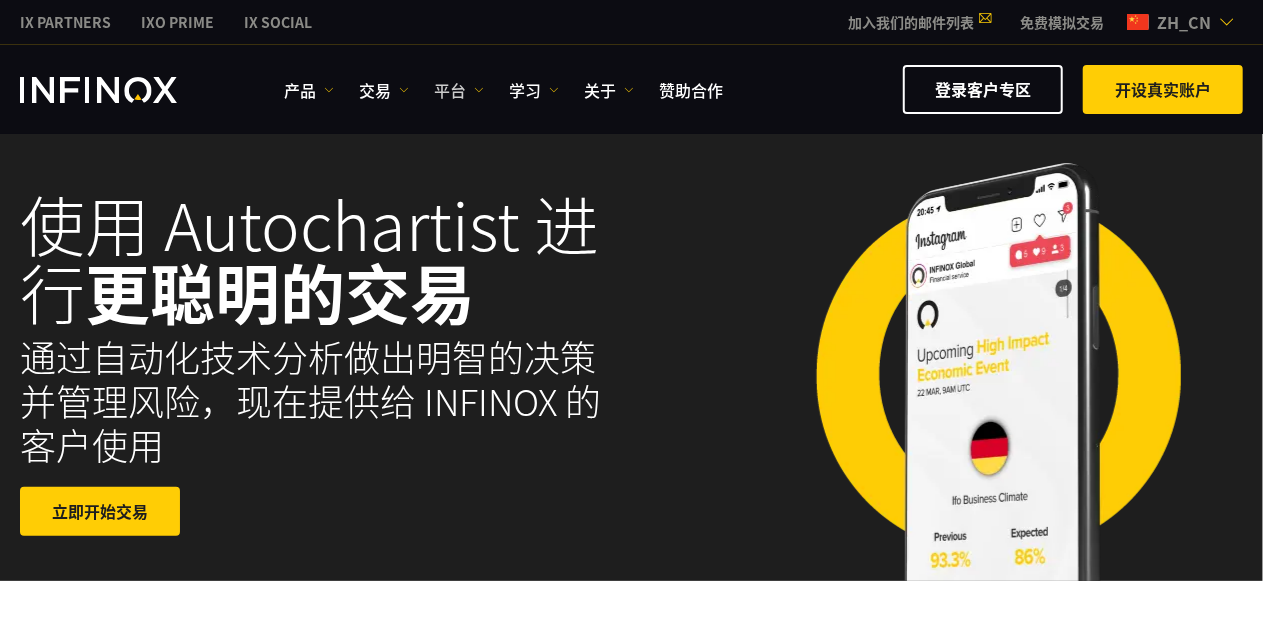 click on "平台" at bounding box center [459, 90] 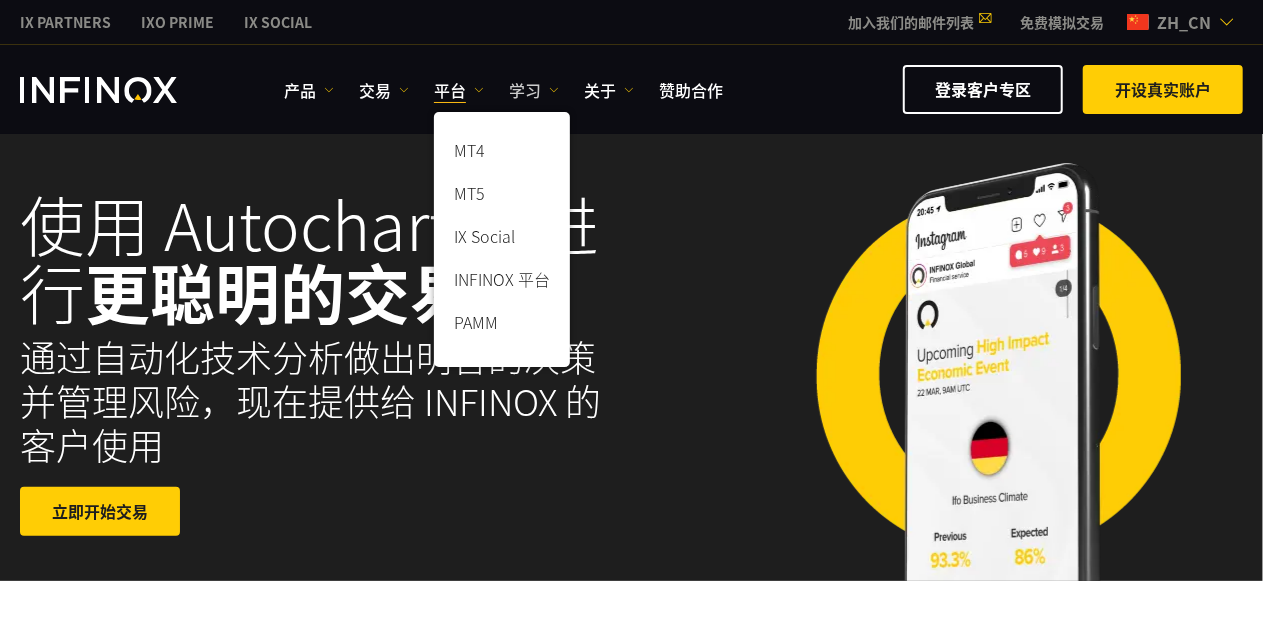 click on "学习" at bounding box center (534, 90) 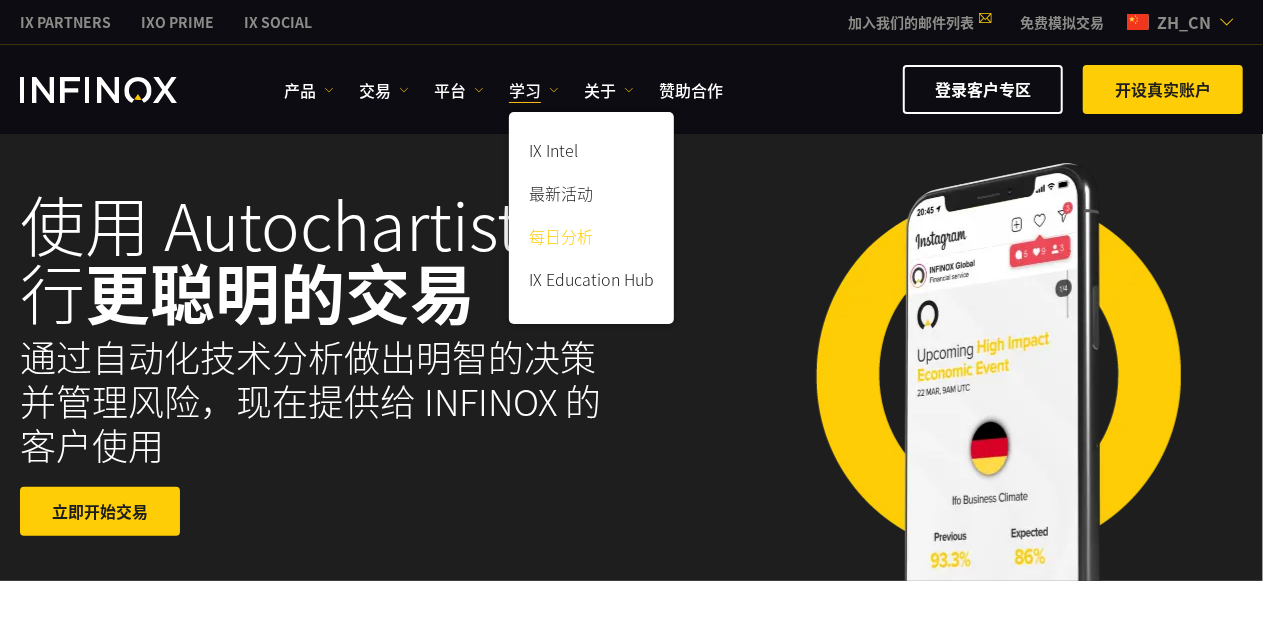 click on "每日分析" at bounding box center [591, 239] 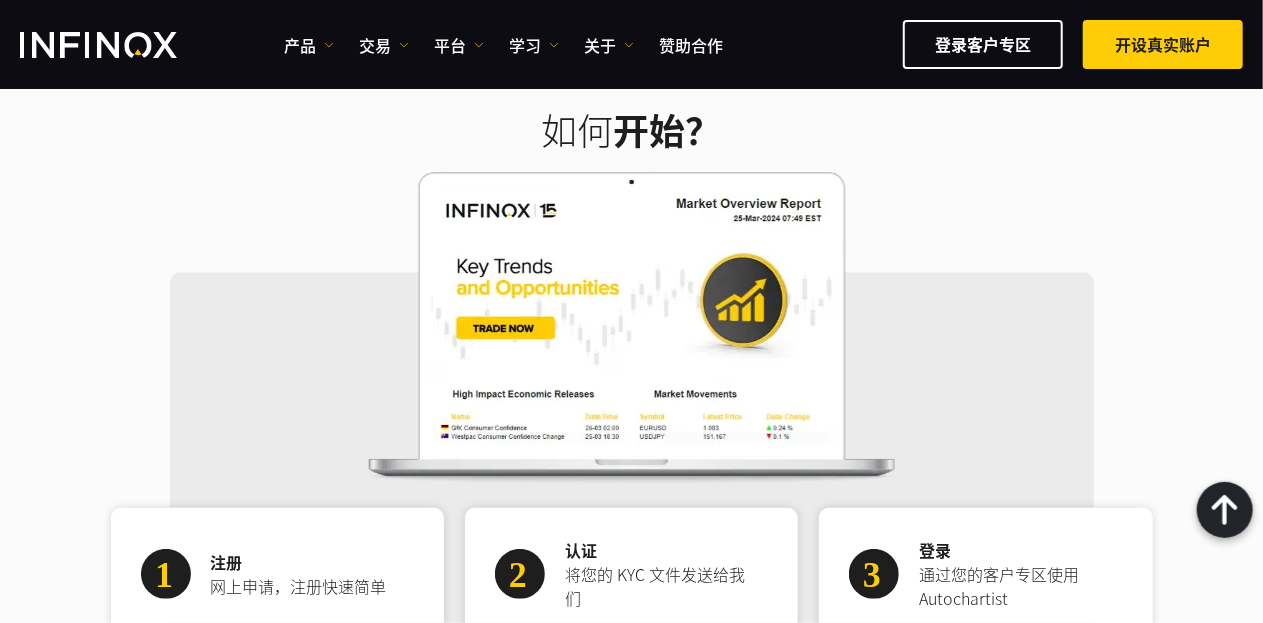 scroll, scrollTop: 1000, scrollLeft: 0, axis: vertical 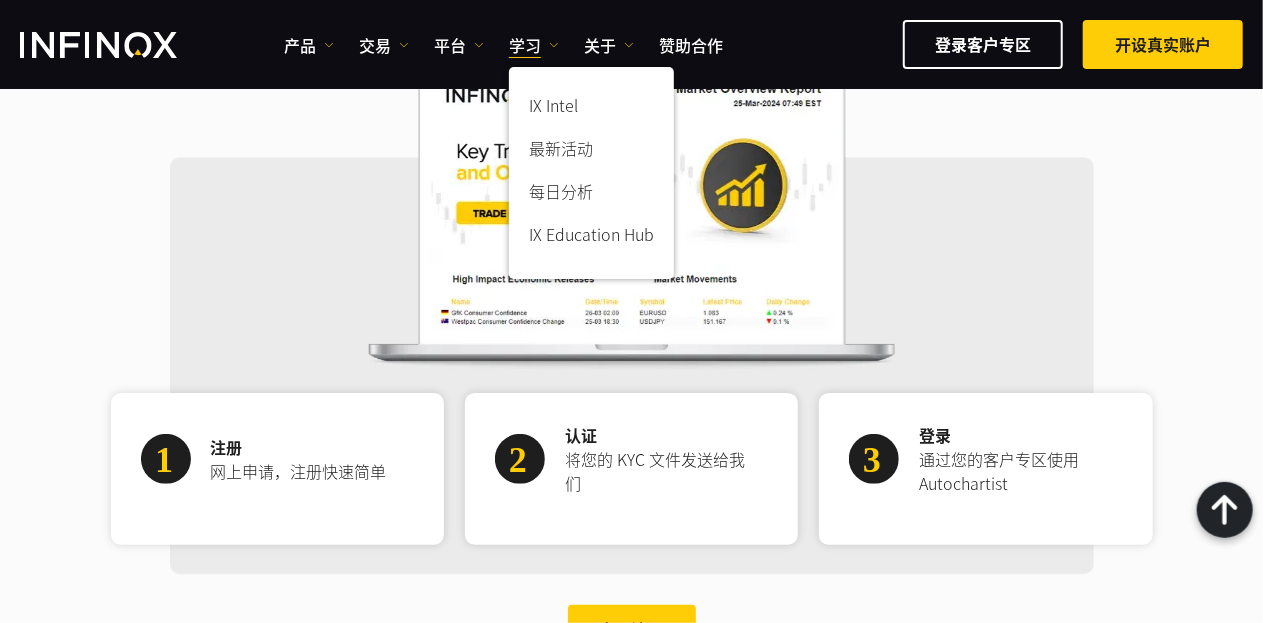 click at bounding box center (632, 215) 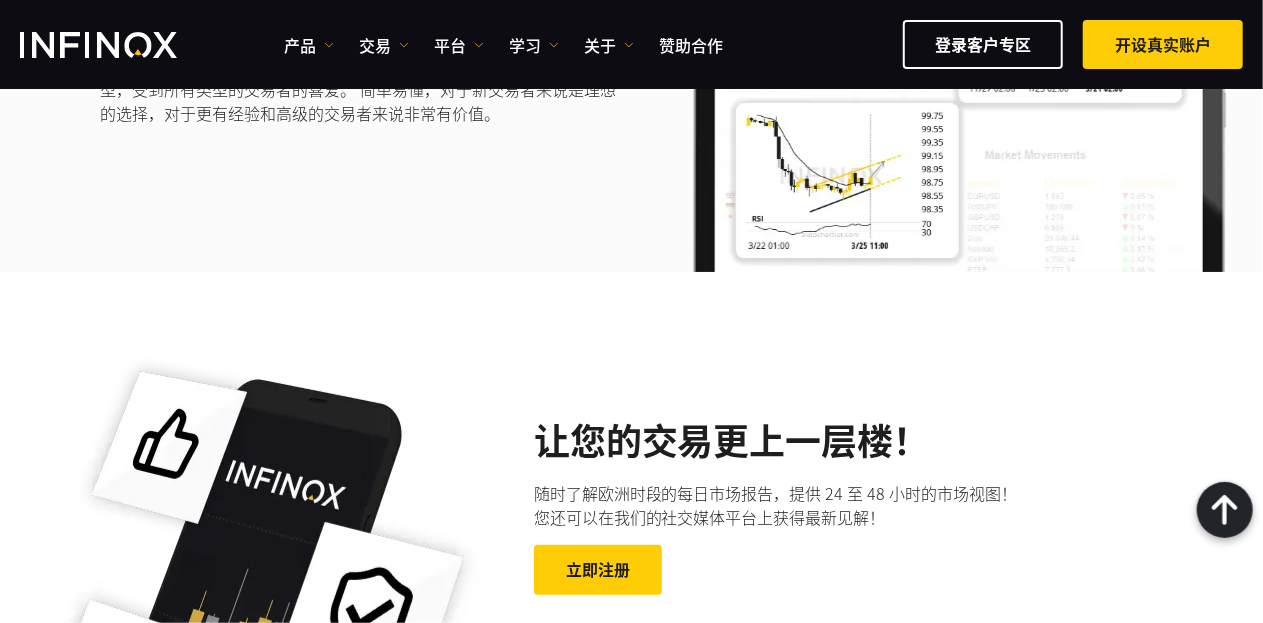 scroll, scrollTop: 3900, scrollLeft: 0, axis: vertical 